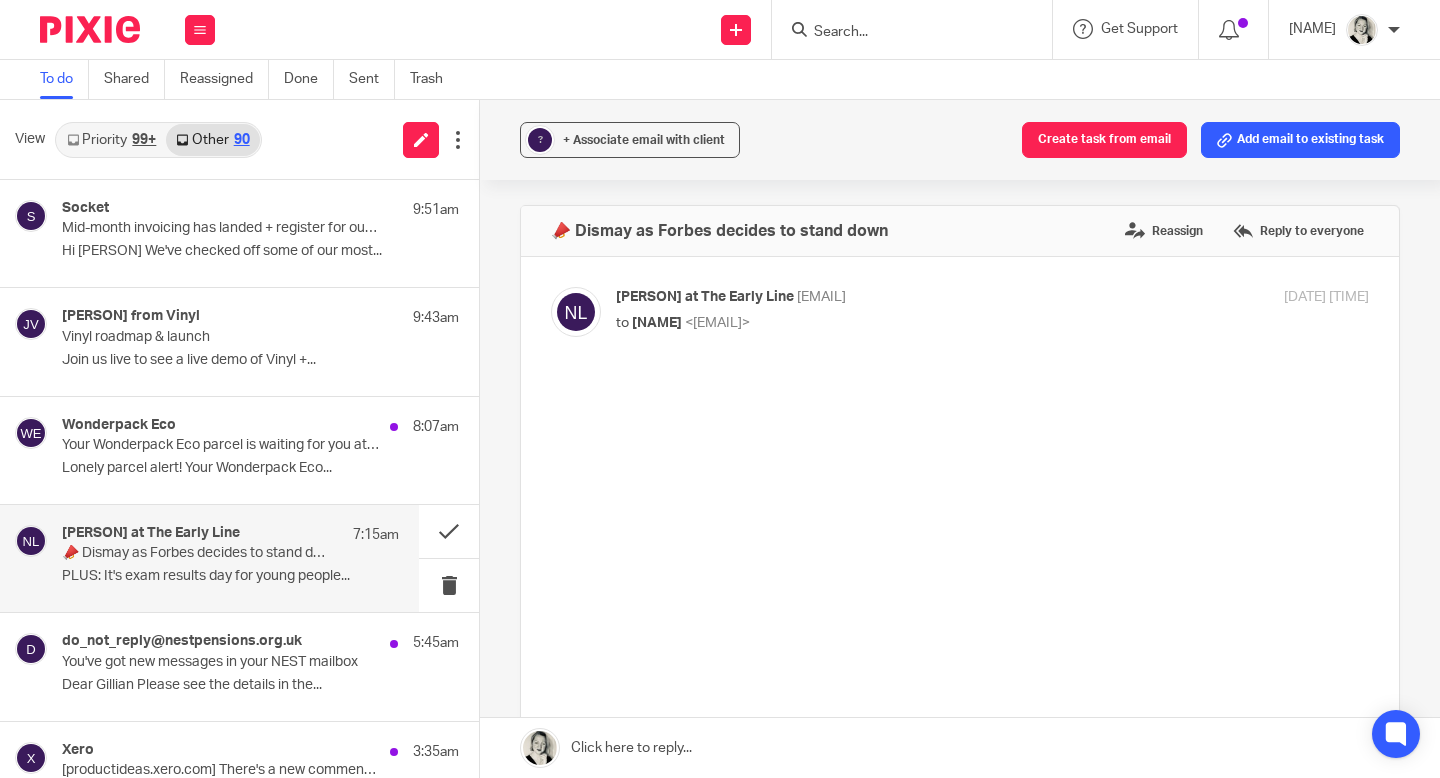 scroll, scrollTop: 0, scrollLeft: 0, axis: both 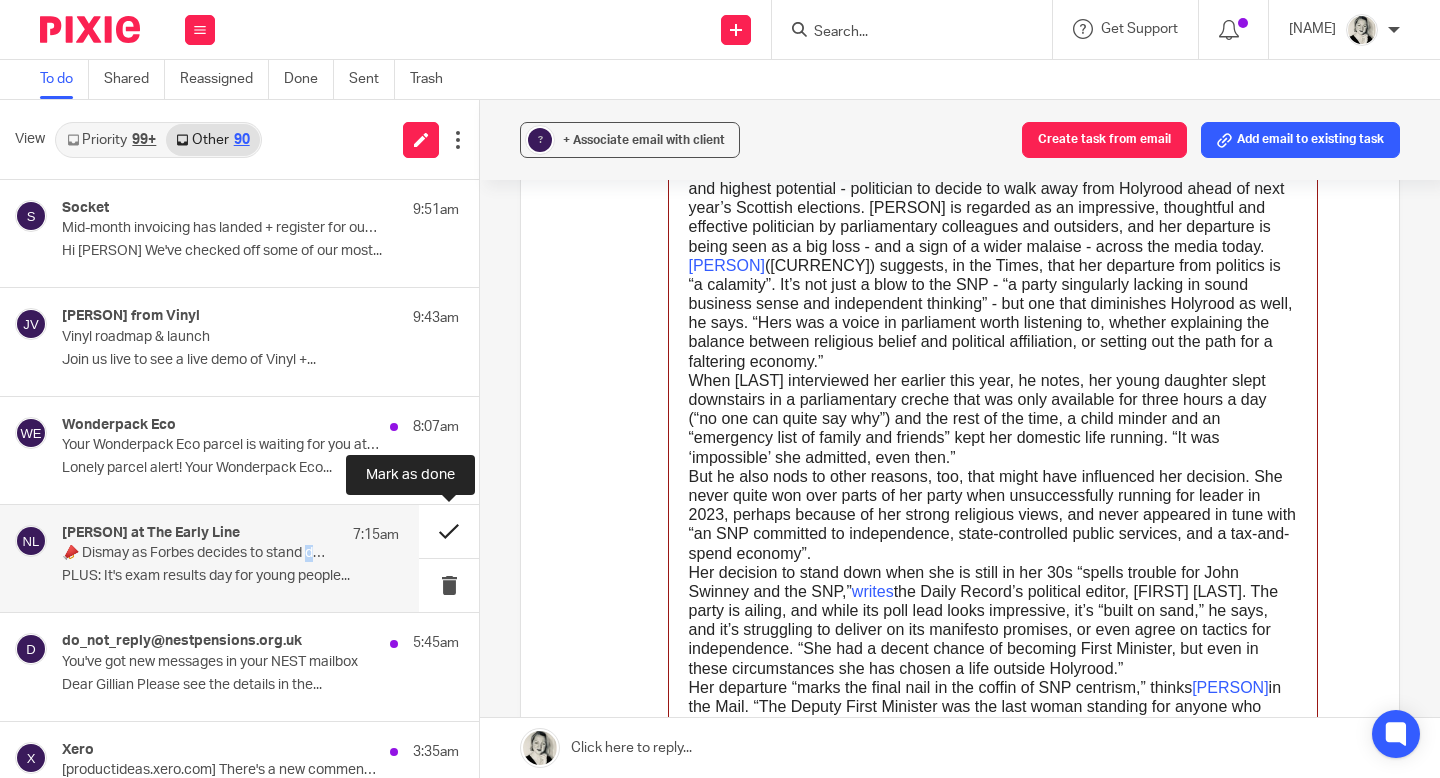 click at bounding box center (449, 531) 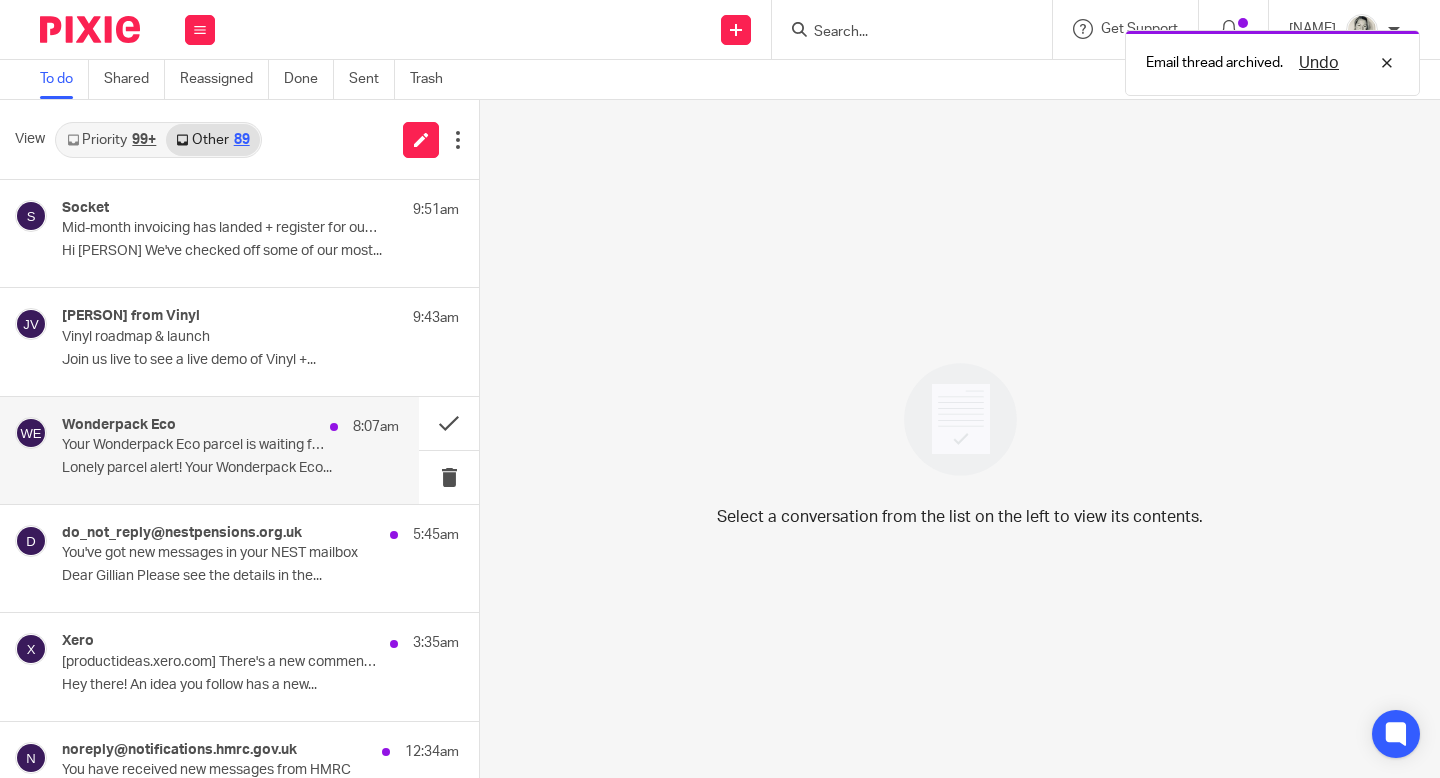 click on "Wonderpack Eco
[TIME]   Your Wonderpack Eco parcel is waiting for you at Yeep! Goals [CITY]   Lonely parcel alert!  Your Wonderpack Eco..." at bounding box center (230, 450) 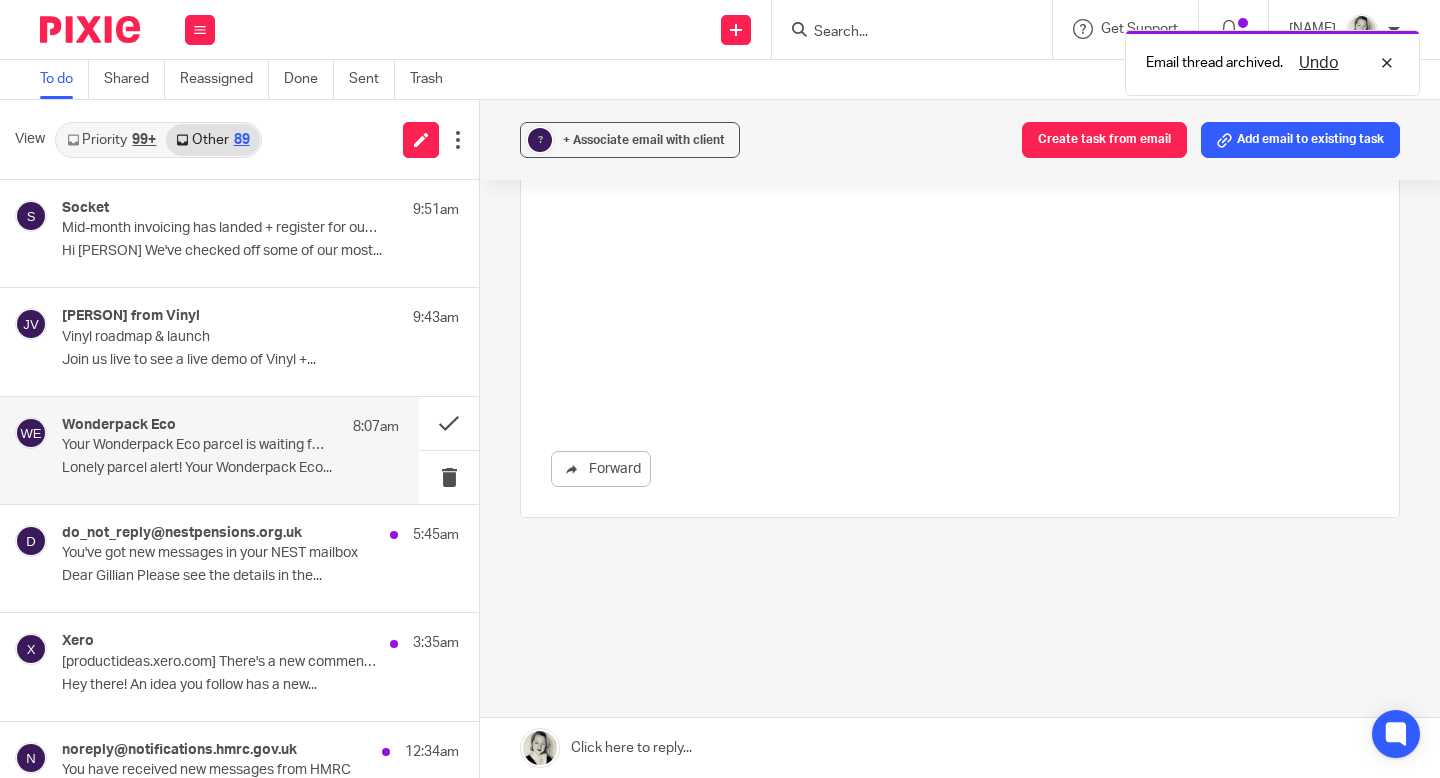 scroll, scrollTop: 0, scrollLeft: 0, axis: both 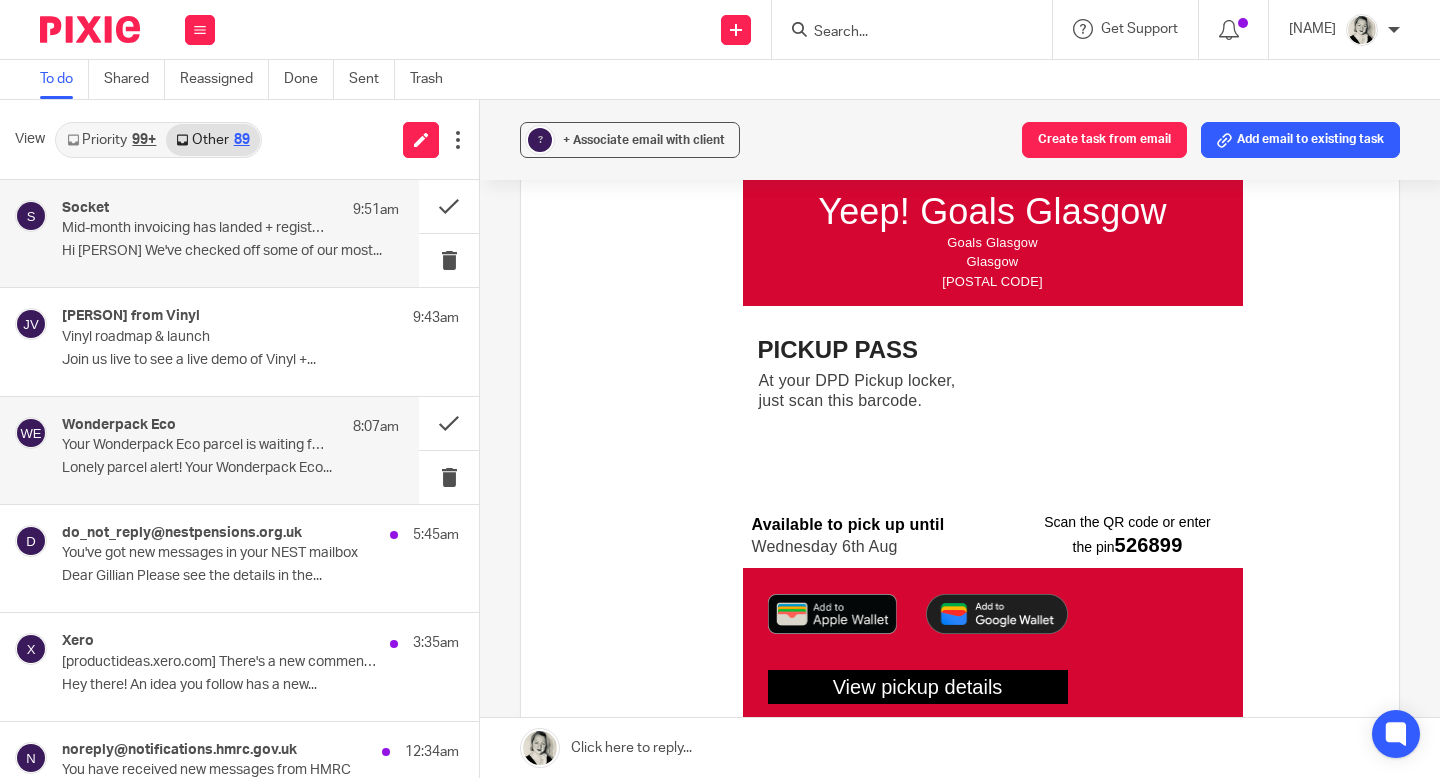 click on "Hi [PERSON]  We've checked off some of our most..." at bounding box center (230, 251) 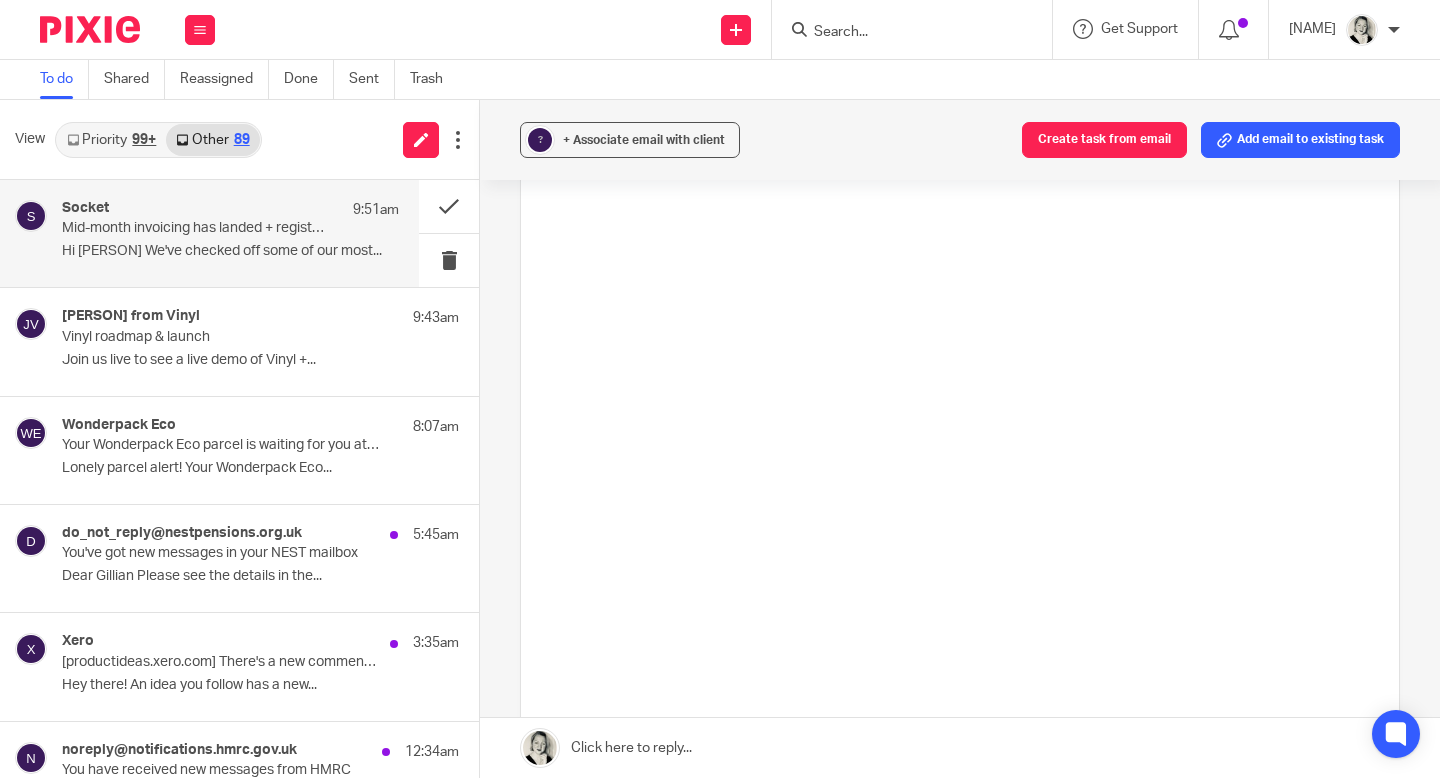 scroll, scrollTop: 0, scrollLeft: 0, axis: both 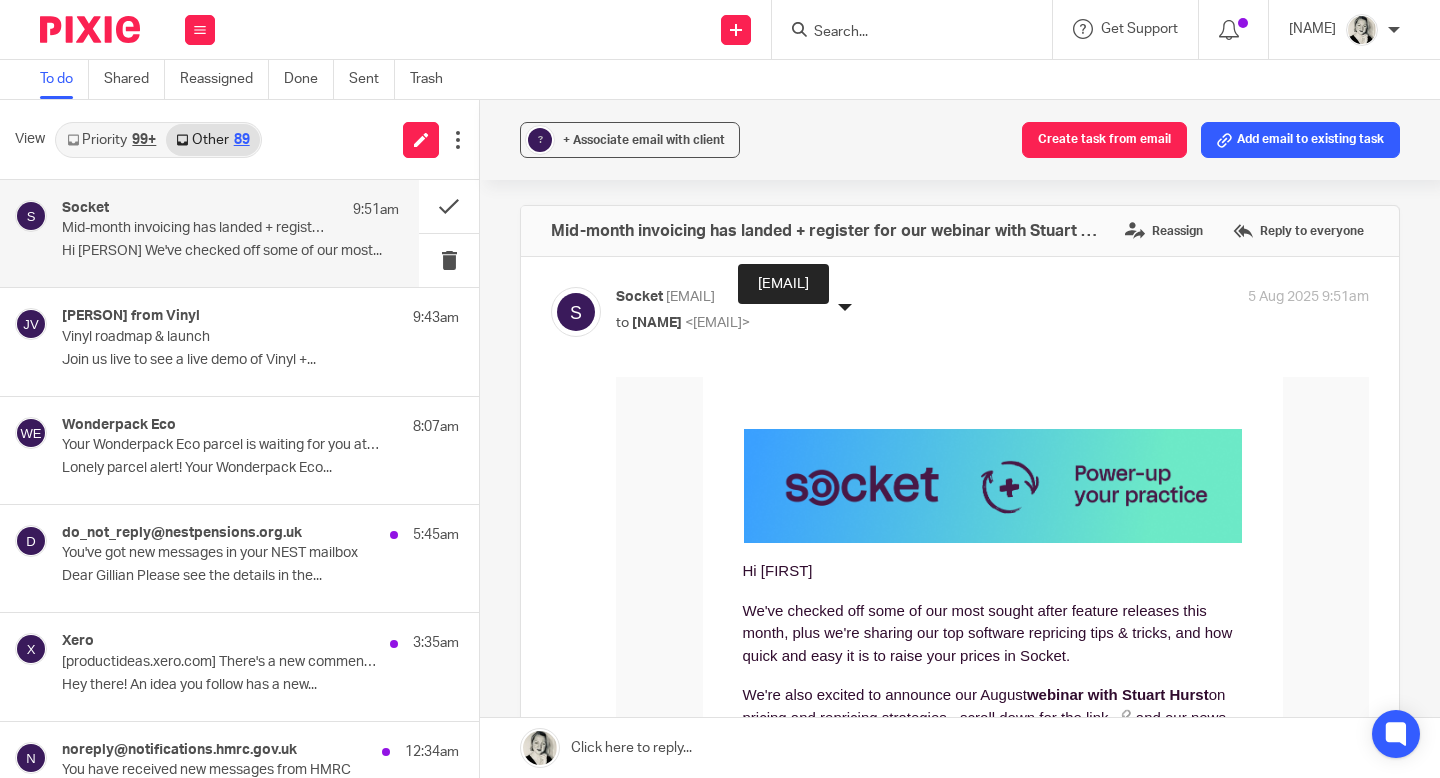 click at bounding box center (993, 486) 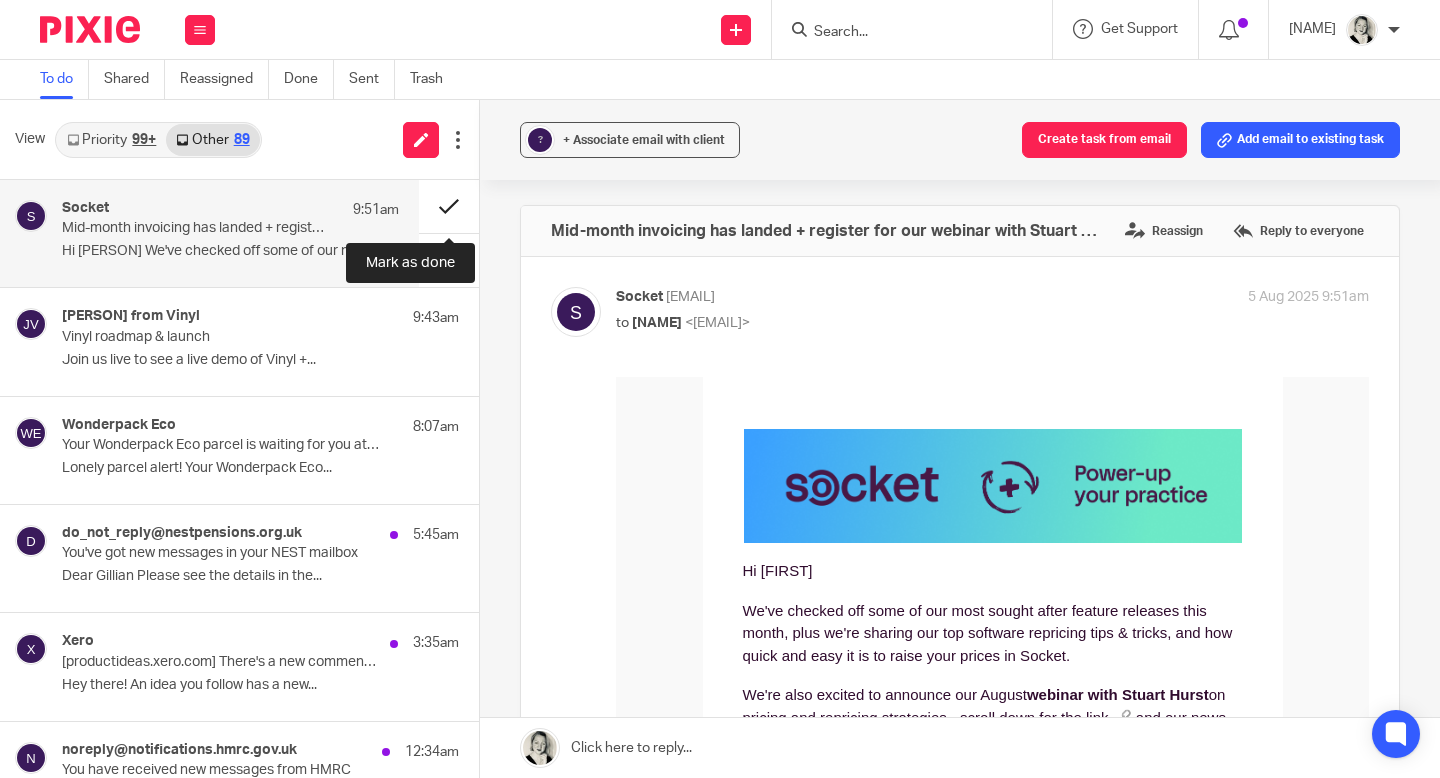 click at bounding box center (449, 206) 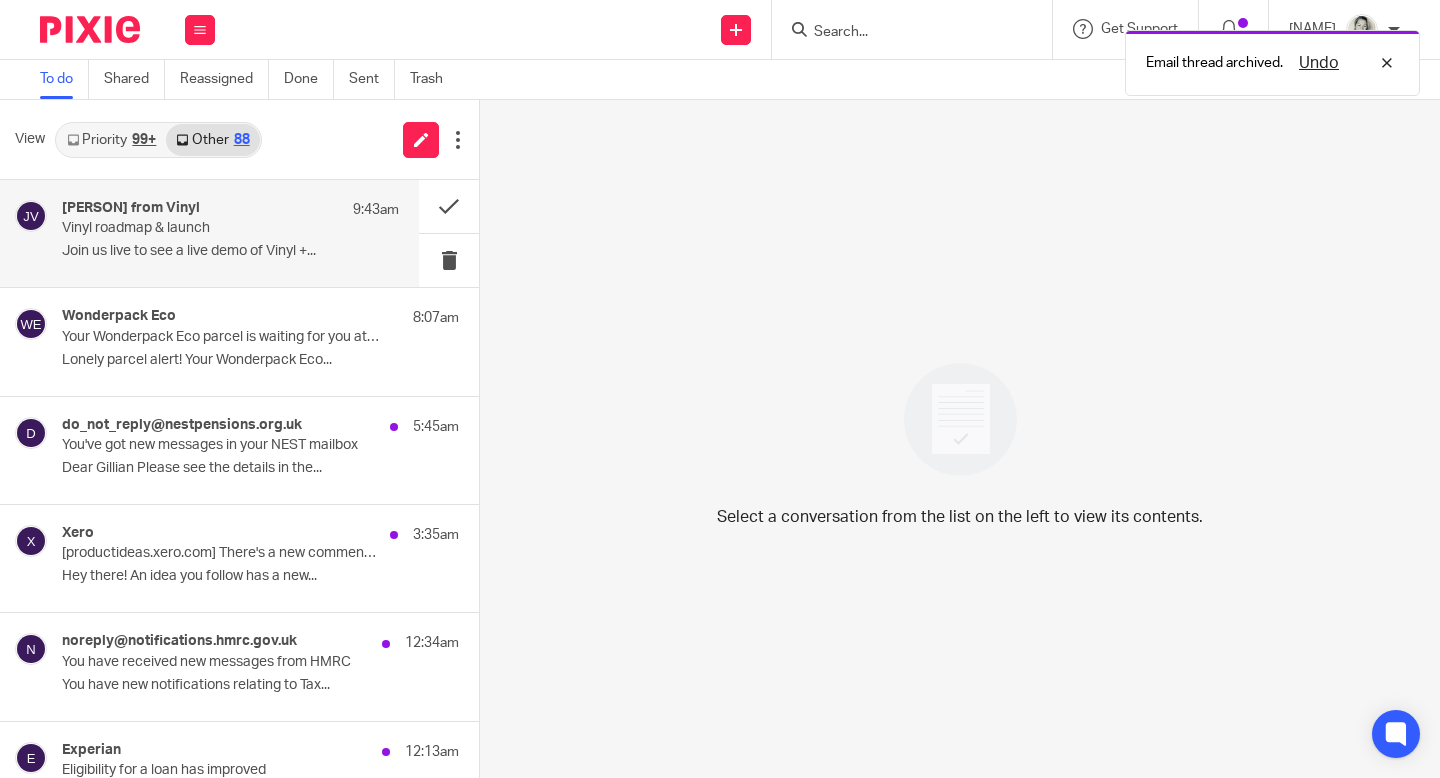 click on "[PERSON] from Vinyl
[TIME]   Vinyl roadmap & launch   Join us live to see a live demo of Vinyl +..." at bounding box center [230, 233] 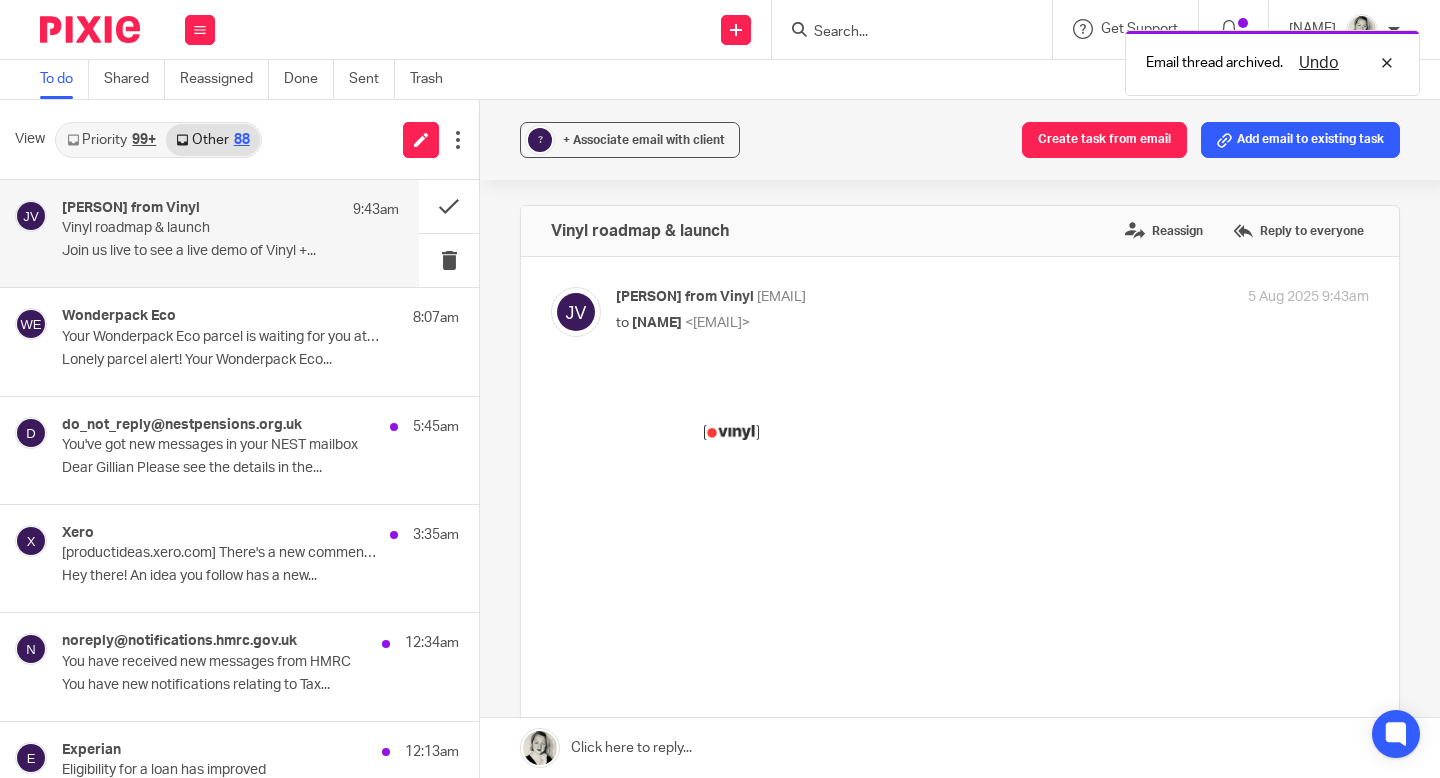 scroll, scrollTop: 0, scrollLeft: 0, axis: both 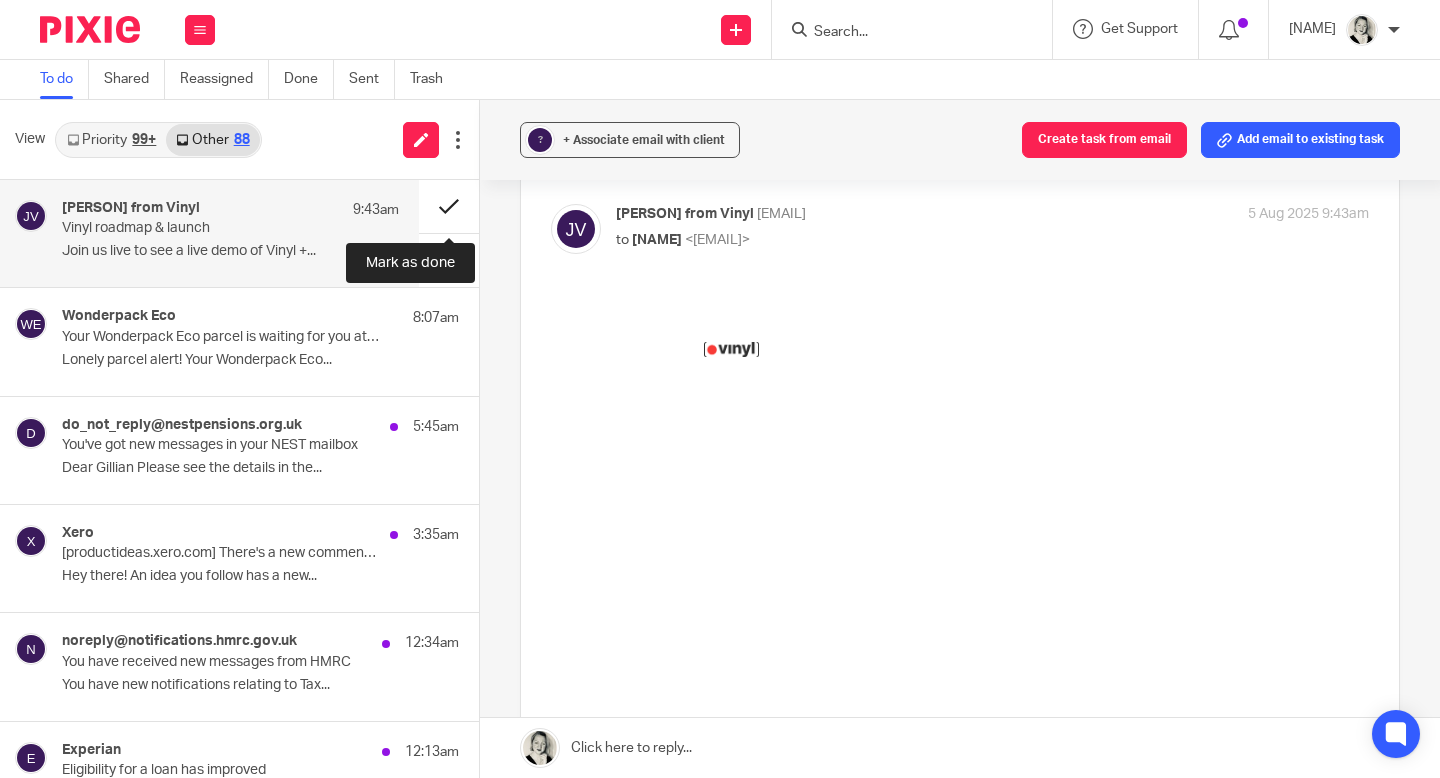 click at bounding box center [449, 206] 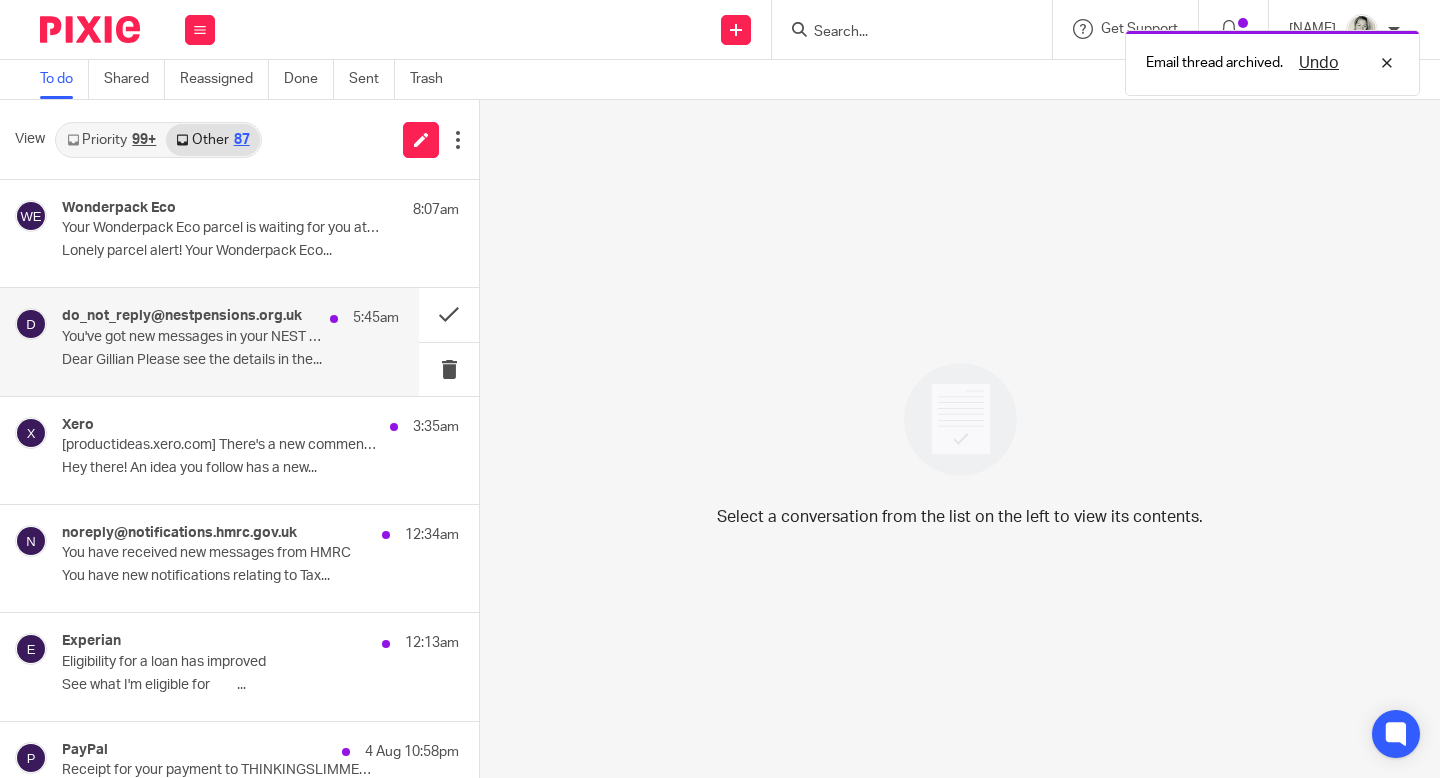 click on "Dear Gillian Please see the details in the..." at bounding box center [230, 360] 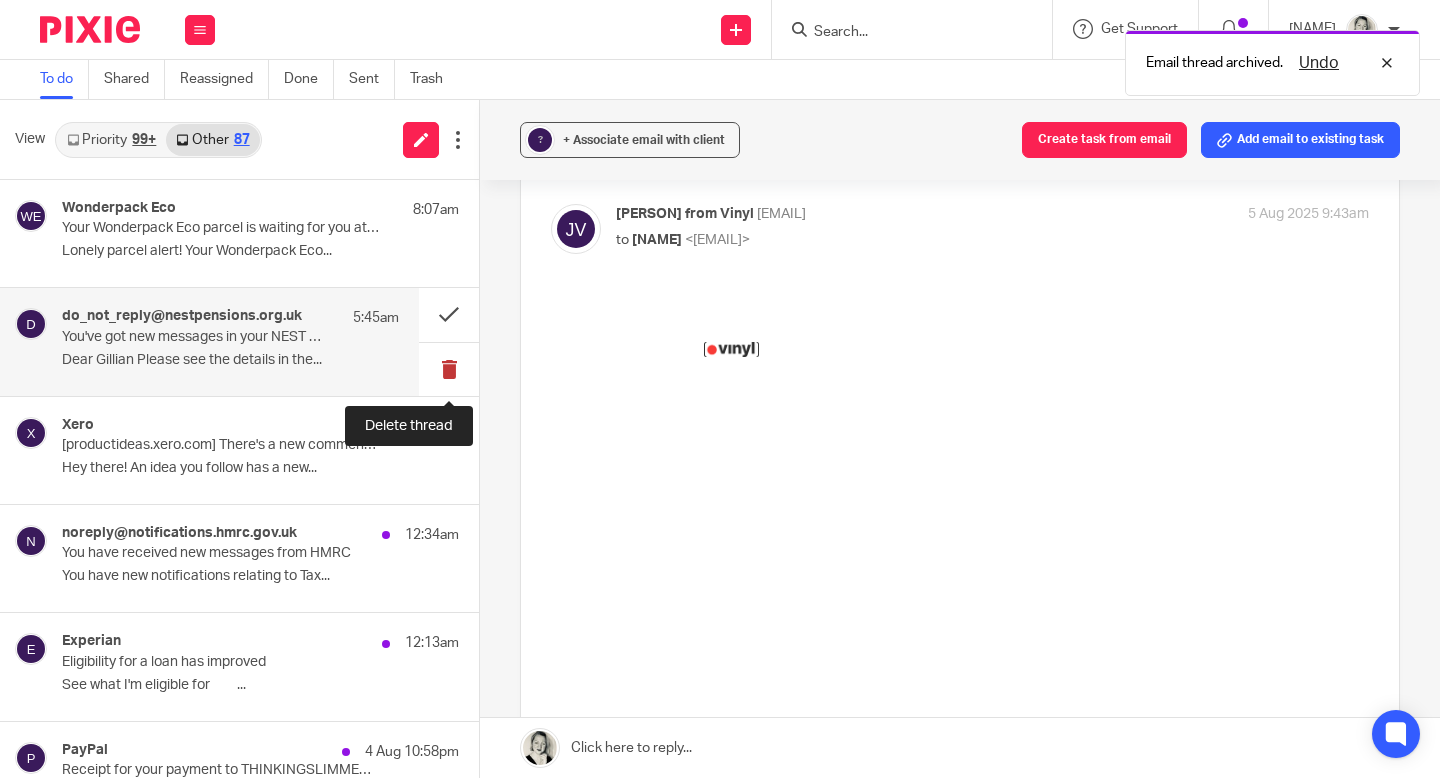 scroll, scrollTop: 0, scrollLeft: 0, axis: both 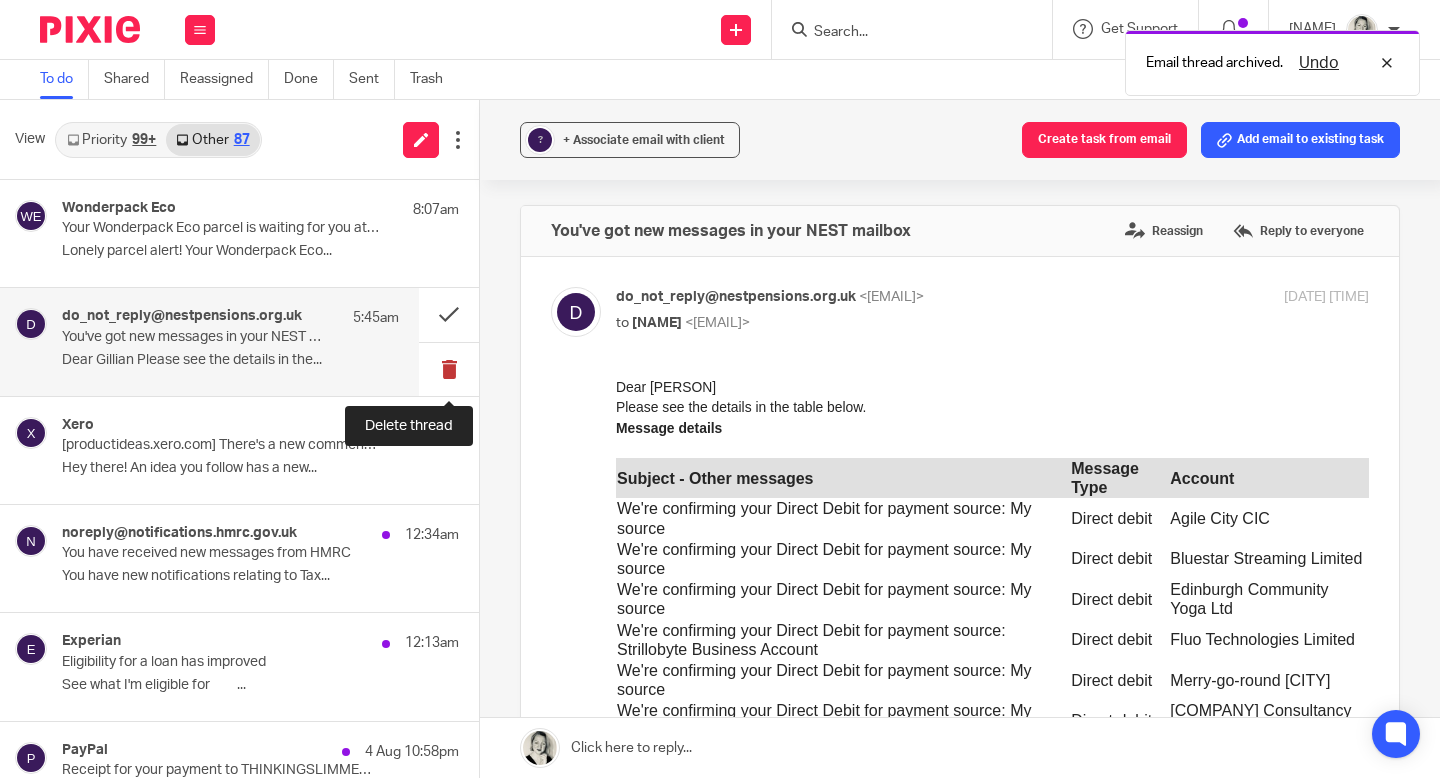 click at bounding box center (449, 369) 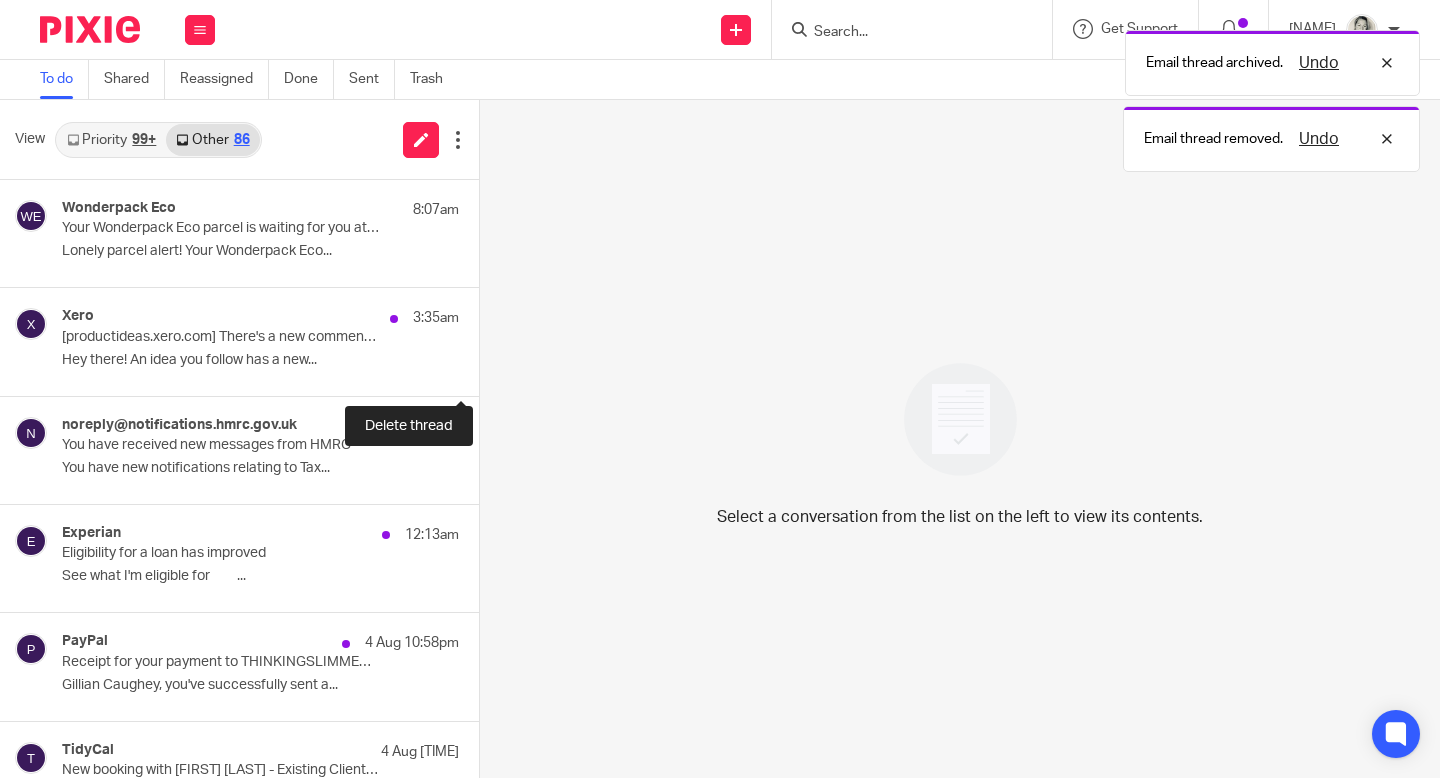 click at bounding box center (487, 369) 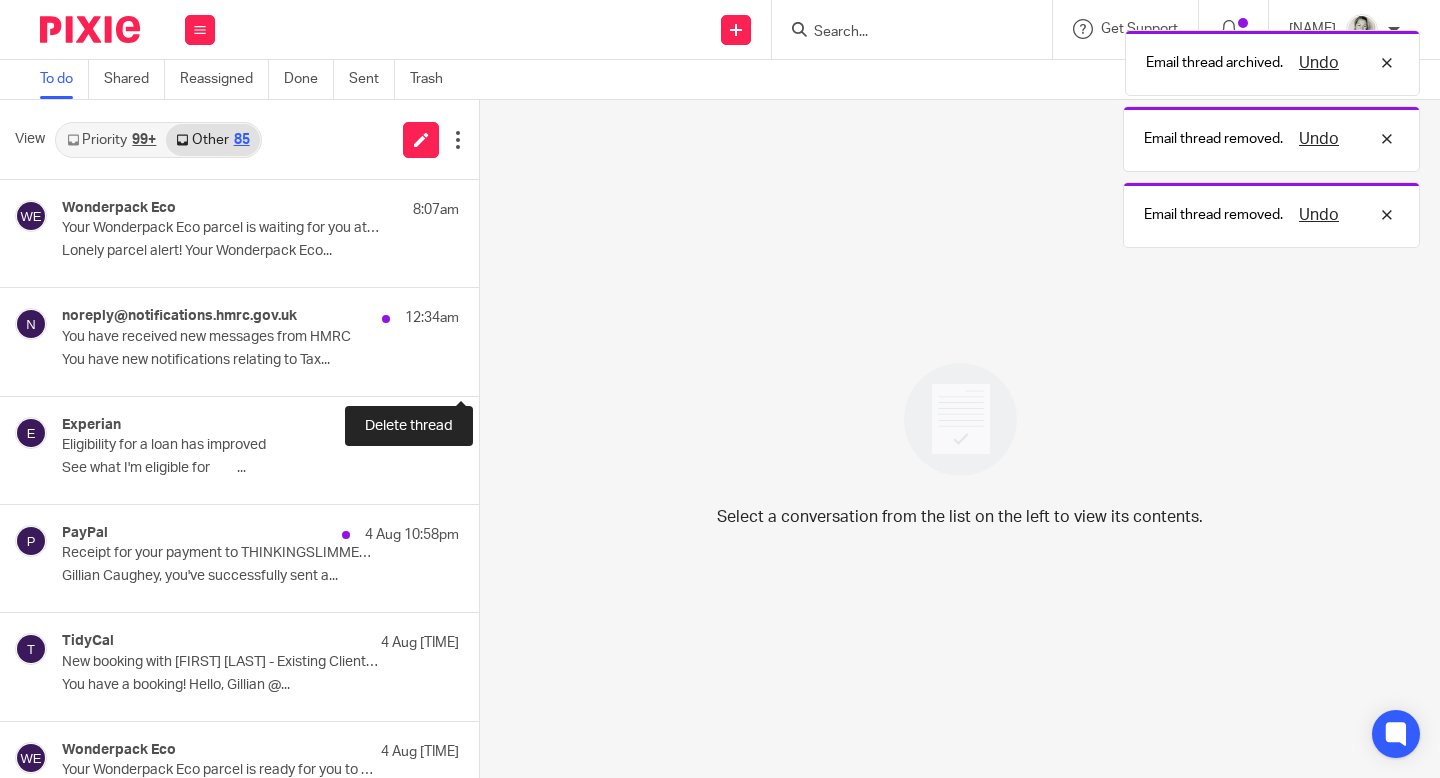 click at bounding box center (487, 369) 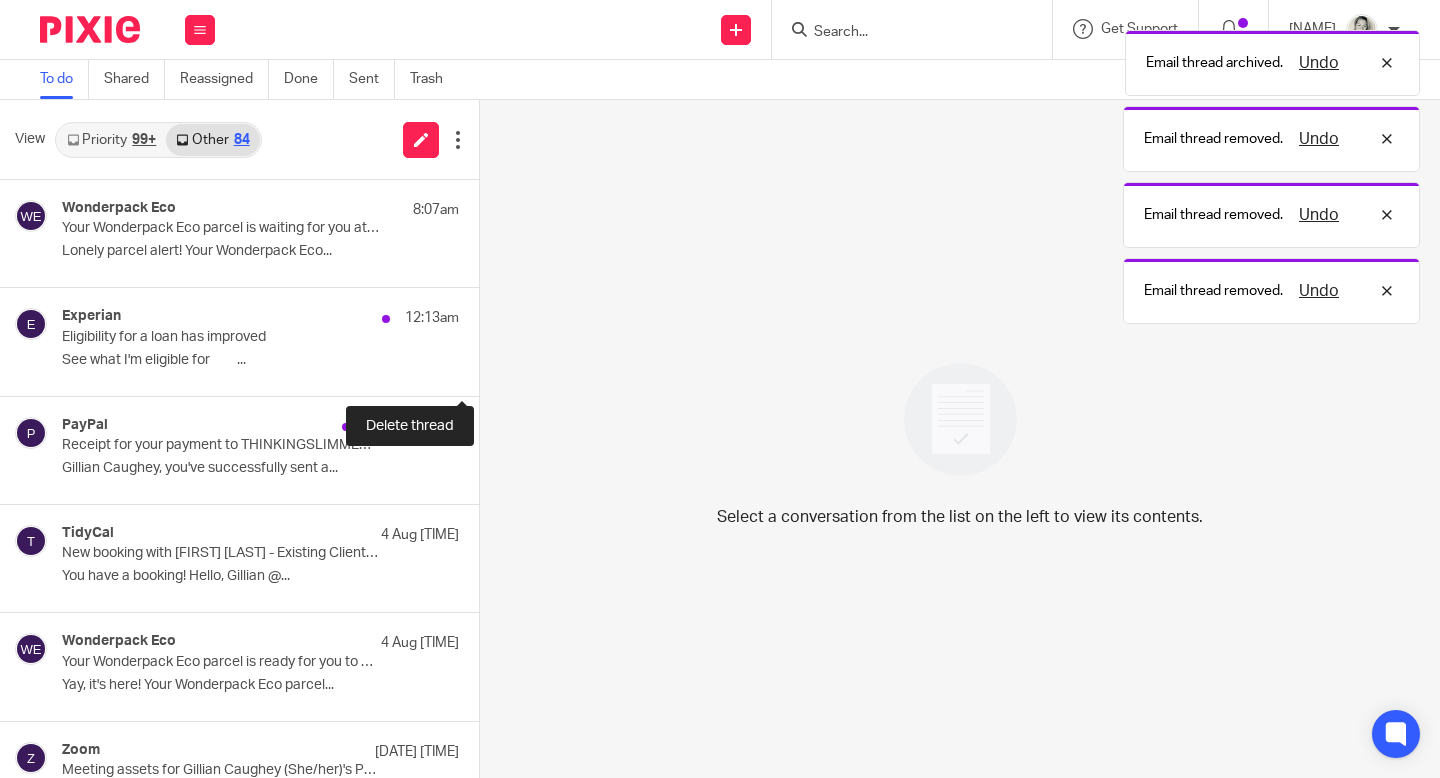 click at bounding box center (487, 369) 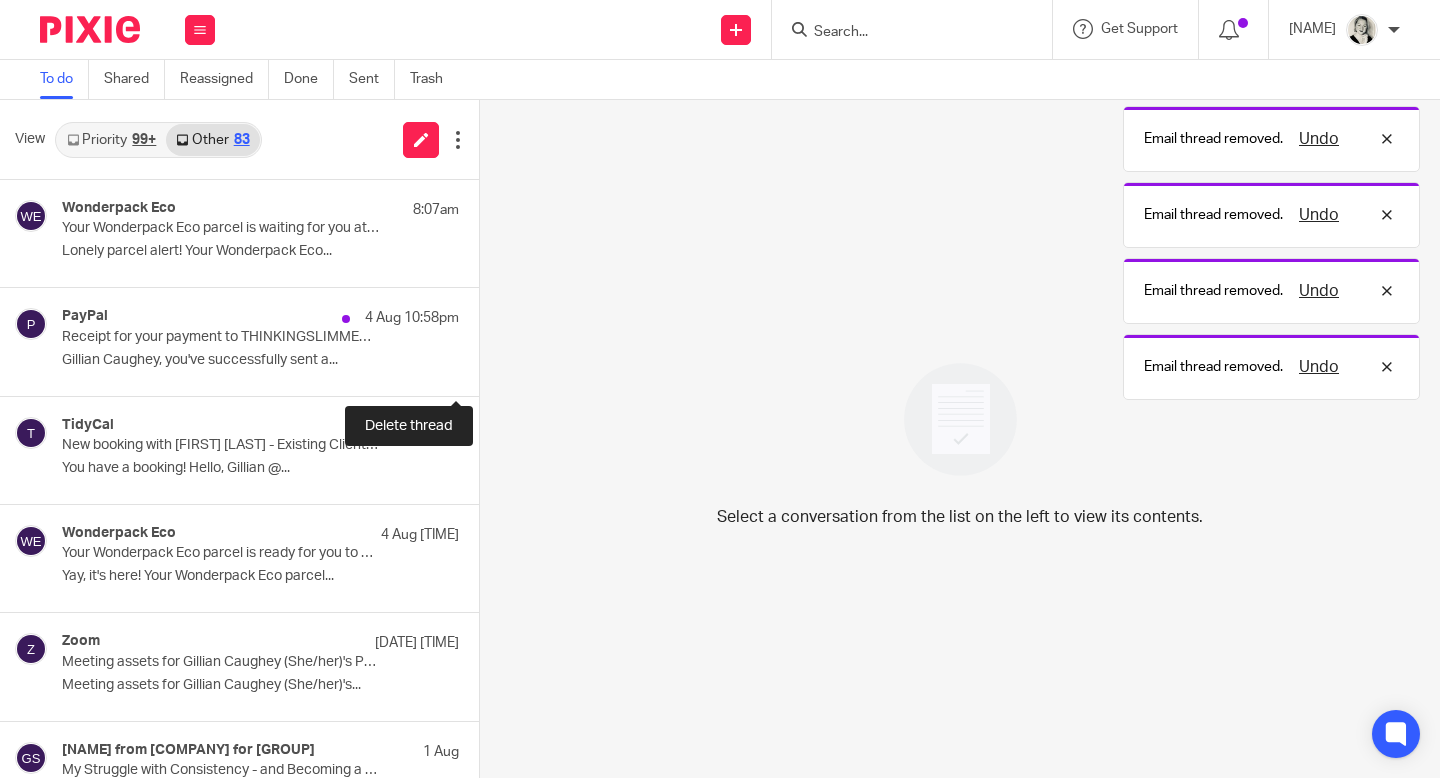 click at bounding box center (487, 369) 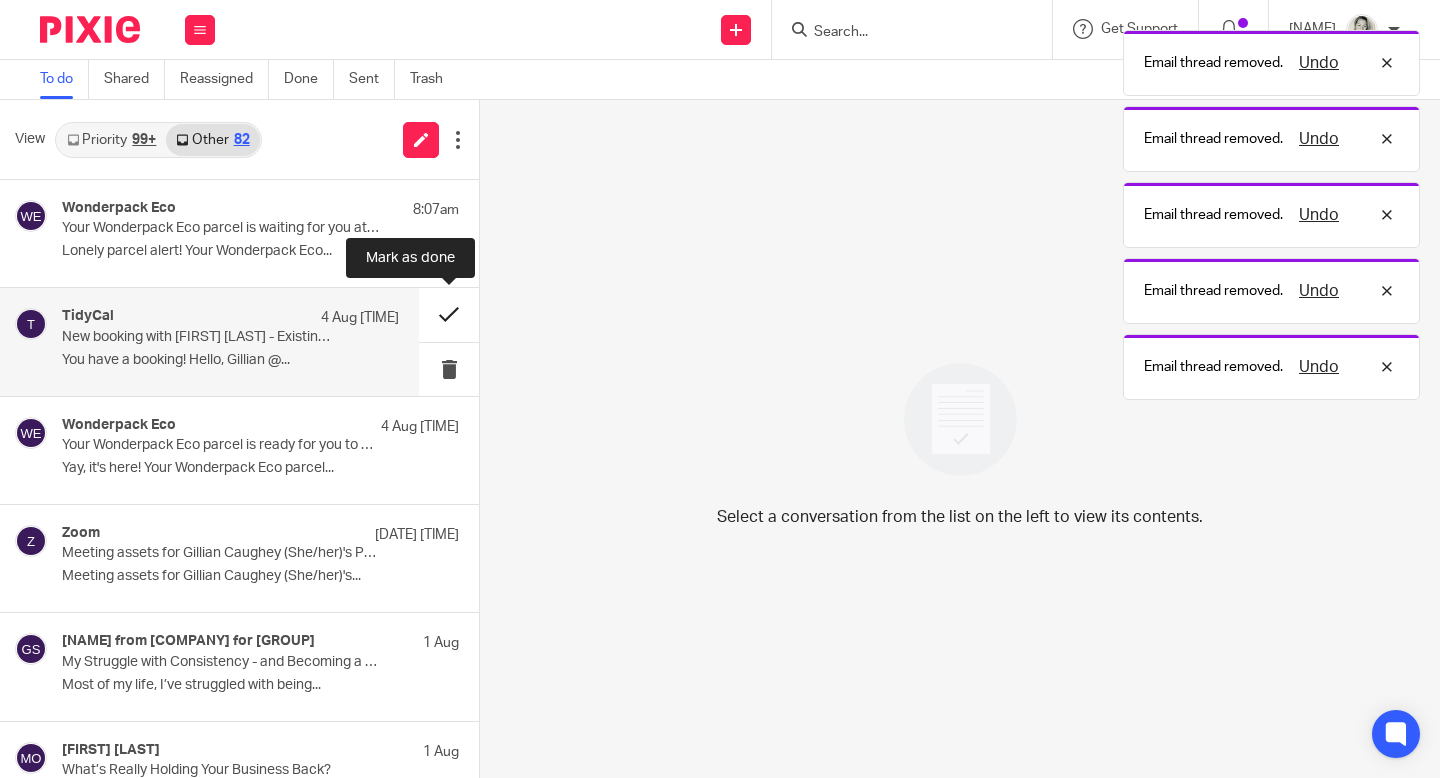 click at bounding box center (449, 314) 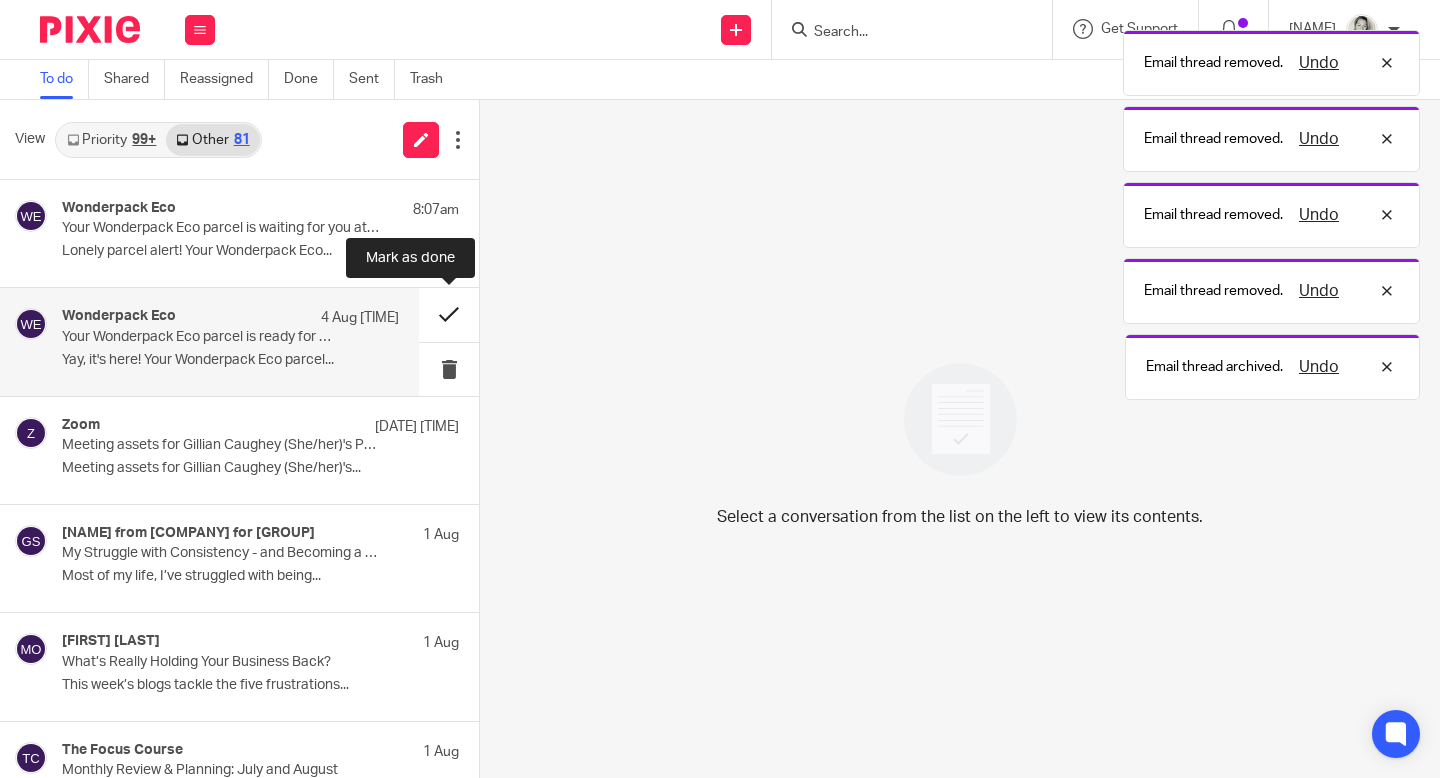 click at bounding box center [449, 314] 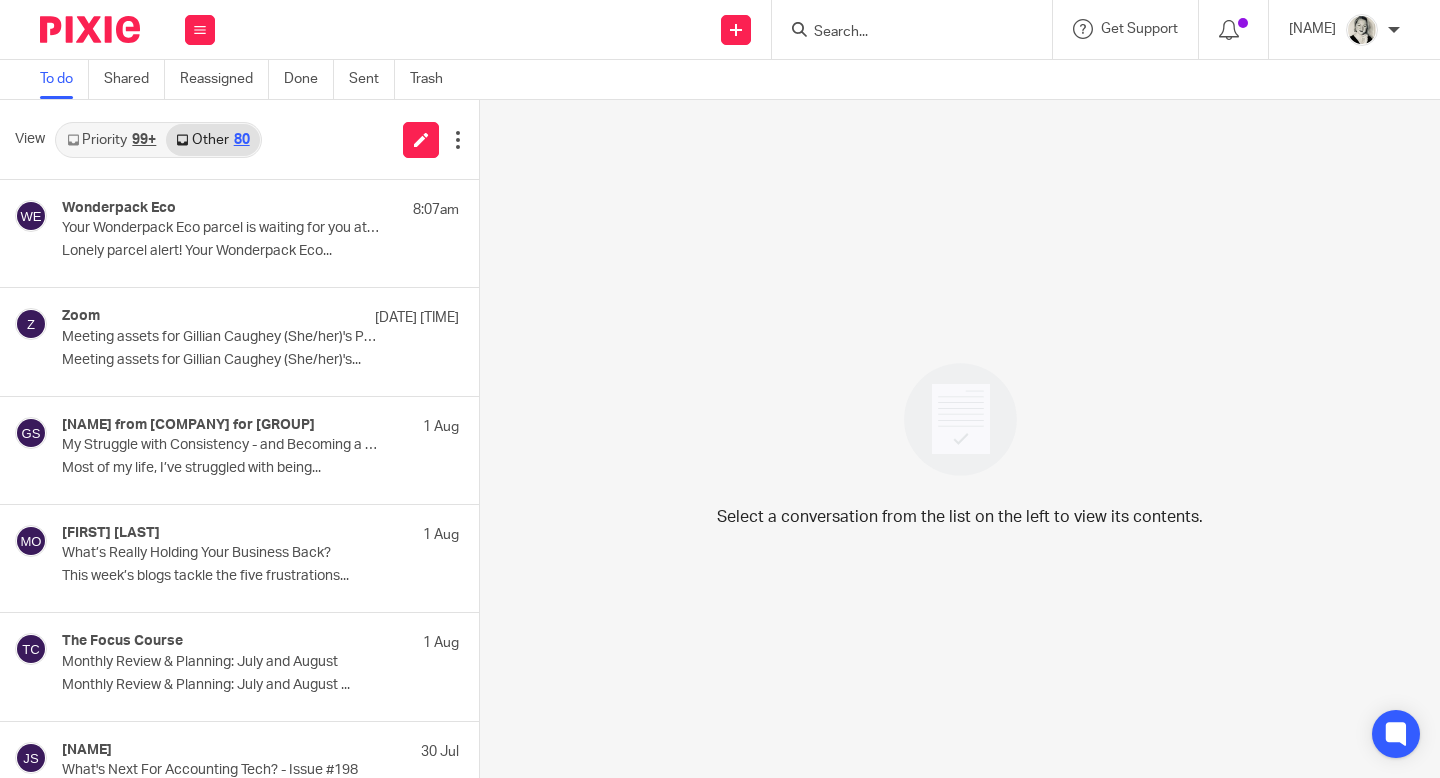 click on "Priority
99+" at bounding box center [111, 140] 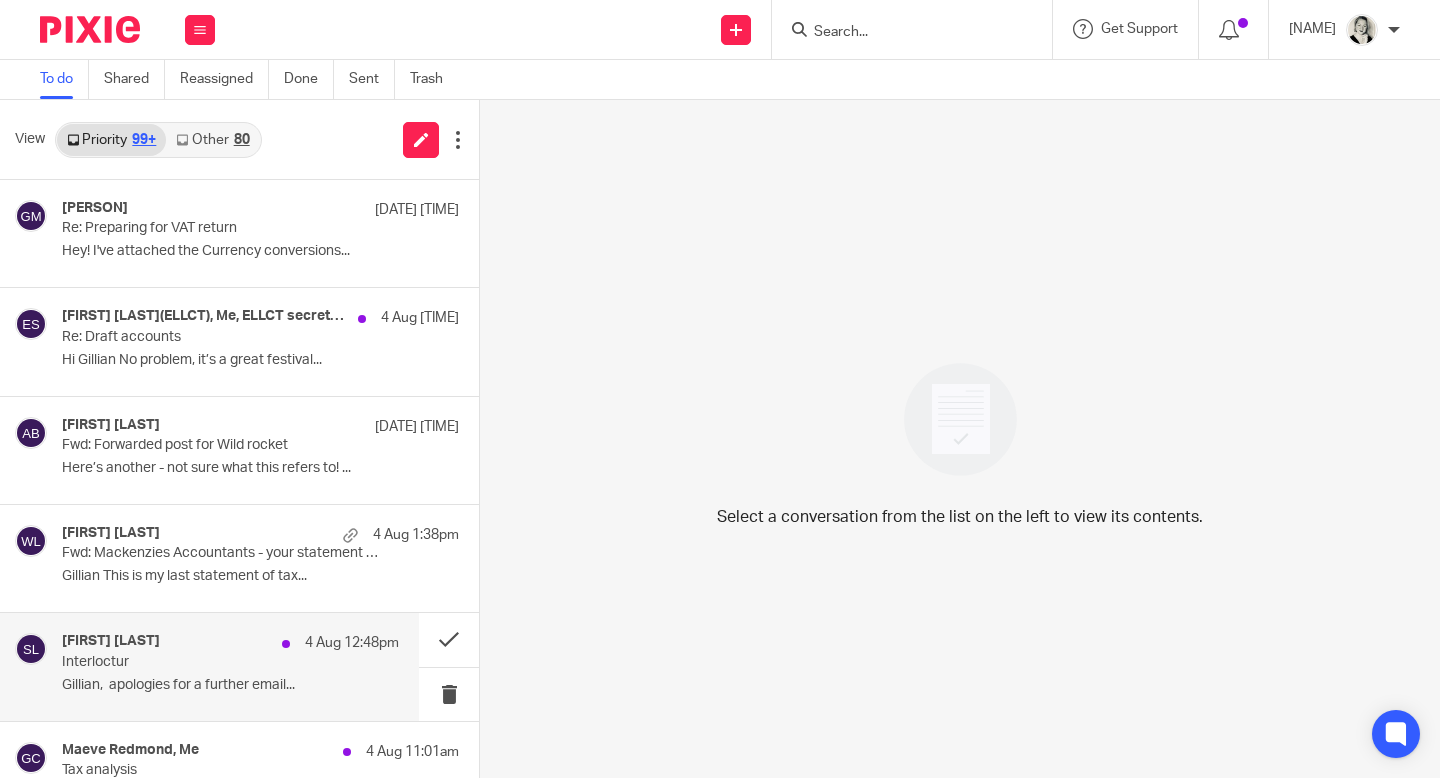 click on "Gillian,     apologies for a further email..." at bounding box center (230, 685) 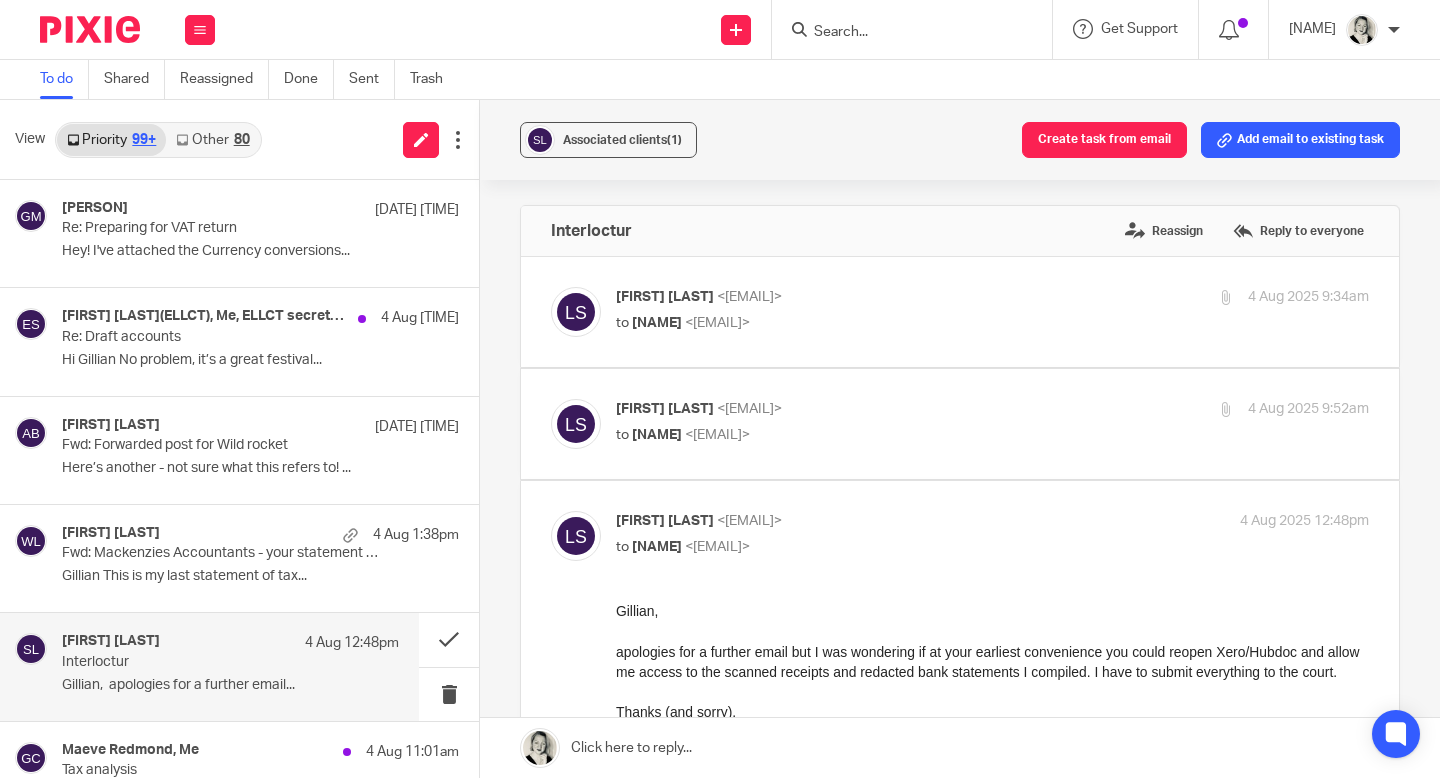 scroll, scrollTop: 0, scrollLeft: 0, axis: both 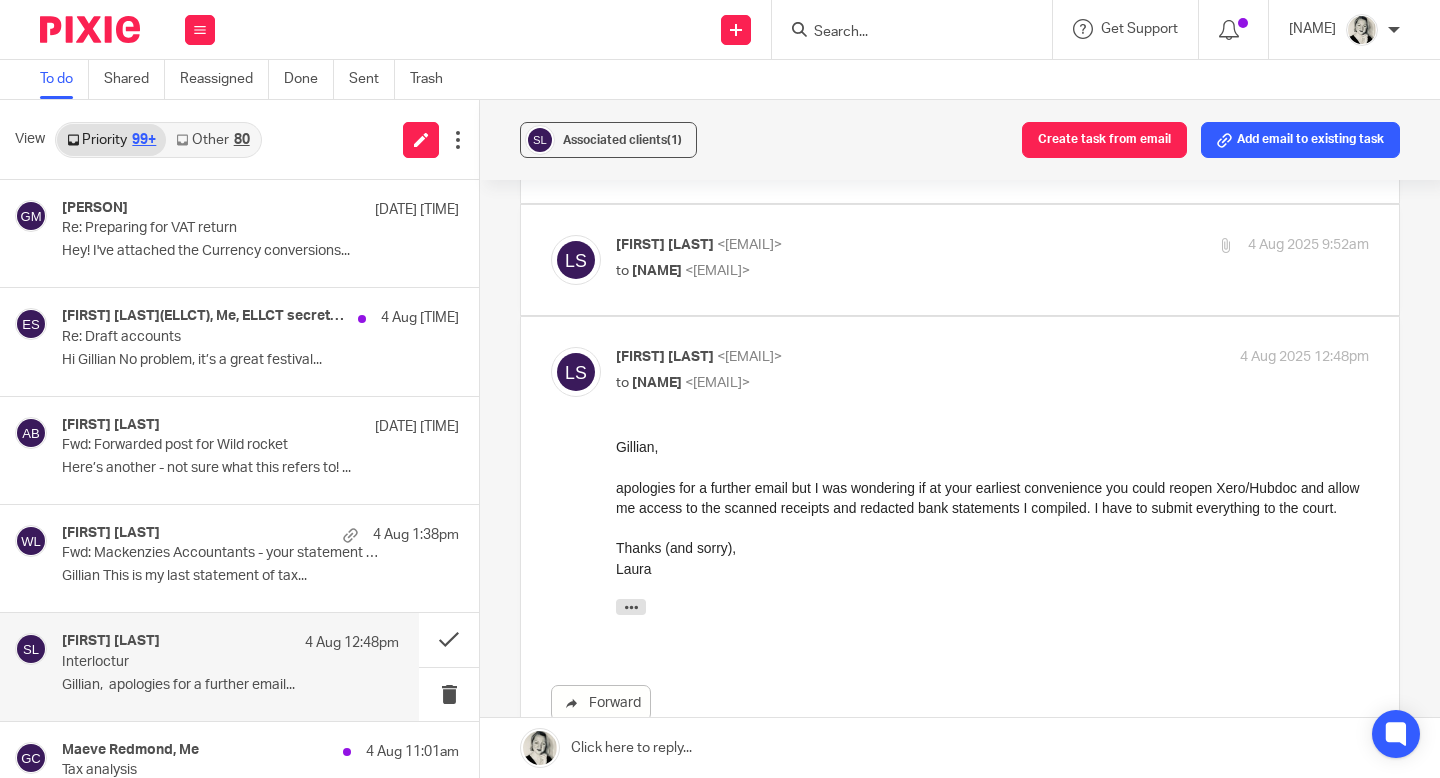 click on "[NAME] <[EMAIL]> to
[NAME]
<[EMAIL]>" at bounding box center (867, 258) 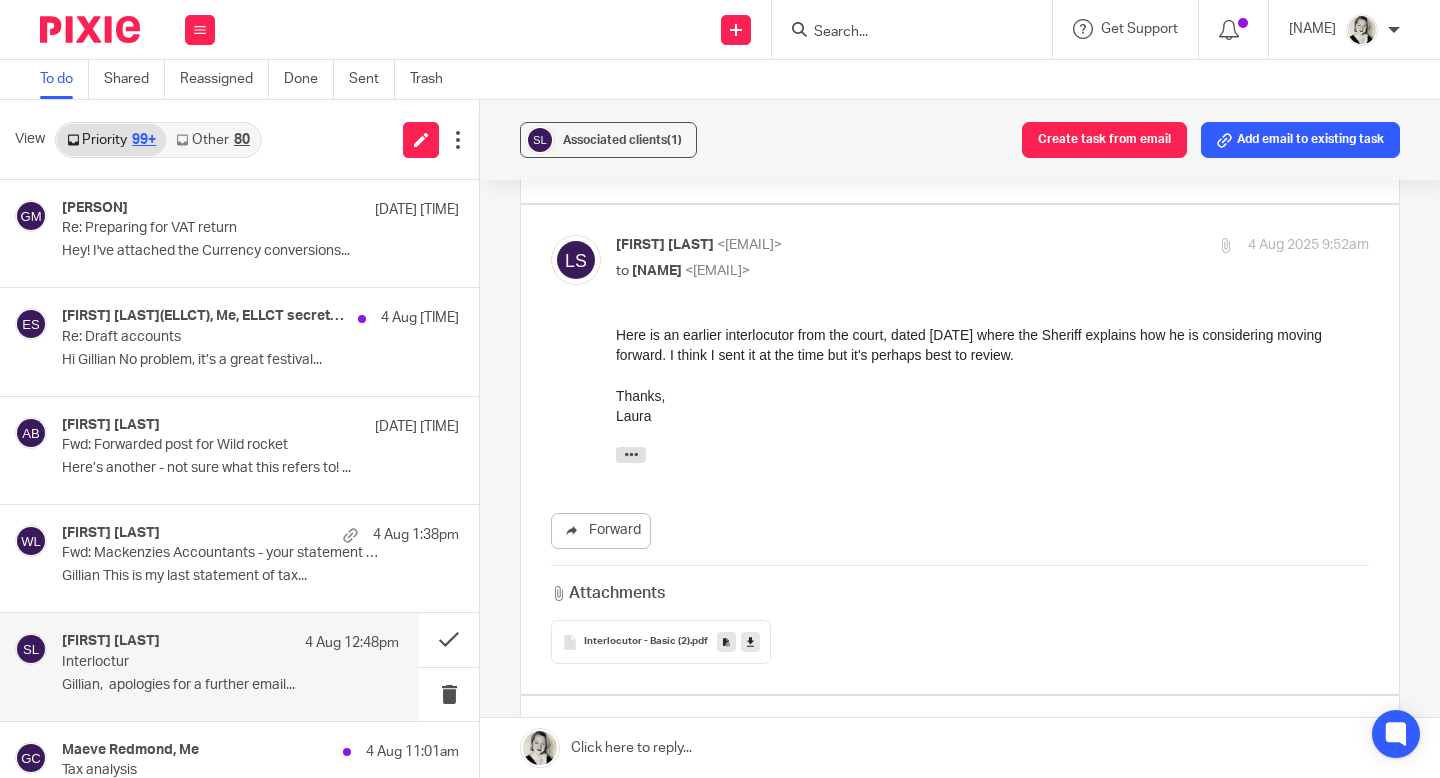 scroll, scrollTop: 0, scrollLeft: 0, axis: both 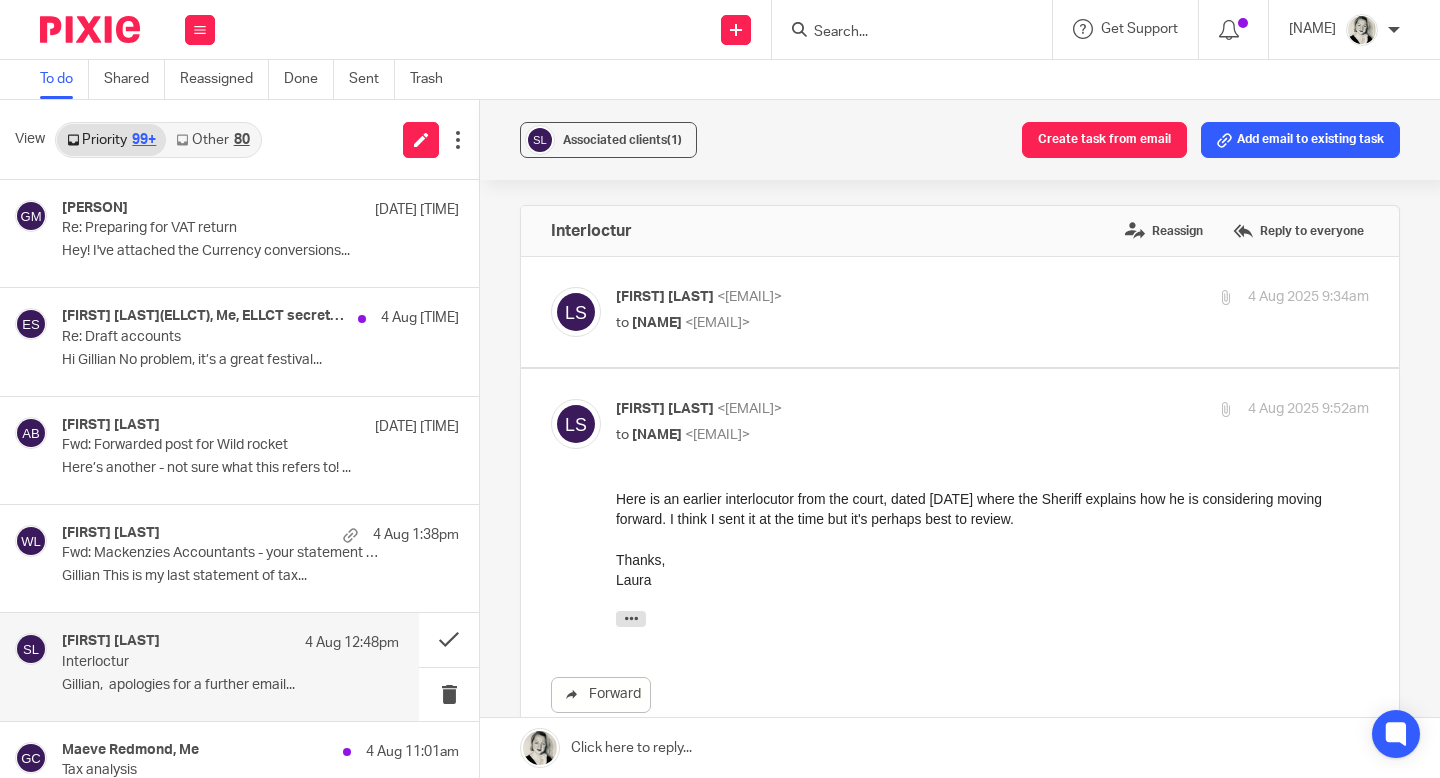click on "[FIRST] [LAST]
<[EMAIL]>" at bounding box center (867, 297) 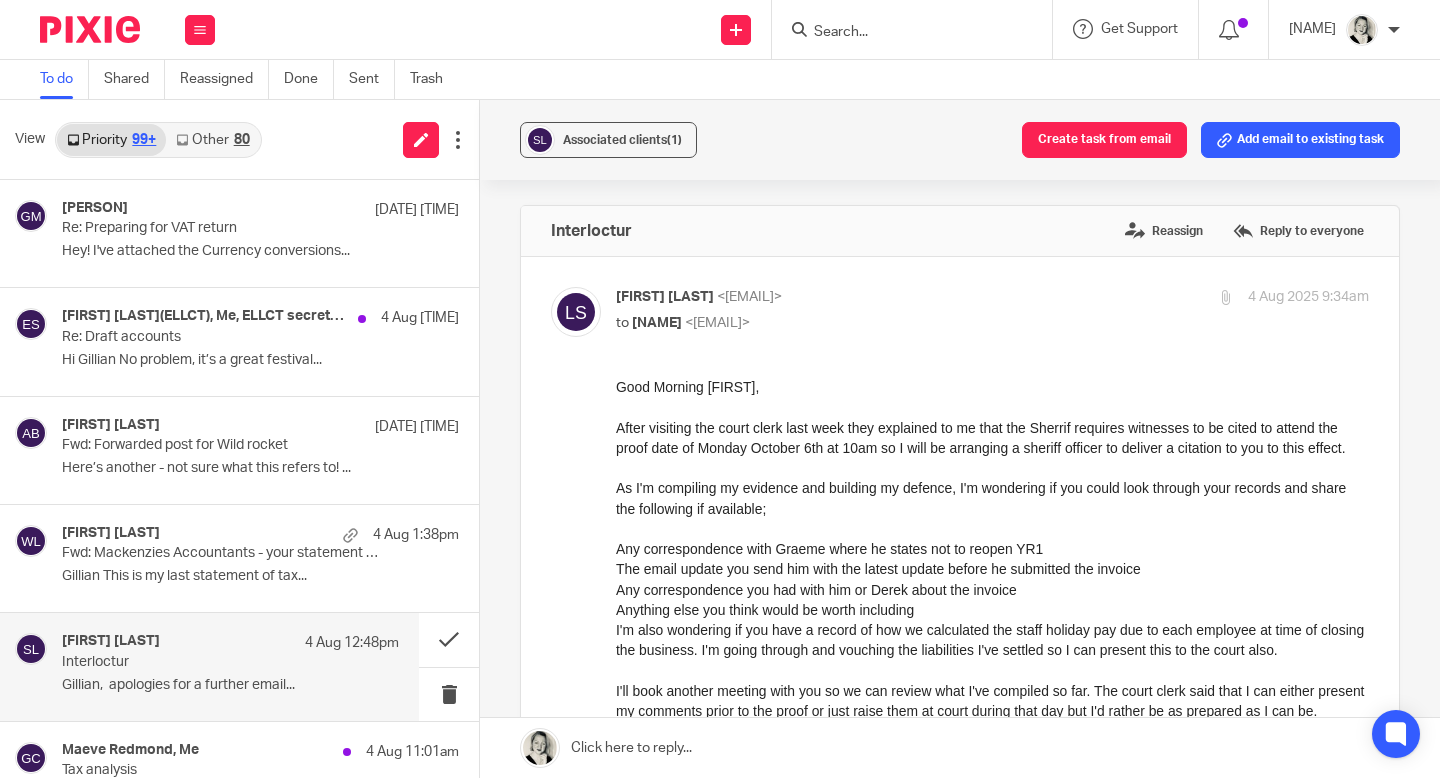 scroll, scrollTop: 0, scrollLeft: 0, axis: both 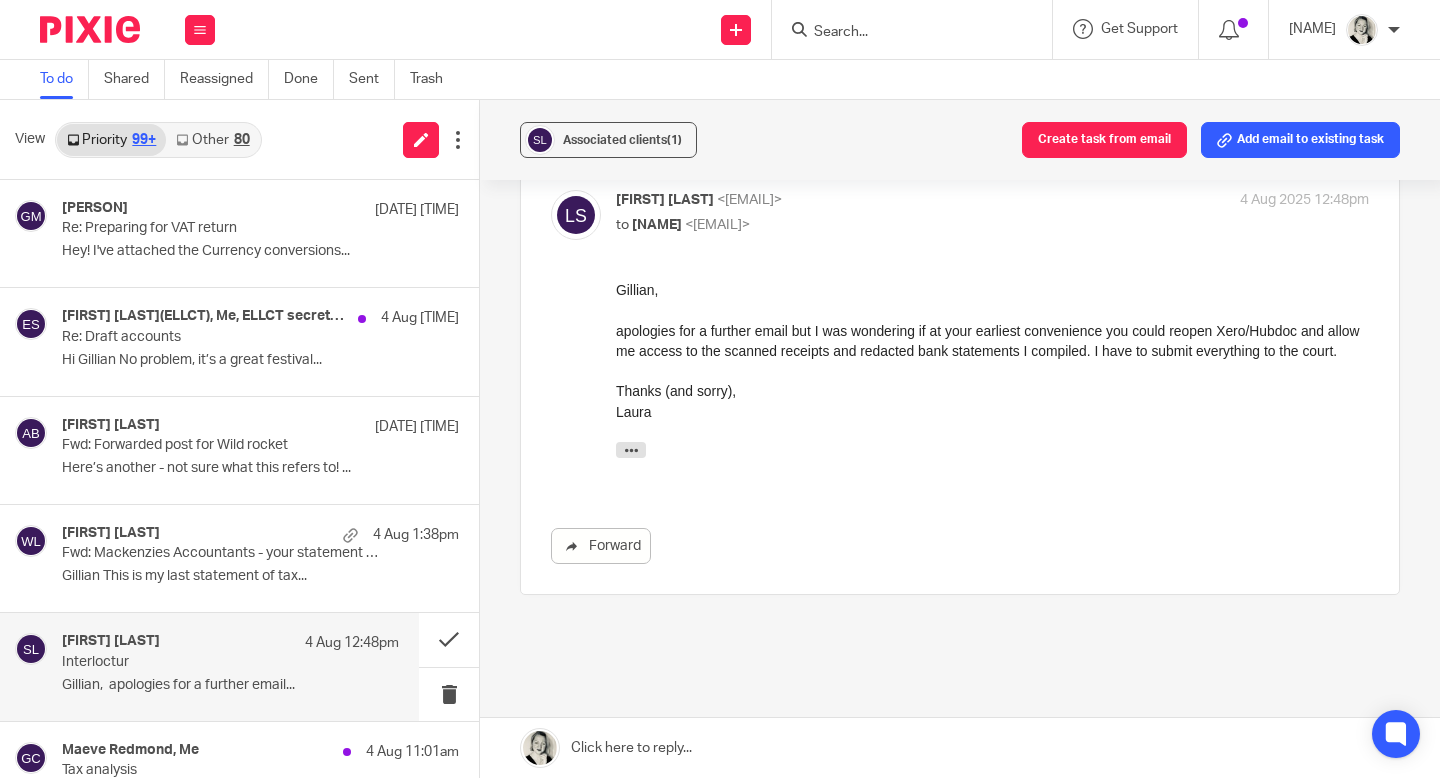 click at bounding box center [960, 748] 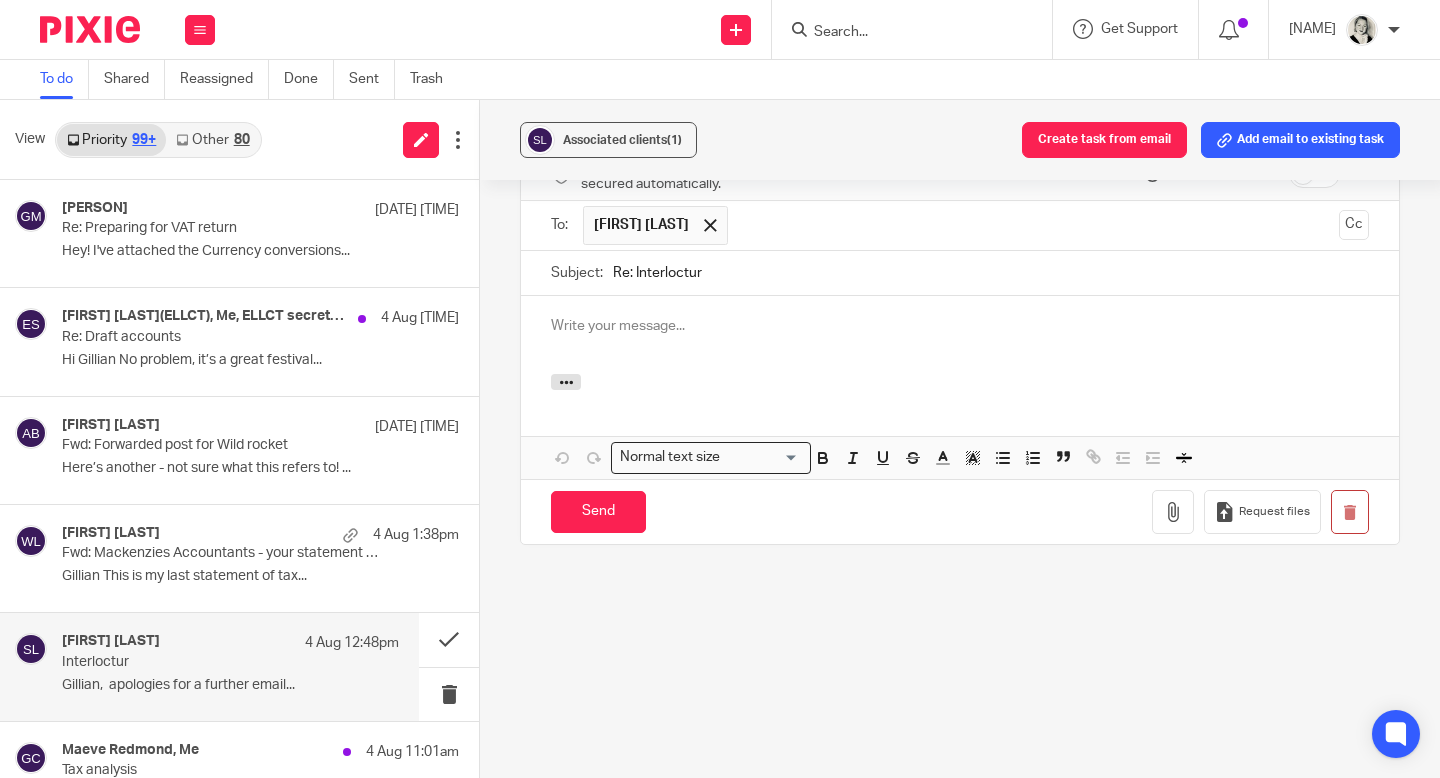 scroll, scrollTop: 0, scrollLeft: 0, axis: both 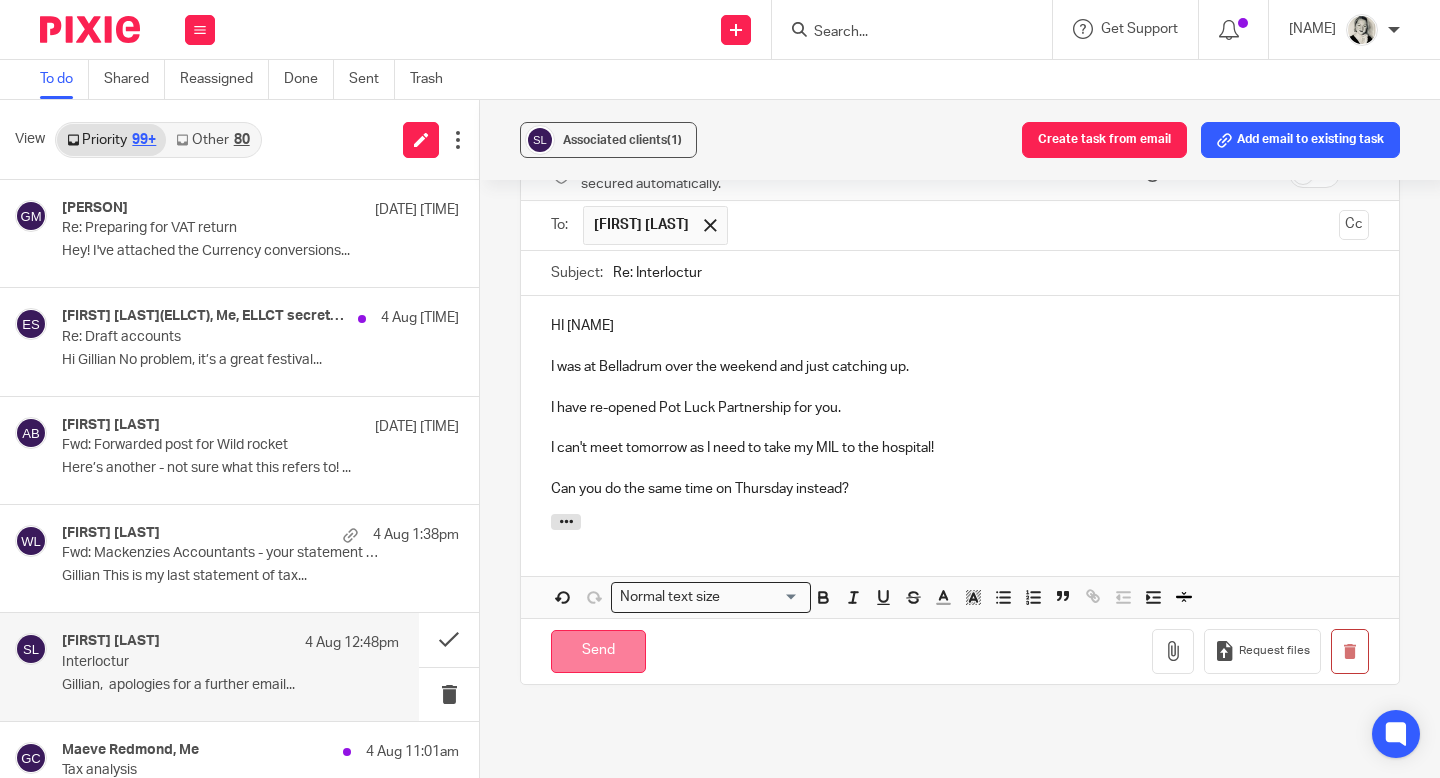 click on "Send" at bounding box center (598, 651) 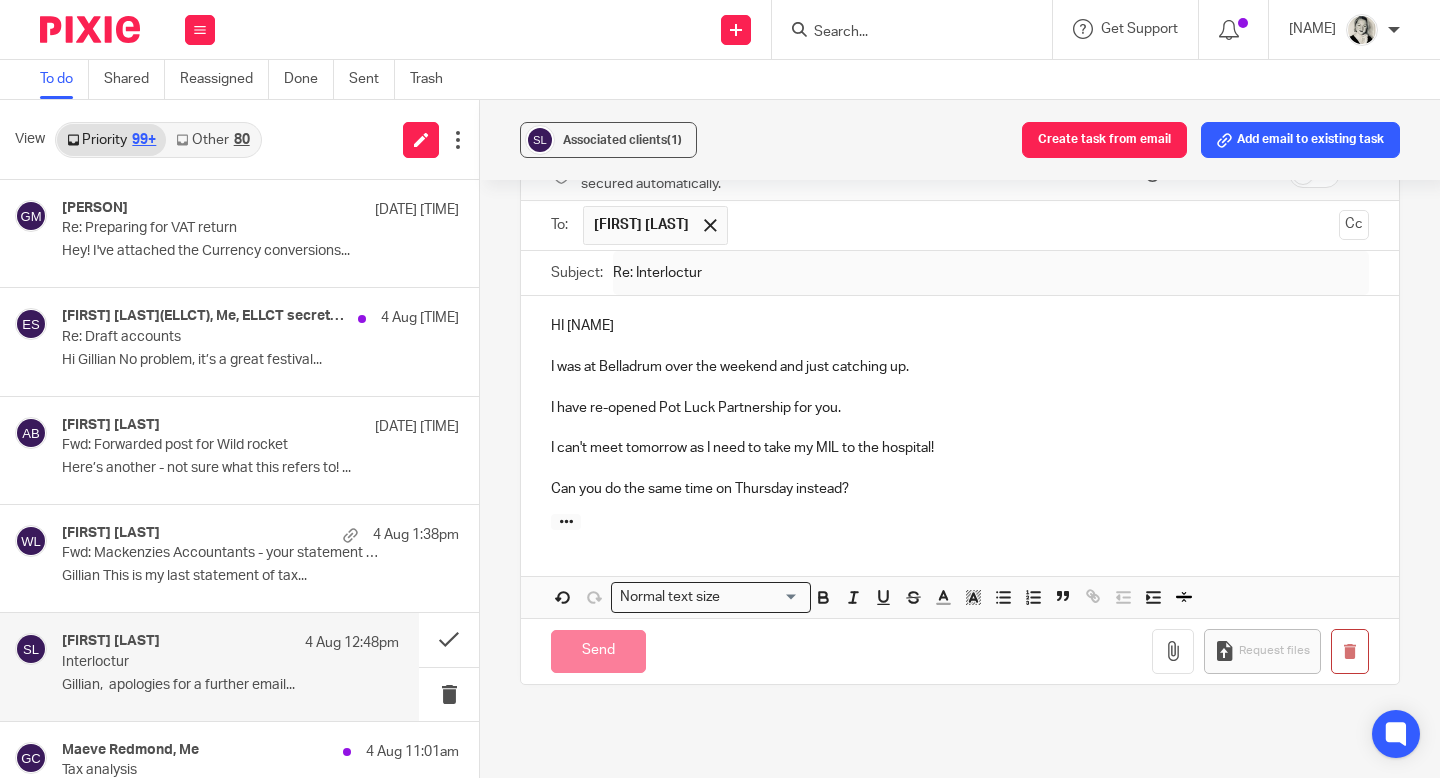 click on "Can you do the same time on Thursday instead?" at bounding box center [960, 489] 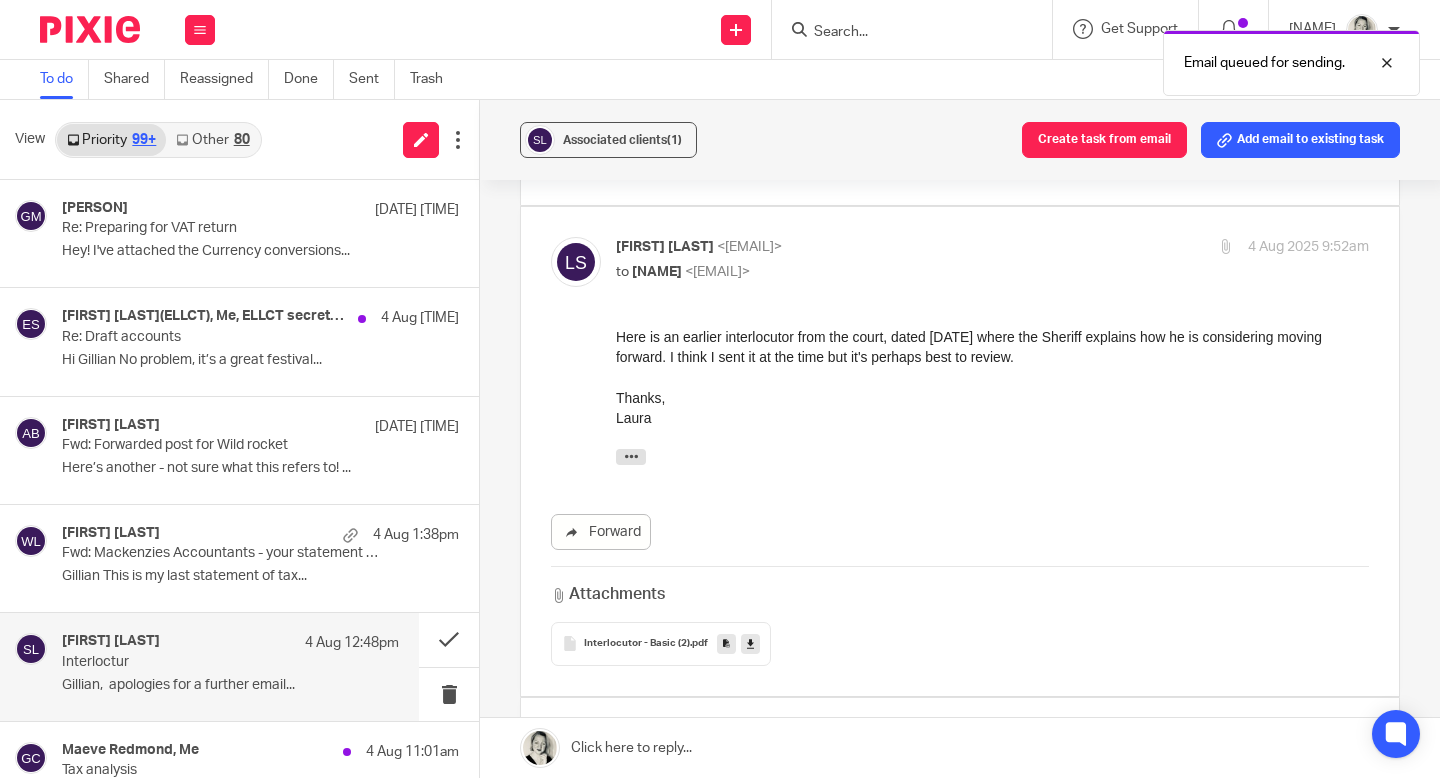 scroll, scrollTop: 938, scrollLeft: 0, axis: vertical 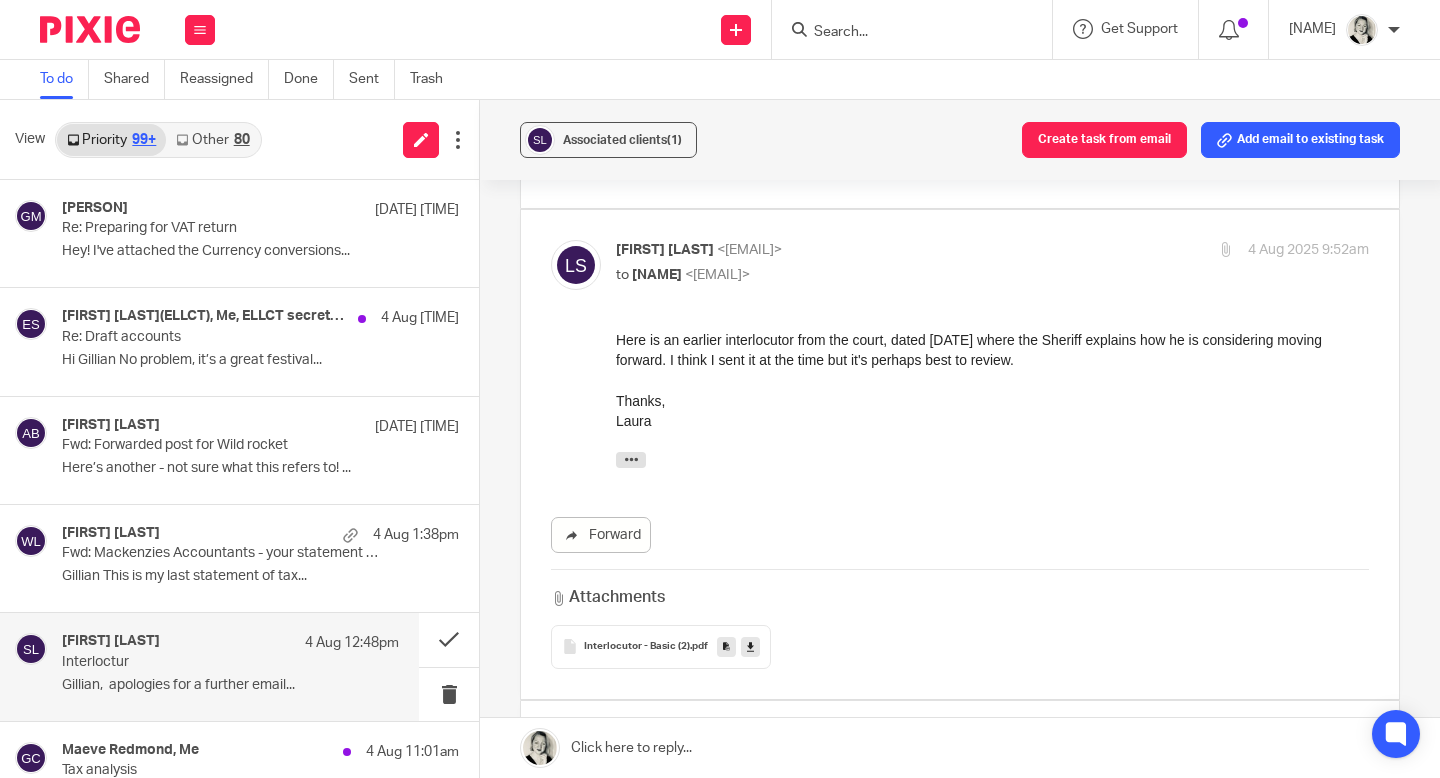 click at bounding box center [750, 647] 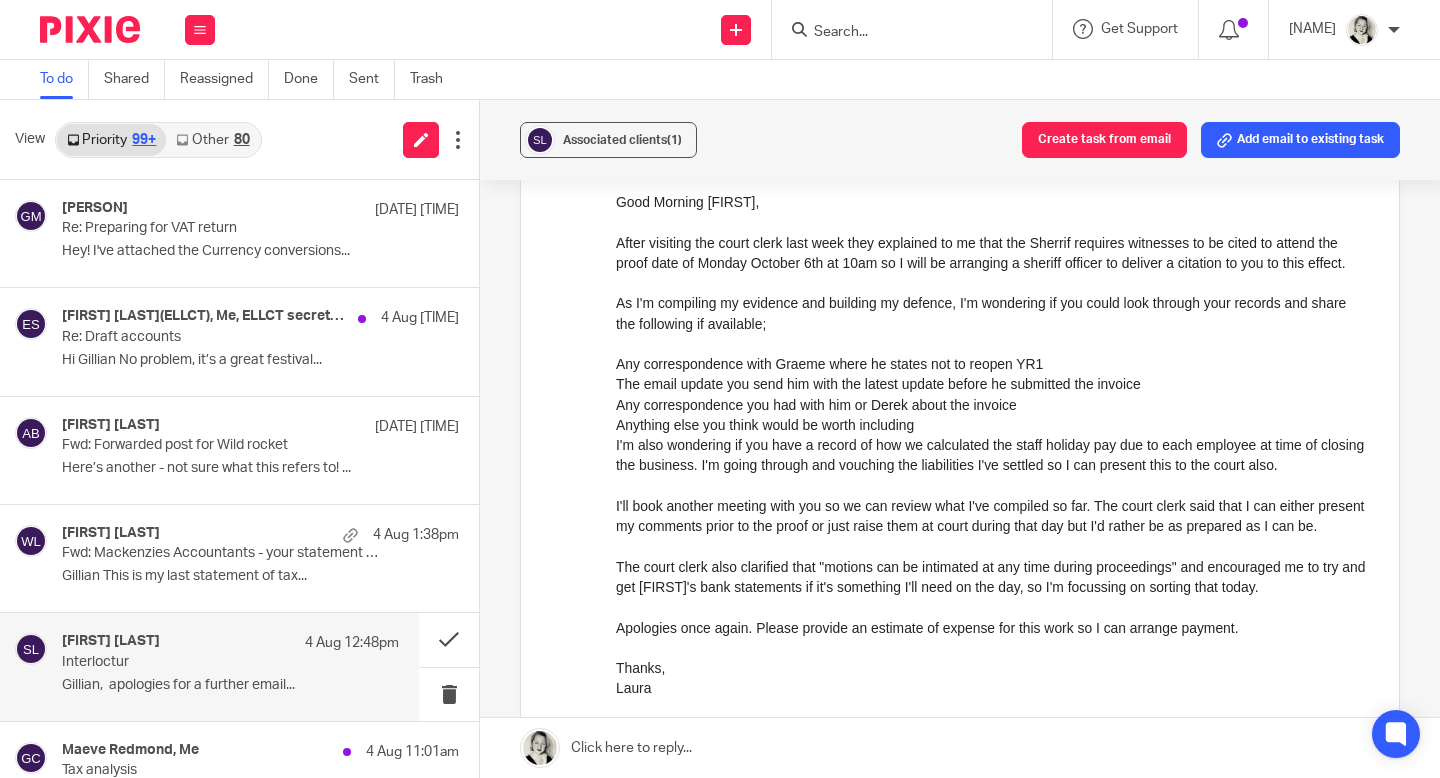 scroll, scrollTop: 100, scrollLeft: 0, axis: vertical 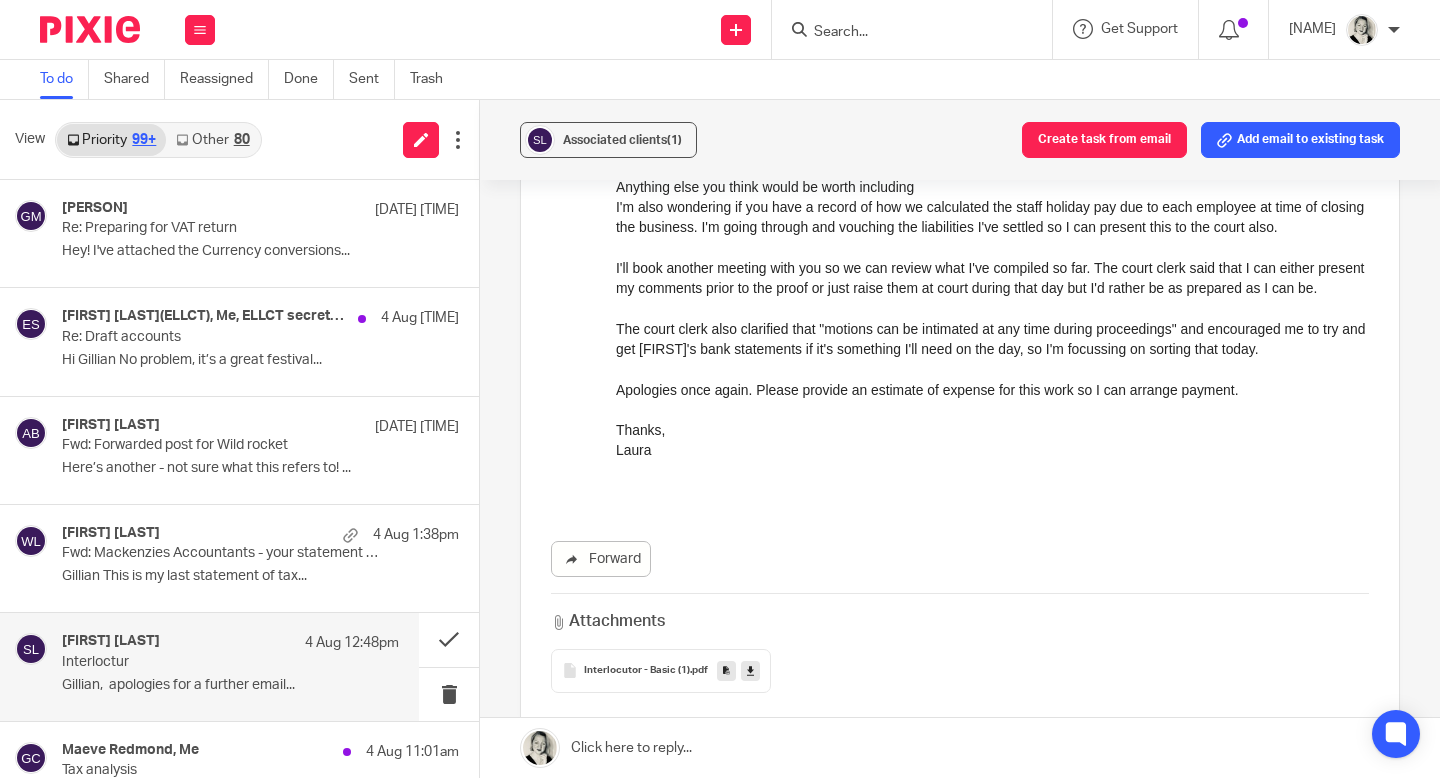 click at bounding box center [960, 748] 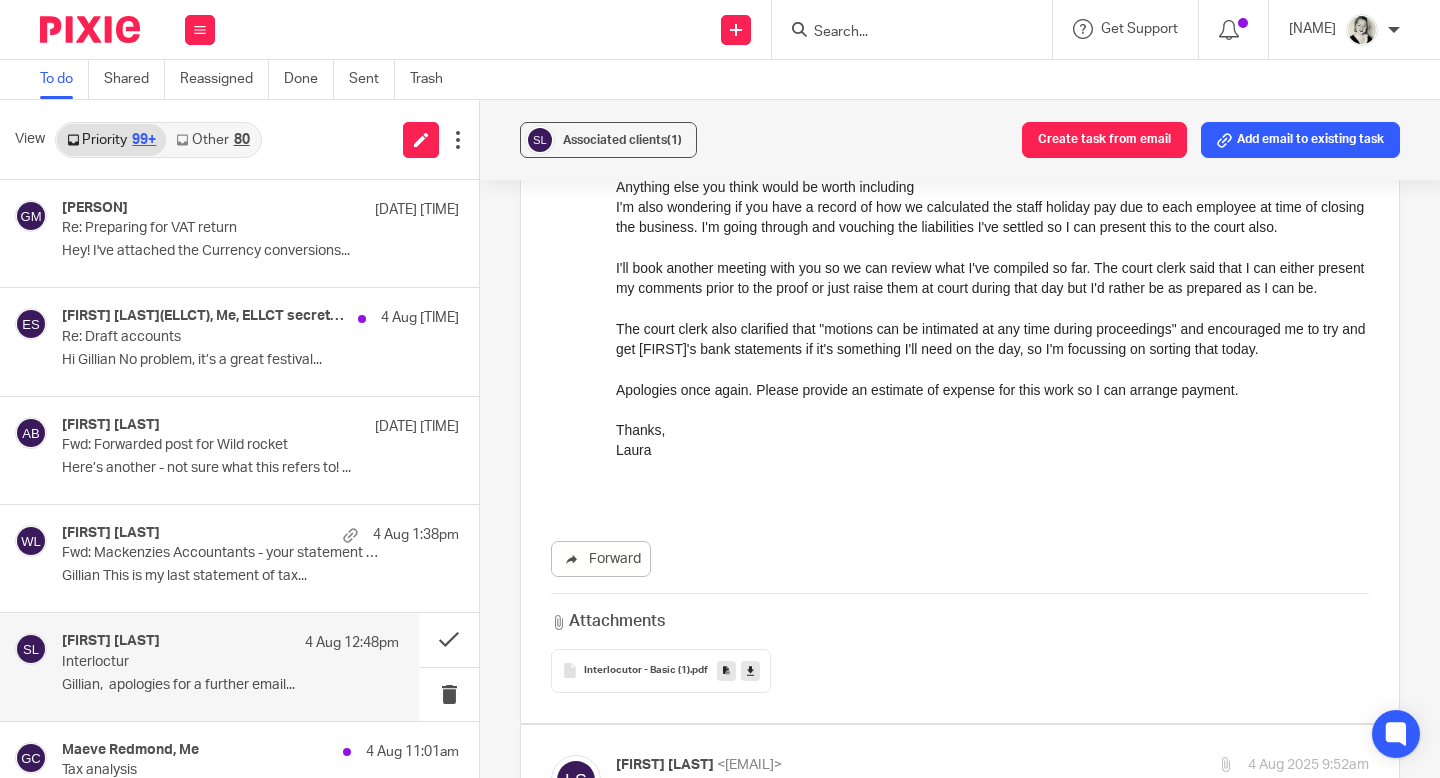 scroll, scrollTop: 1956, scrollLeft: 0, axis: vertical 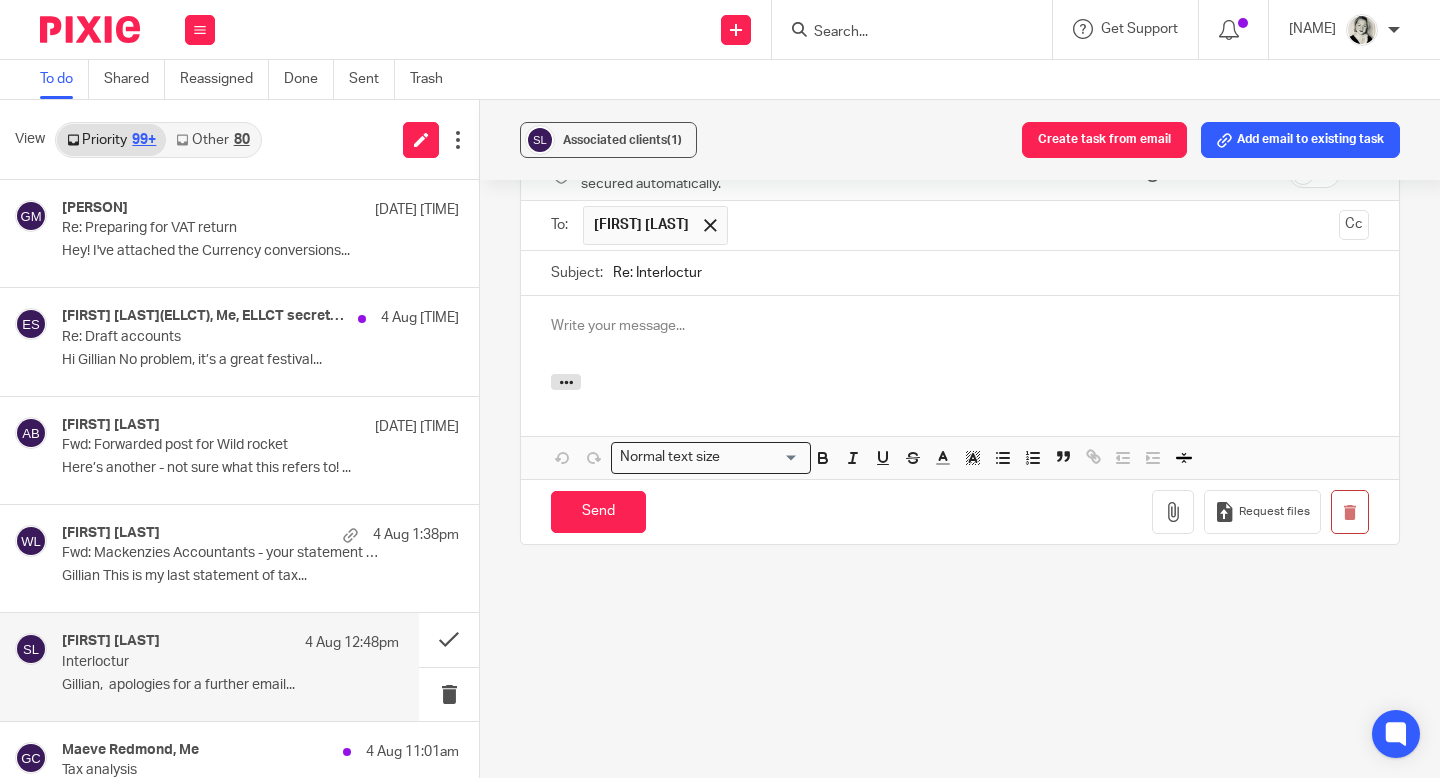 type 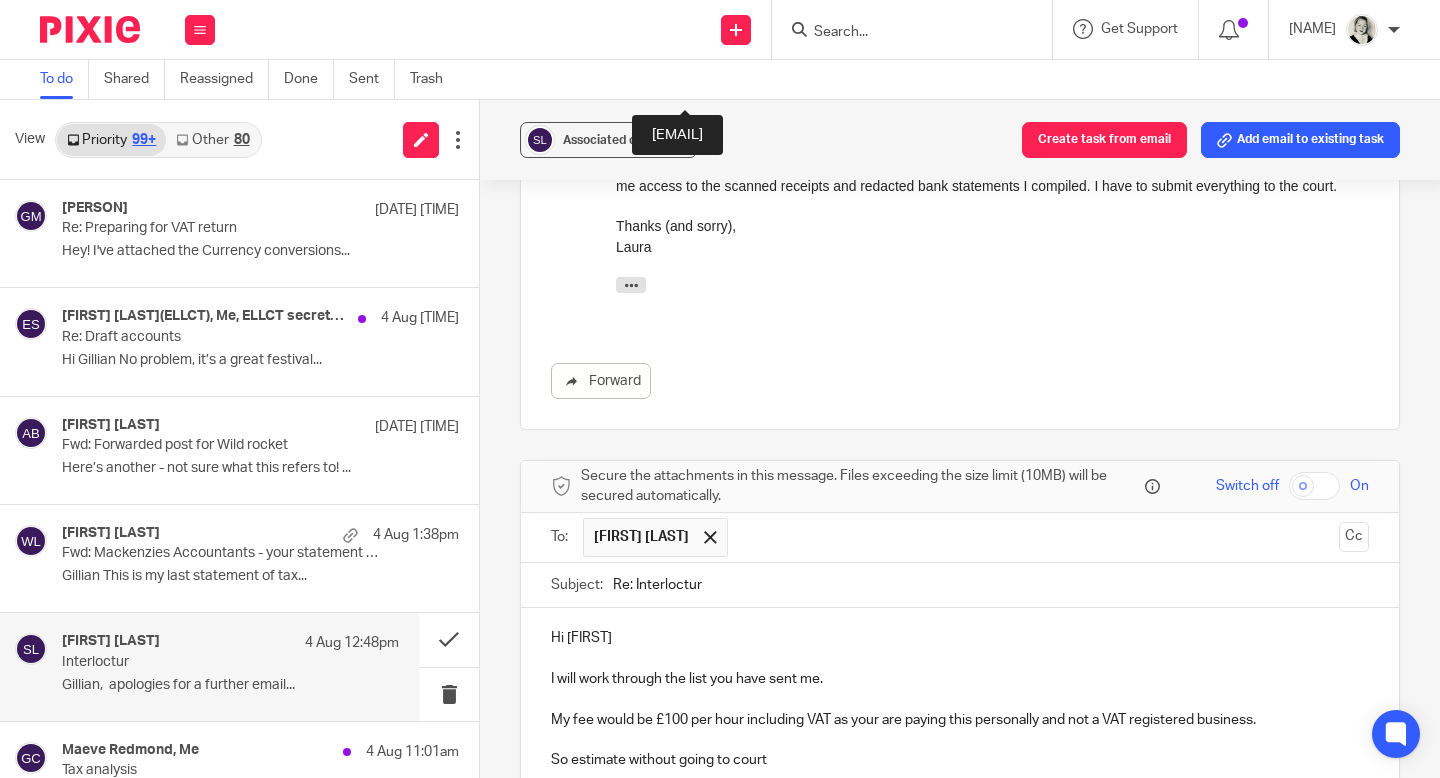 scroll, scrollTop: 2214, scrollLeft: 0, axis: vertical 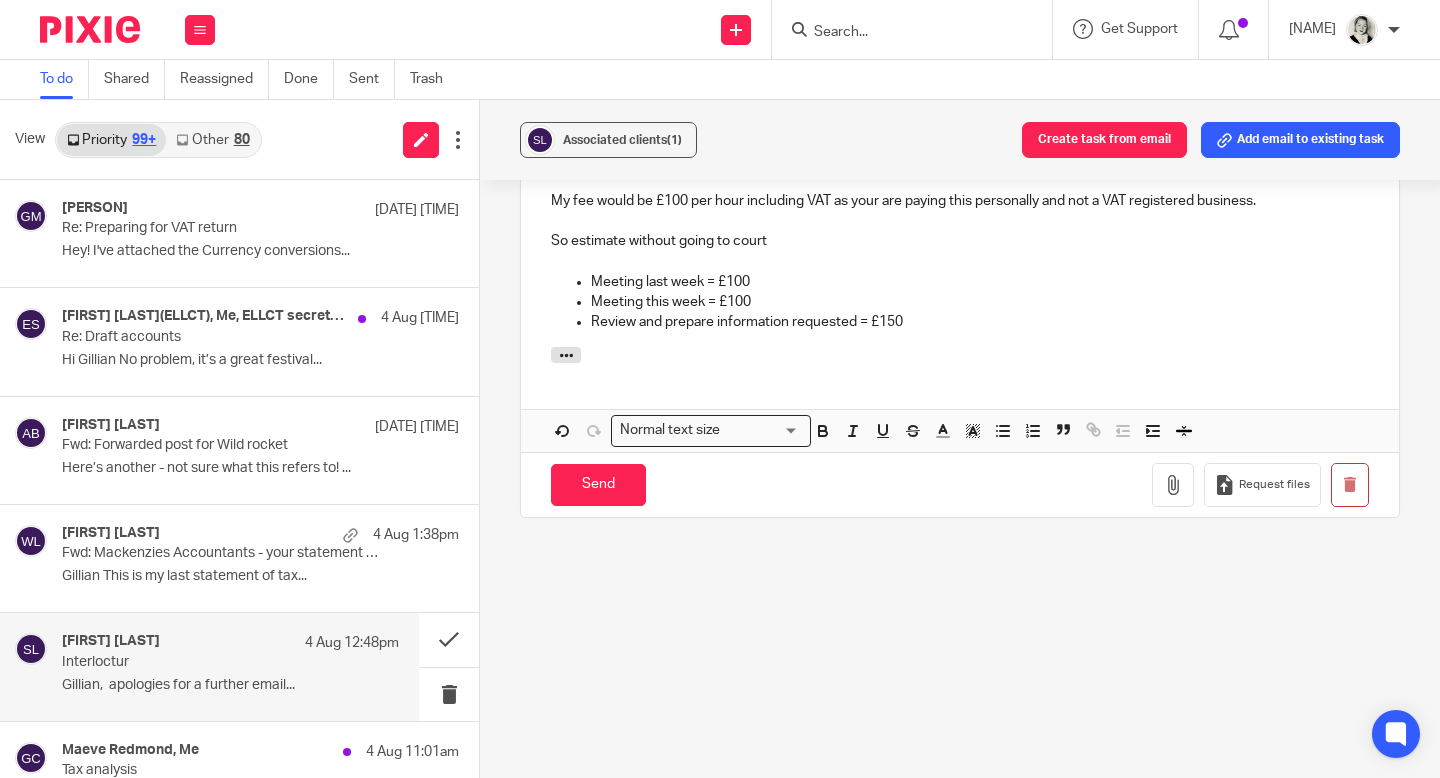 click on "So estimate without going to court" at bounding box center [960, 241] 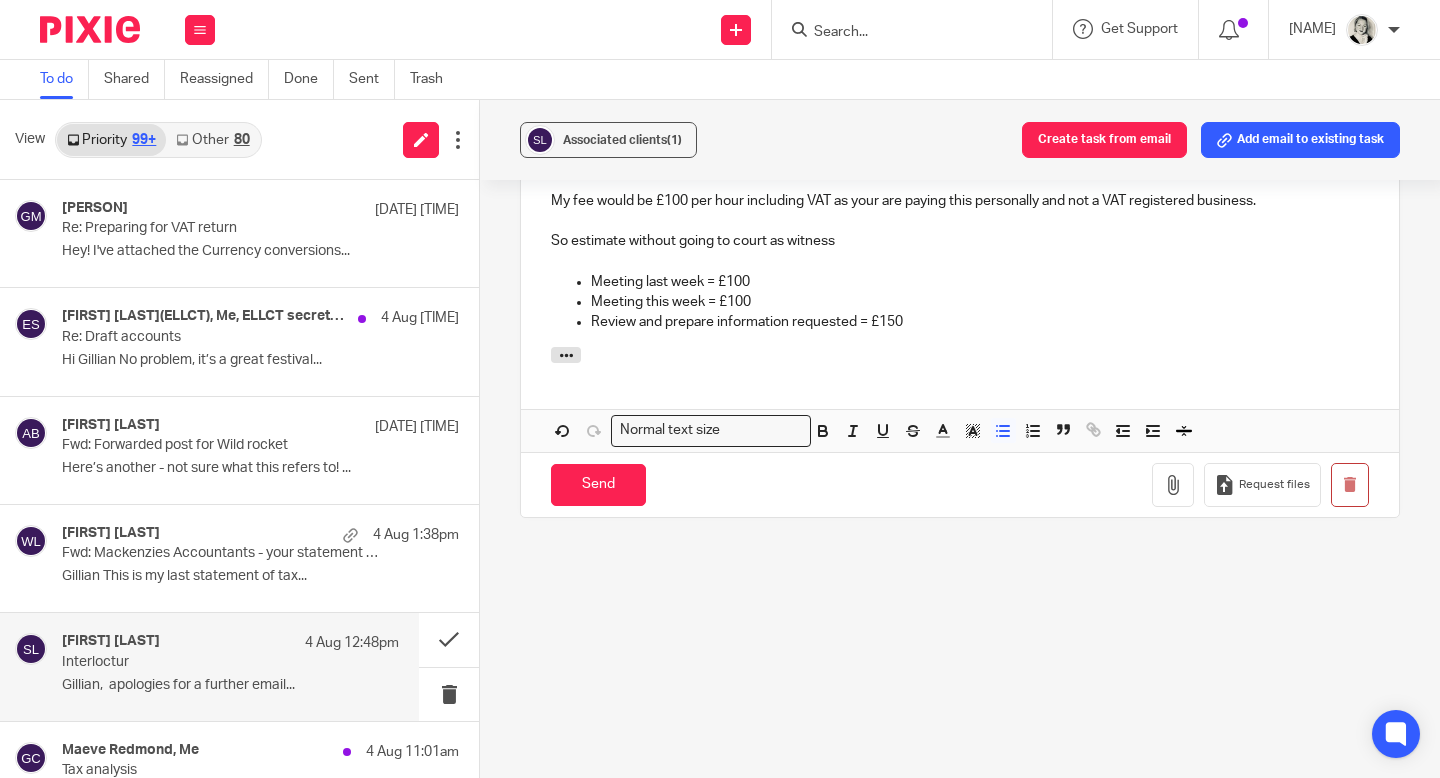 click on "Review and prepare information requested = £150" at bounding box center (980, 322) 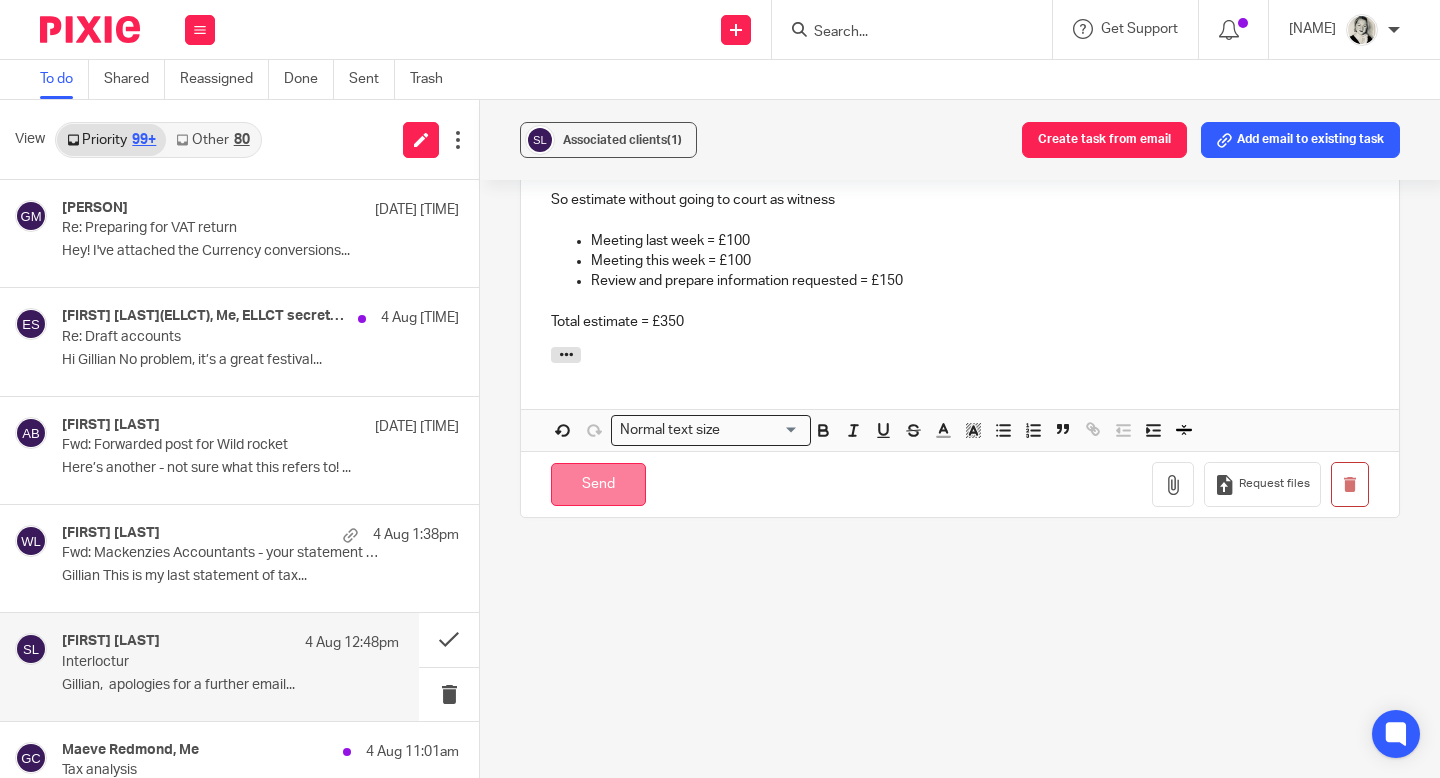 click on "Send" at bounding box center [598, 484] 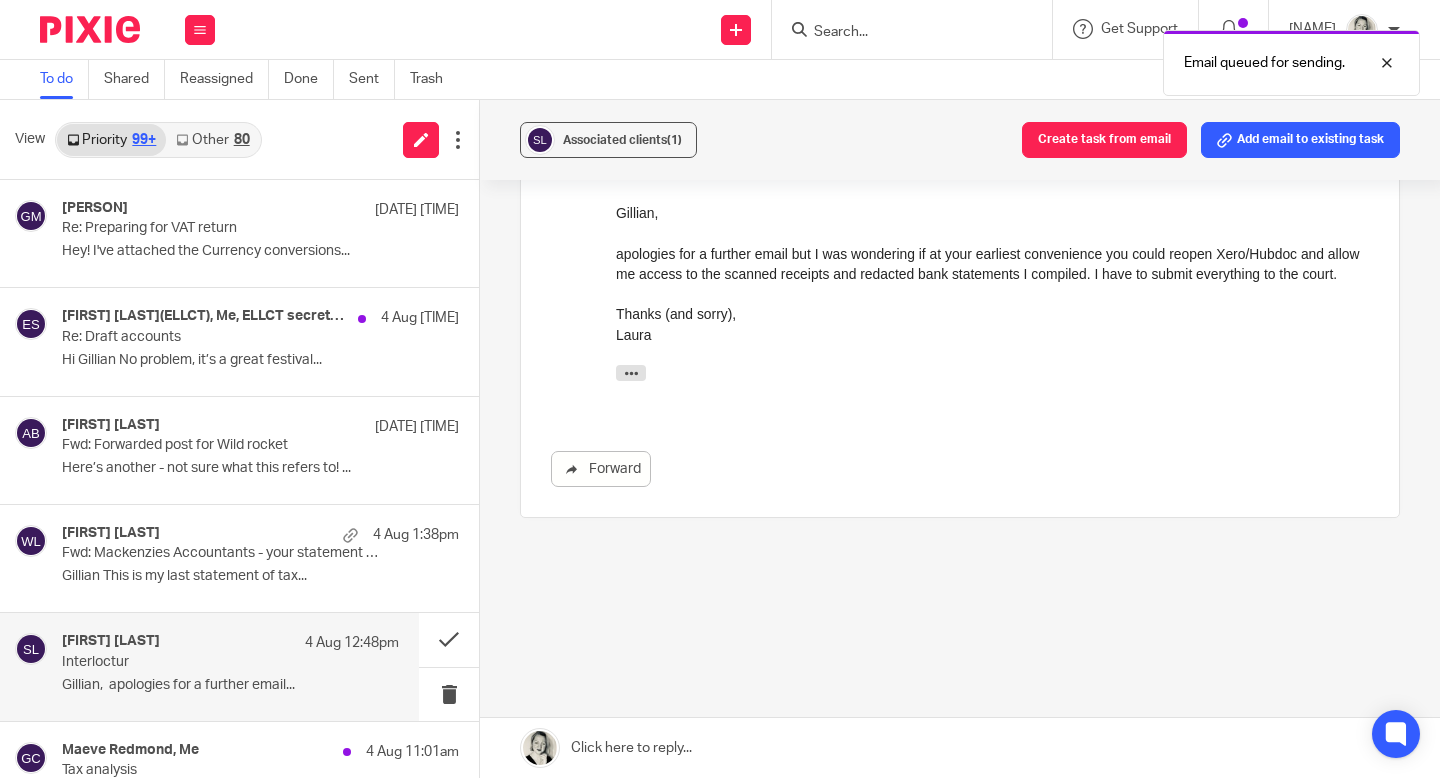 scroll, scrollTop: 1609, scrollLeft: 0, axis: vertical 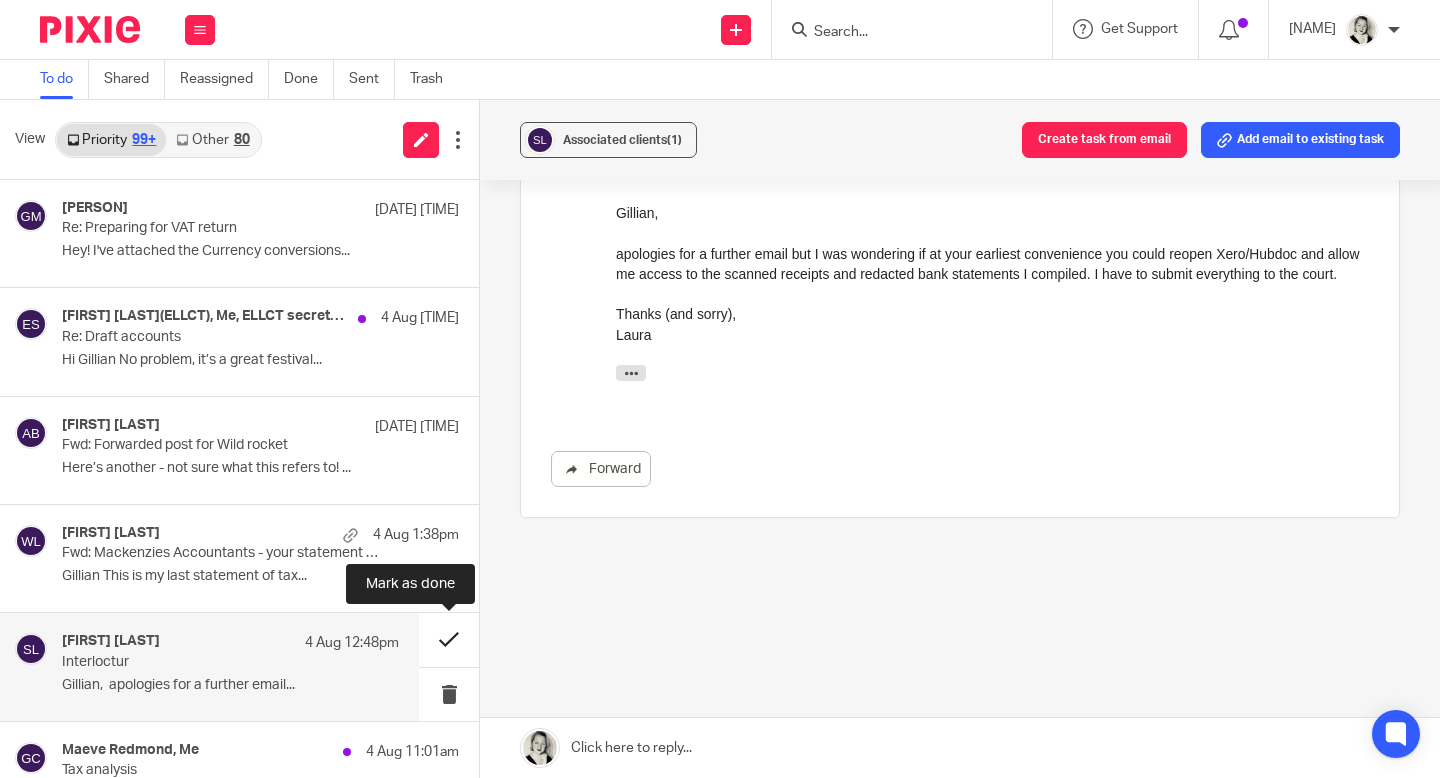 click at bounding box center [449, 639] 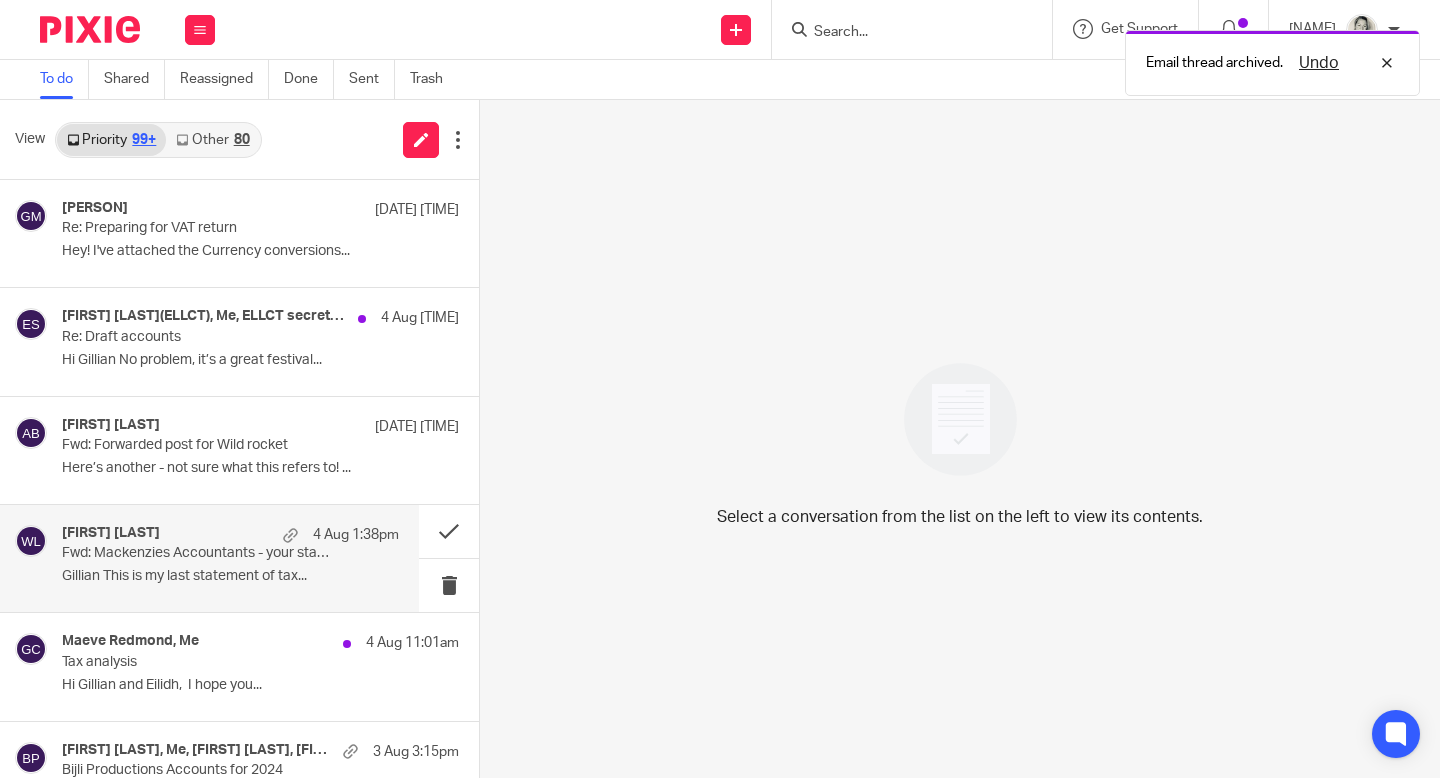 scroll, scrollTop: 97, scrollLeft: 0, axis: vertical 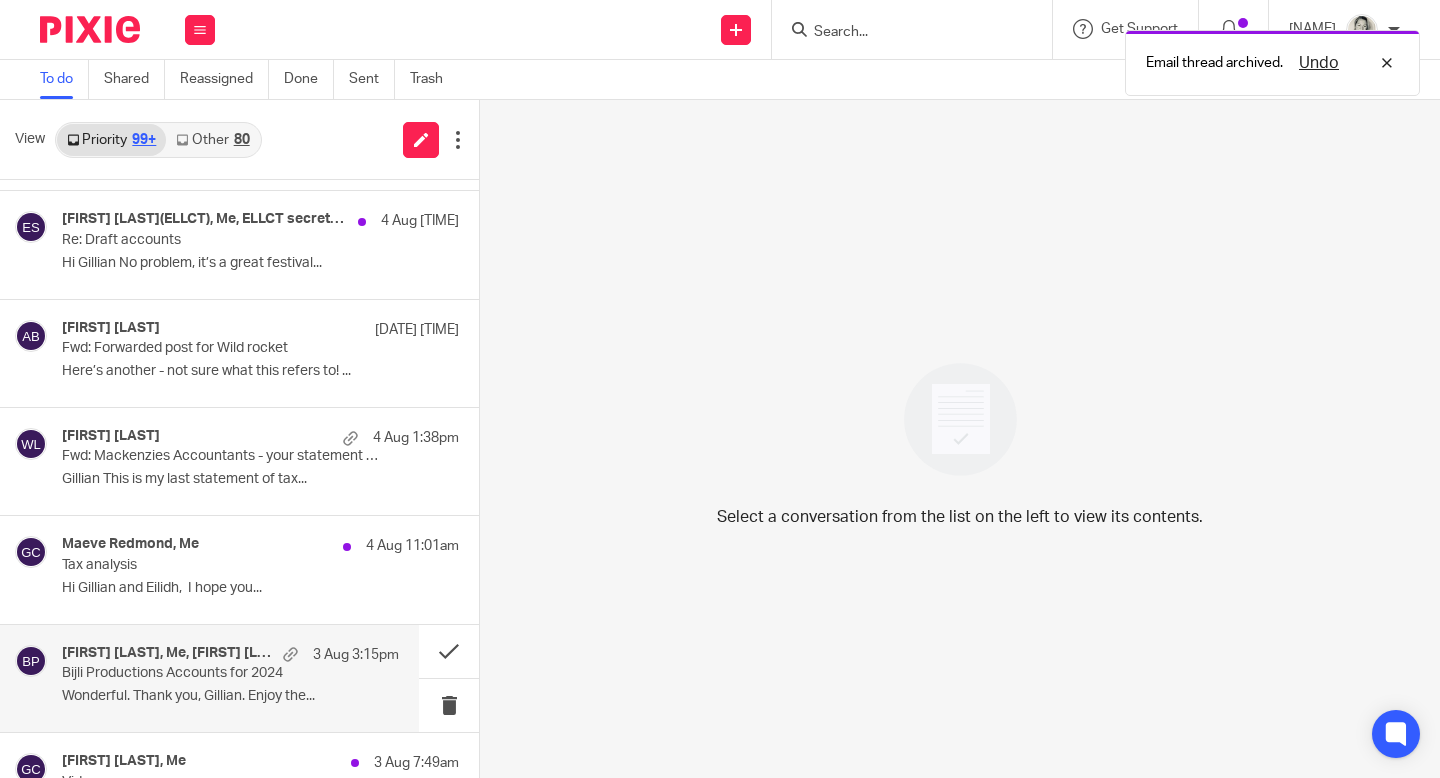 click on "Bijli Productions Accounts for 2024" at bounding box center (197, 673) 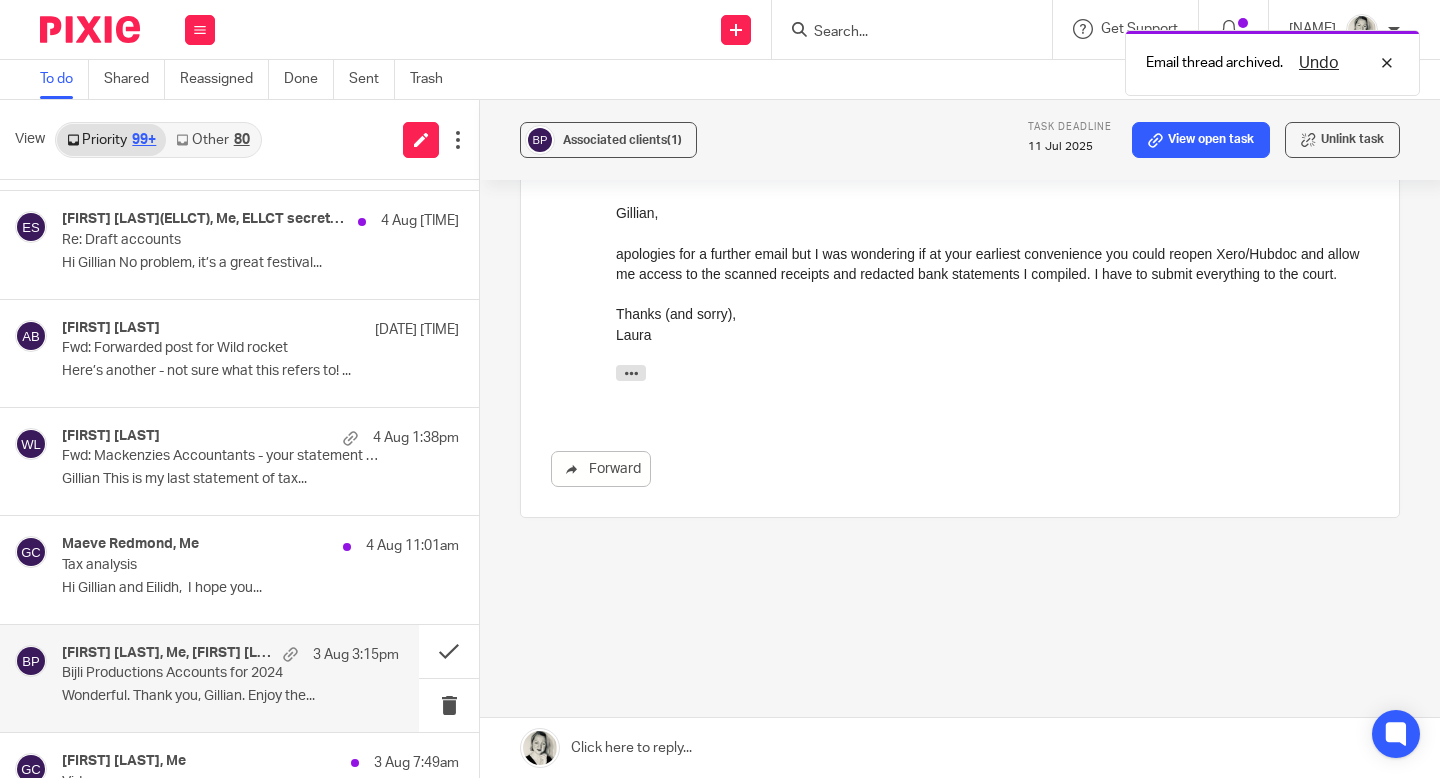 scroll, scrollTop: 0, scrollLeft: 0, axis: both 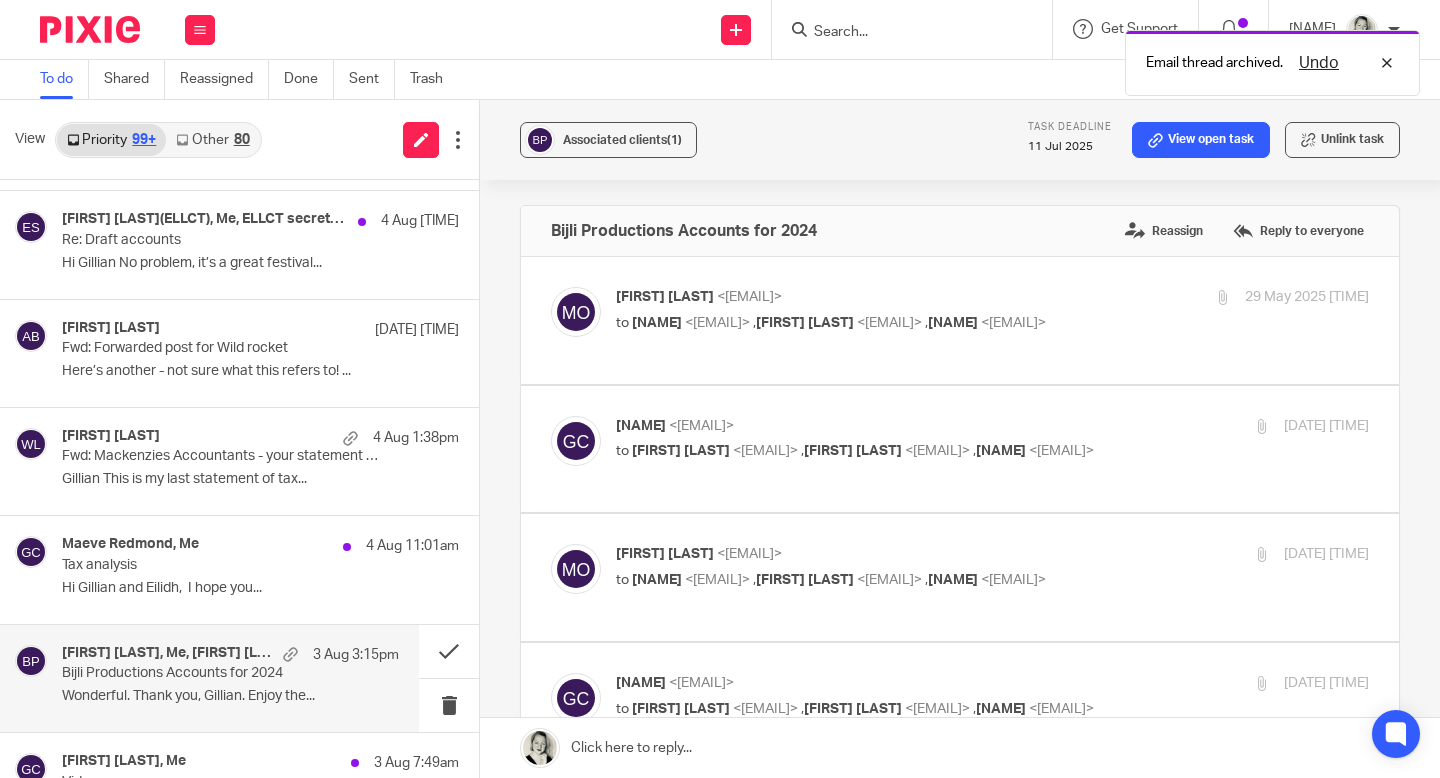 click on "[FIRST] [LAST]" at bounding box center [665, 297] 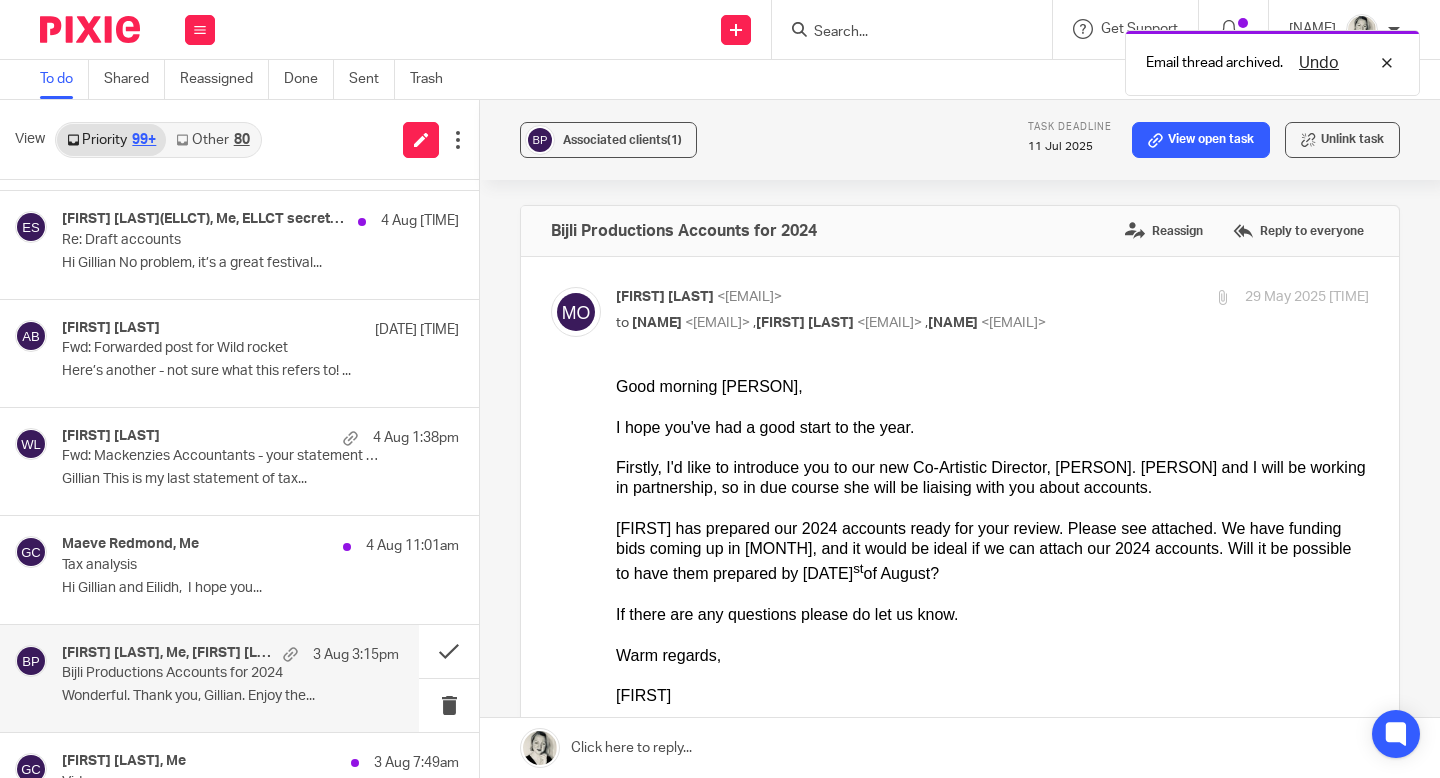scroll, scrollTop: 0, scrollLeft: 0, axis: both 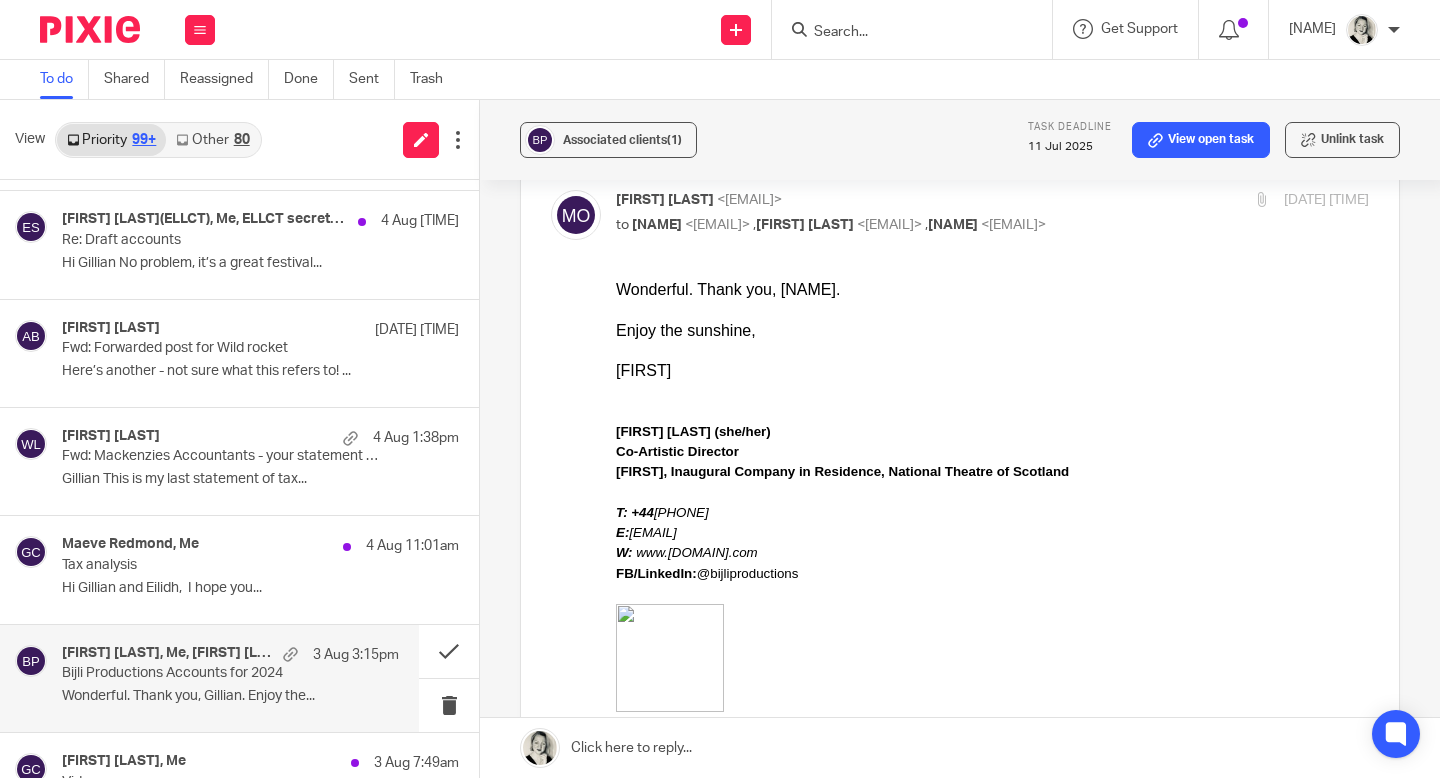 click on "[NAME]" at bounding box center (641, 71) 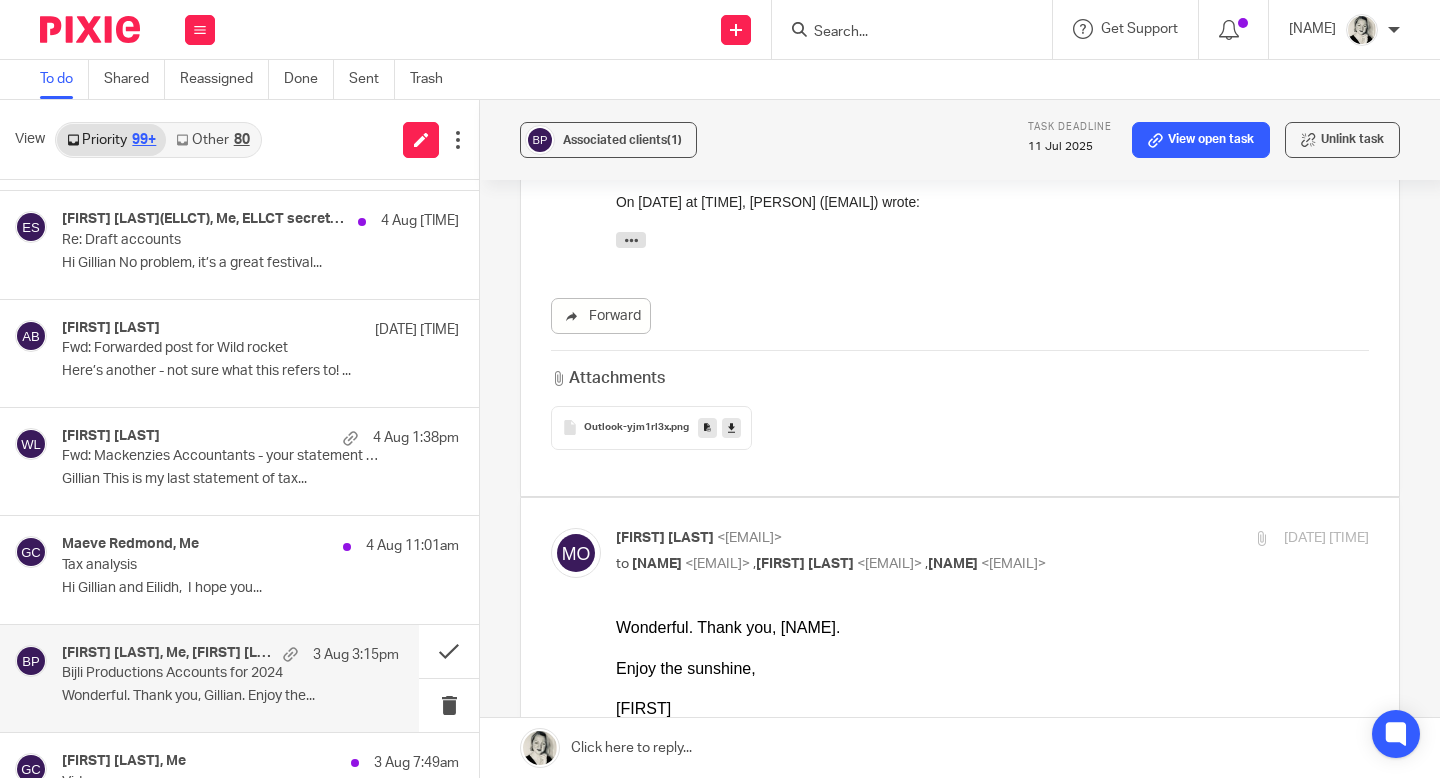 scroll, scrollTop: 0, scrollLeft: 0, axis: both 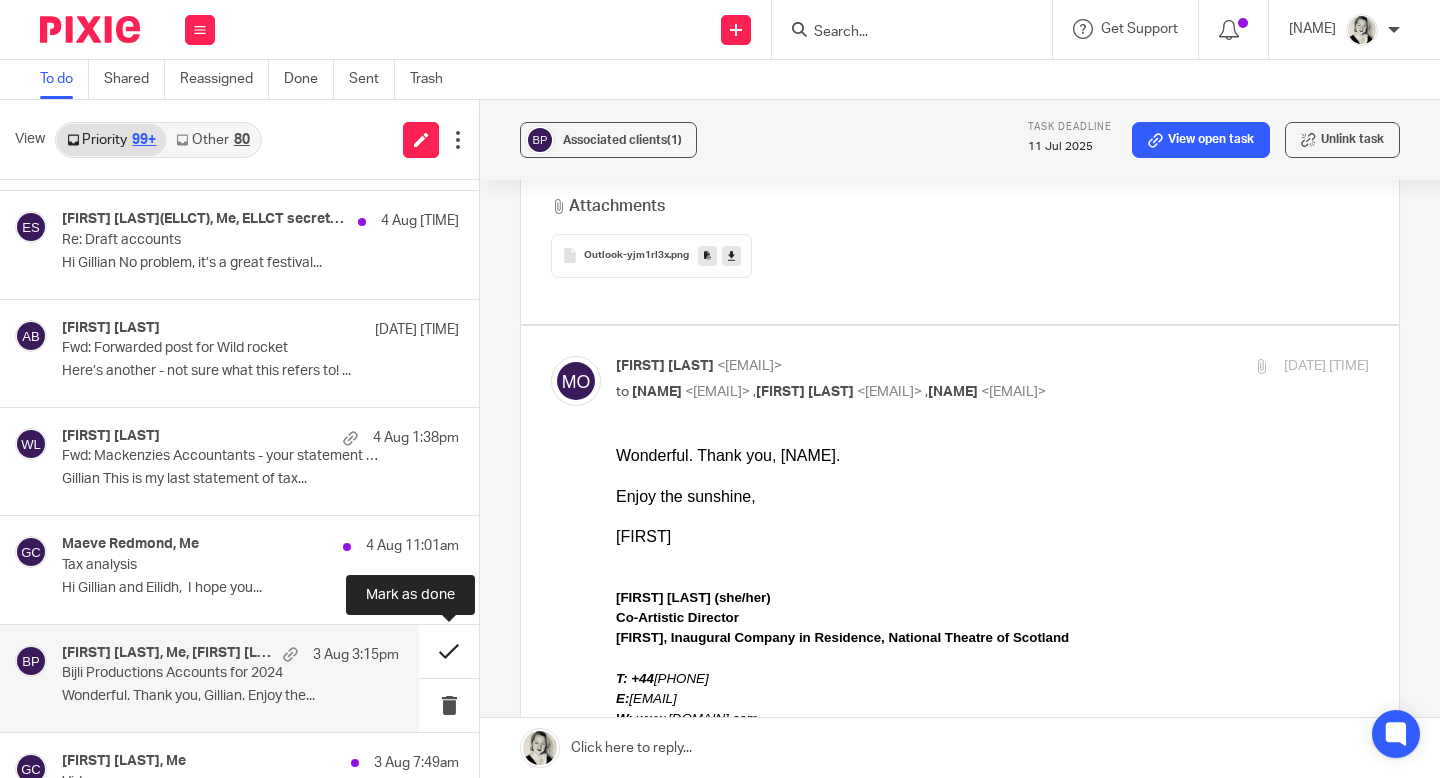 click at bounding box center [449, 651] 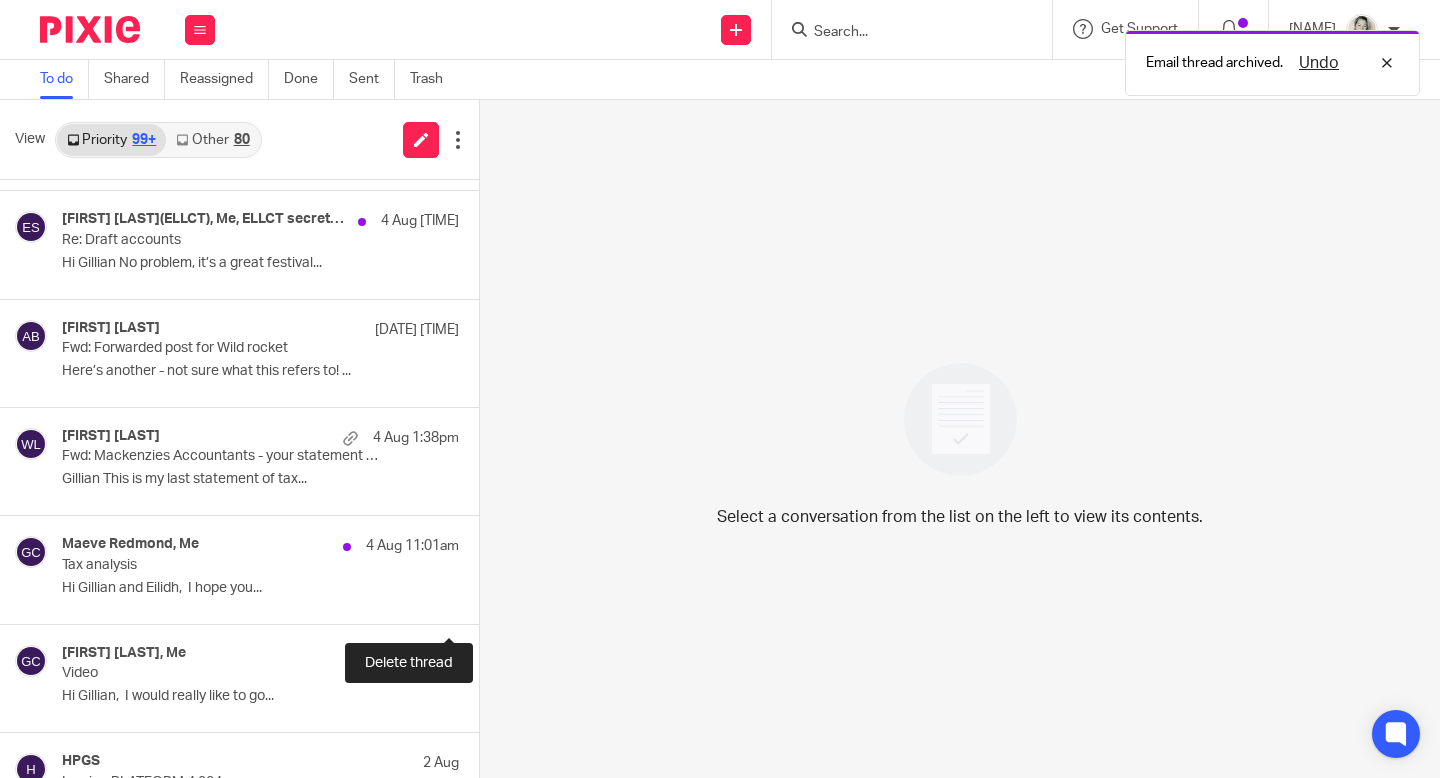 scroll, scrollTop: 346, scrollLeft: 0, axis: vertical 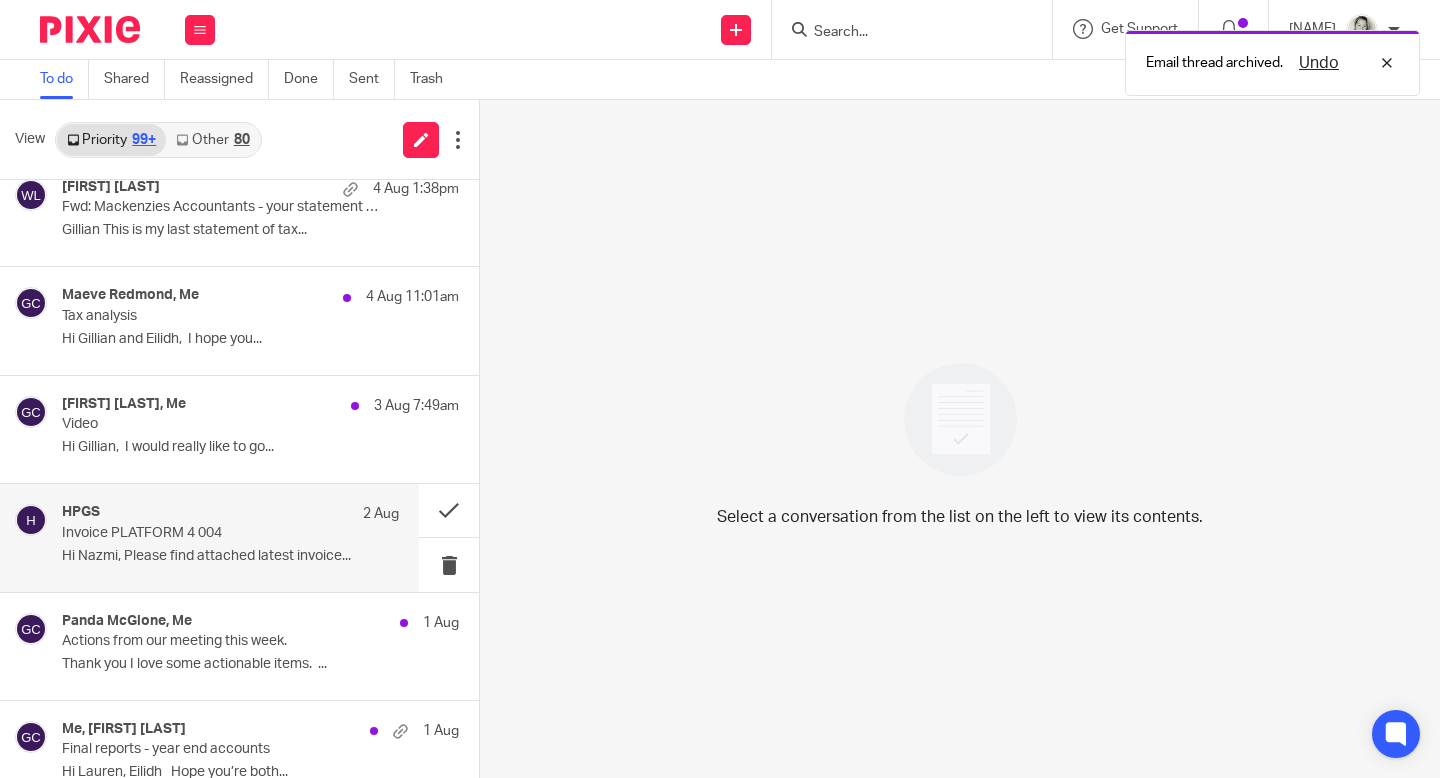 click on "Invoice PLATFORM 4 004" at bounding box center [197, 533] 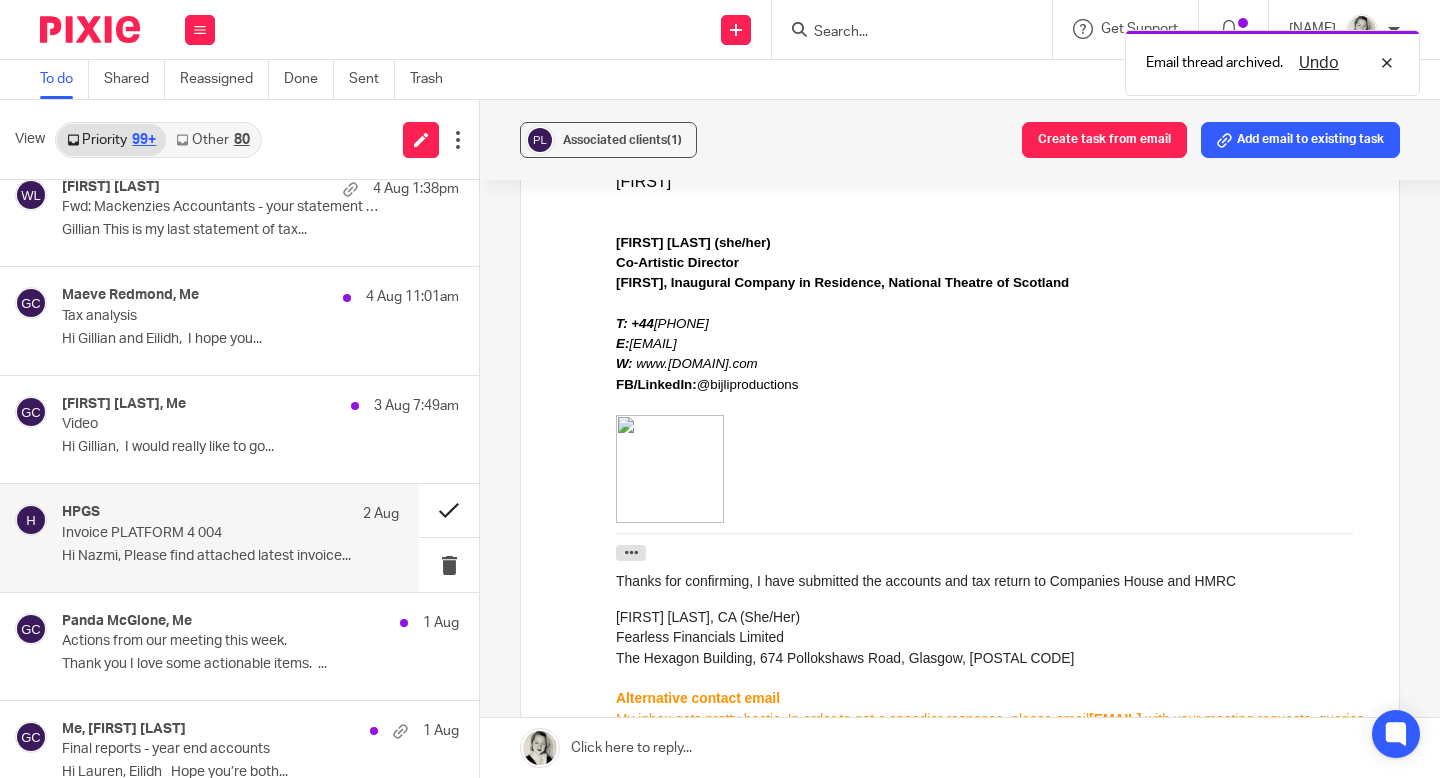 scroll, scrollTop: 0, scrollLeft: 0, axis: both 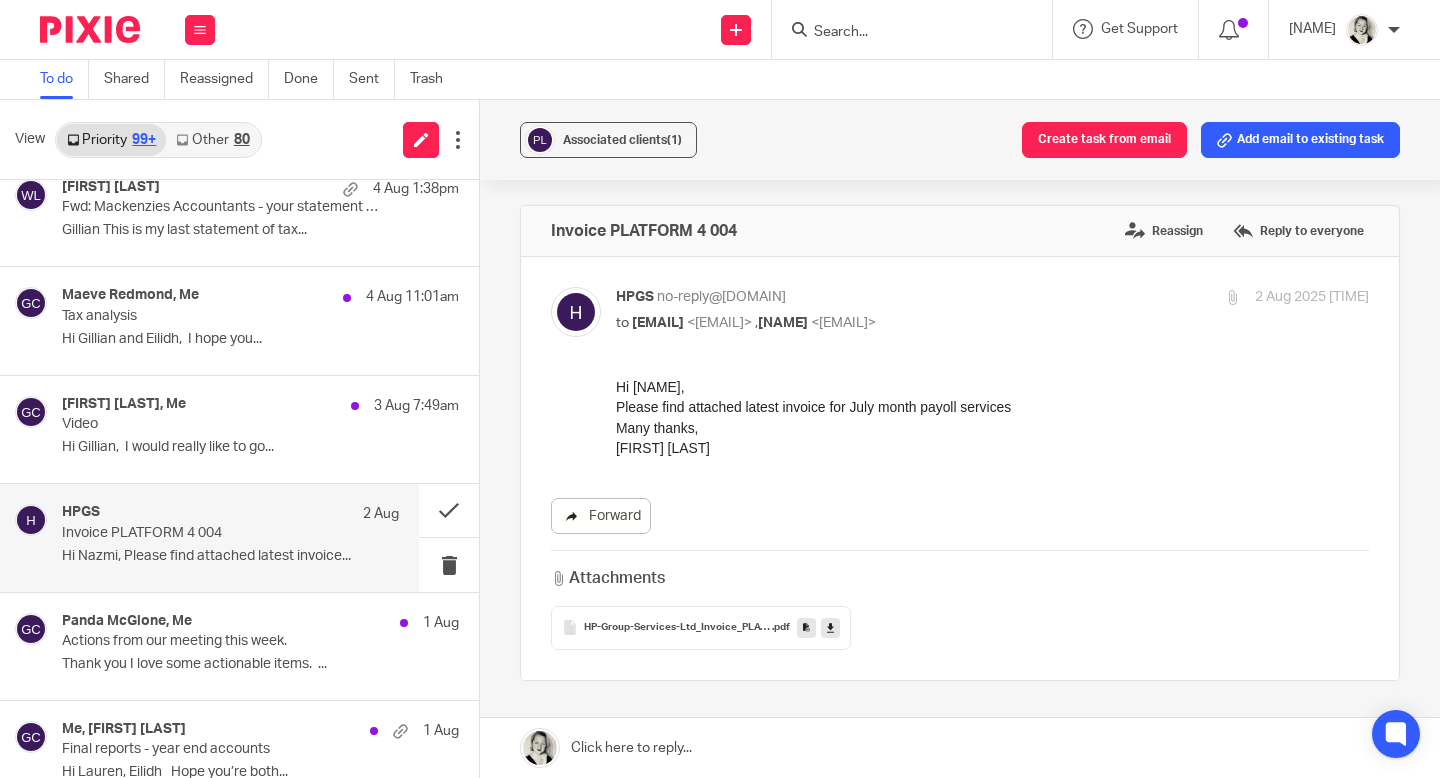 click on "Forward" at bounding box center [601, 516] 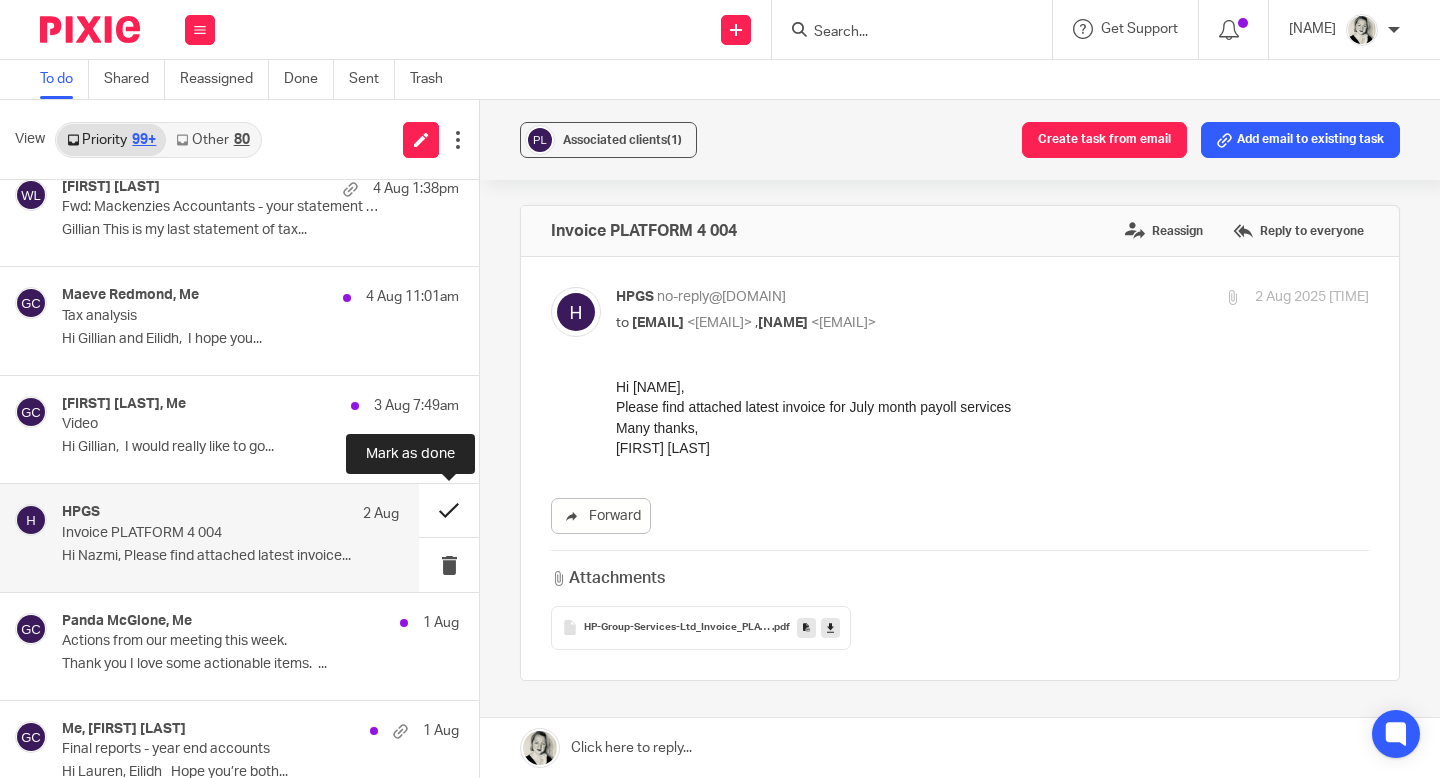 click at bounding box center (449, 510) 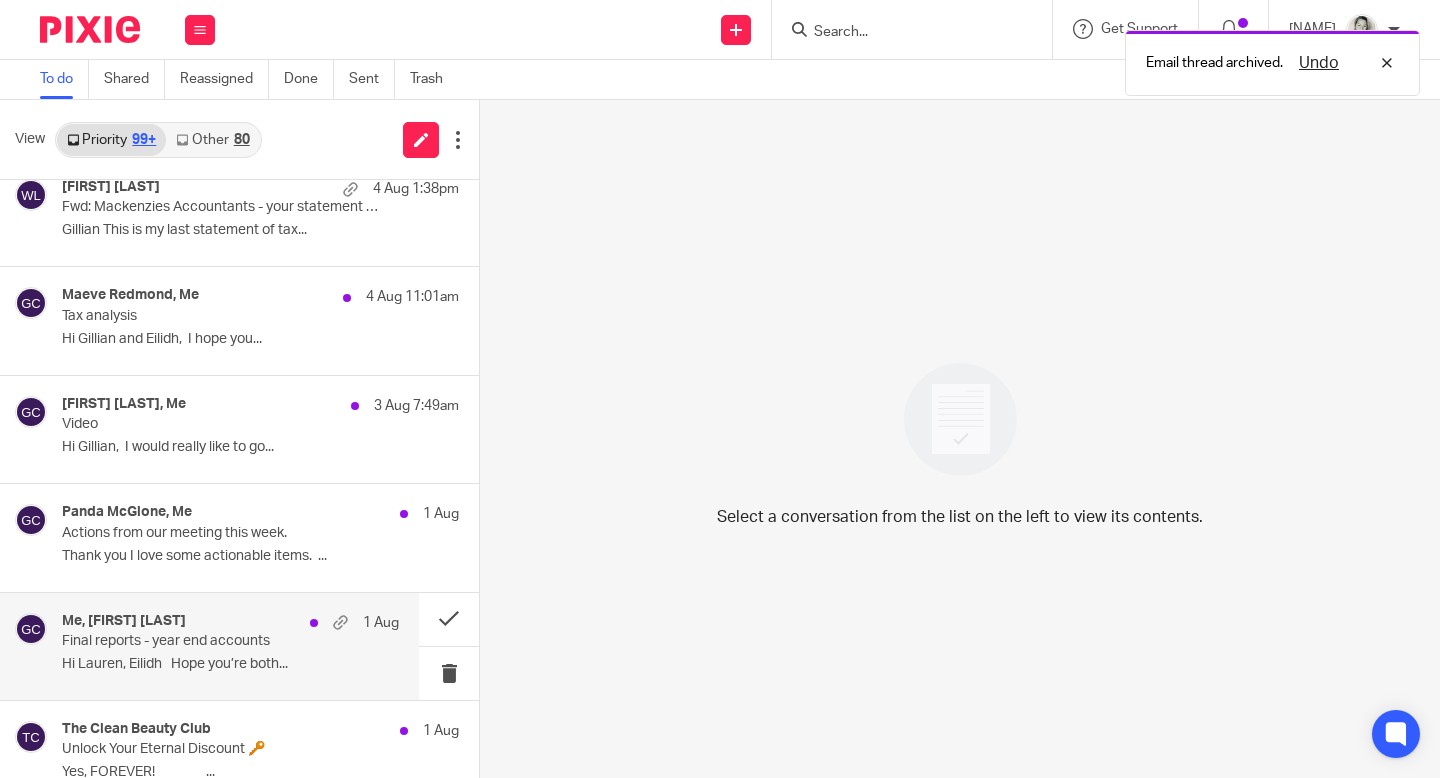 click on "Final reports - year end accounts" at bounding box center [197, 641] 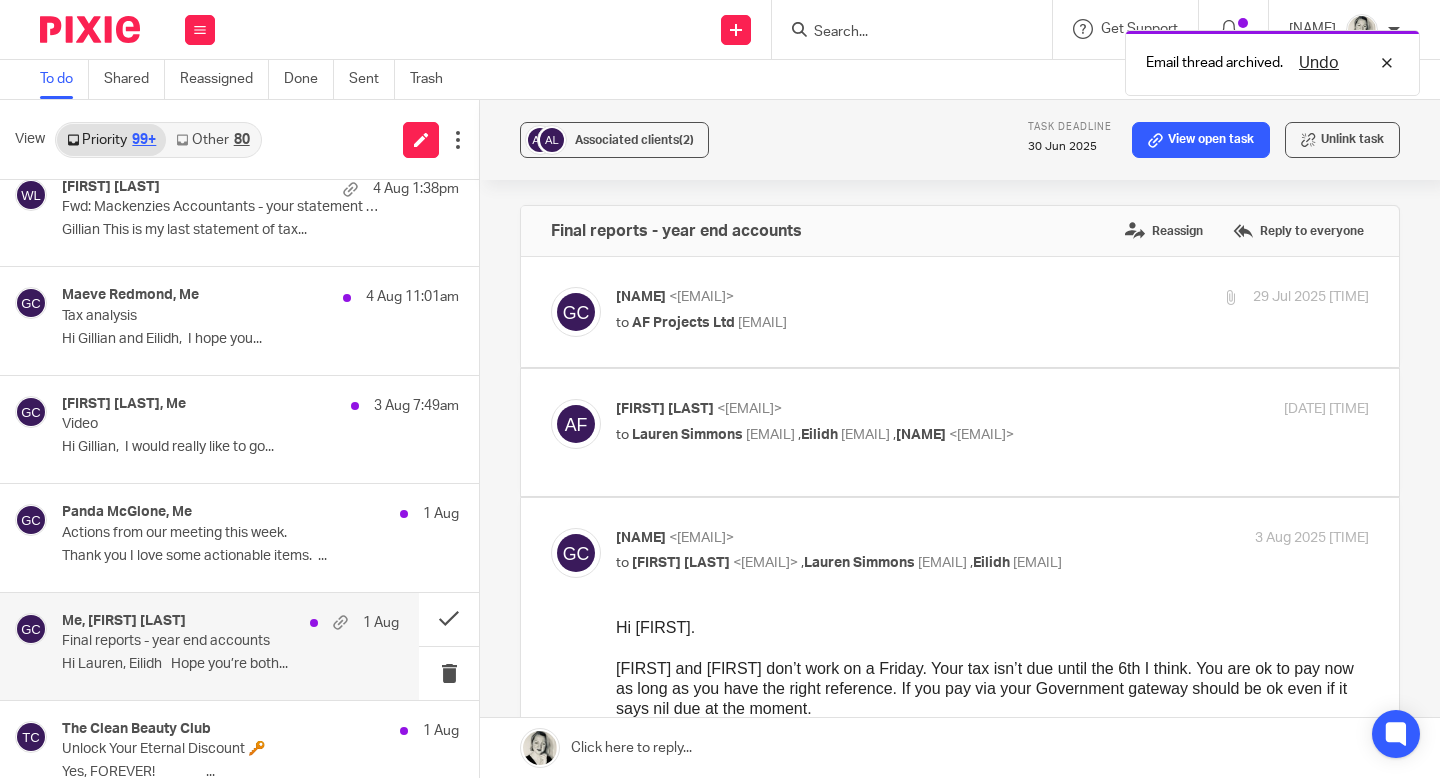 scroll, scrollTop: 0, scrollLeft: 0, axis: both 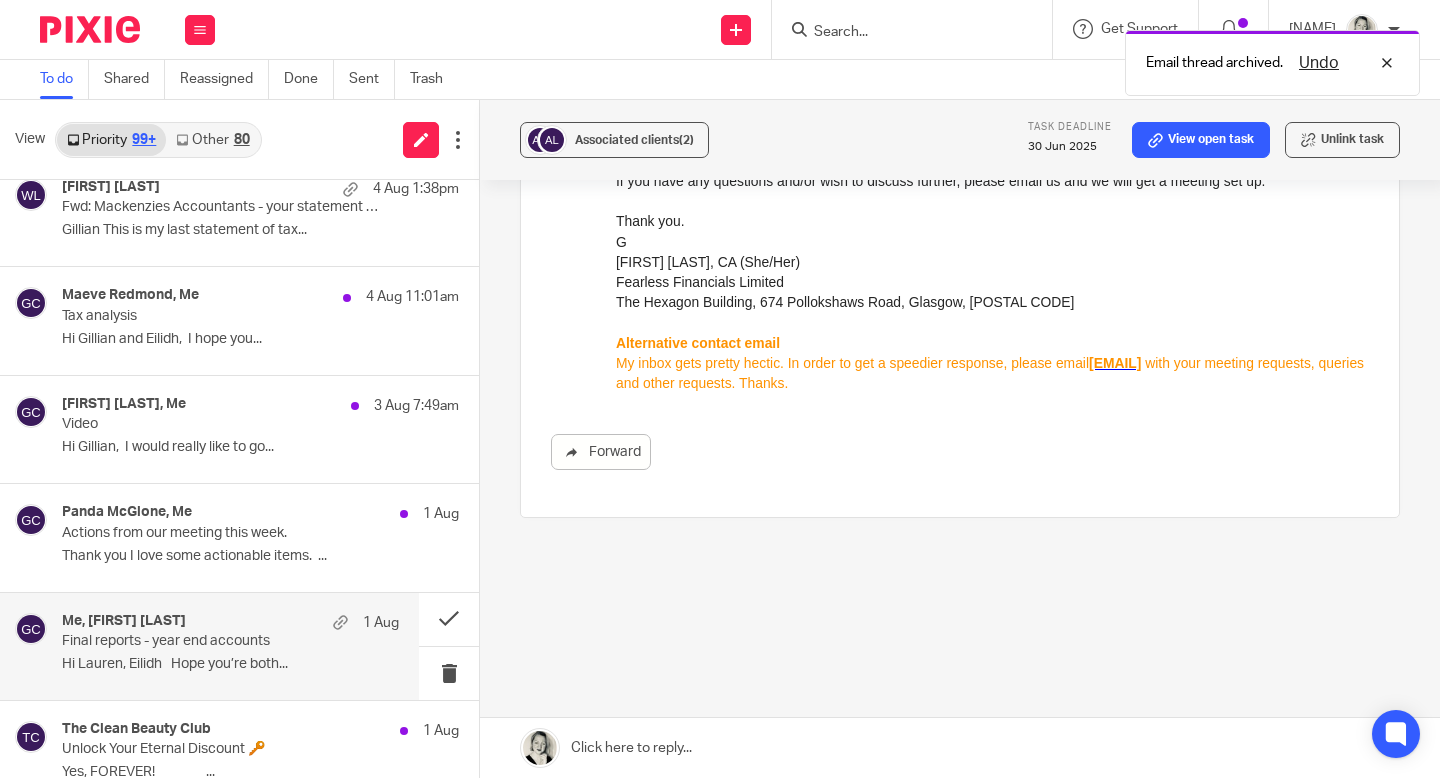 click at bounding box center (960, 748) 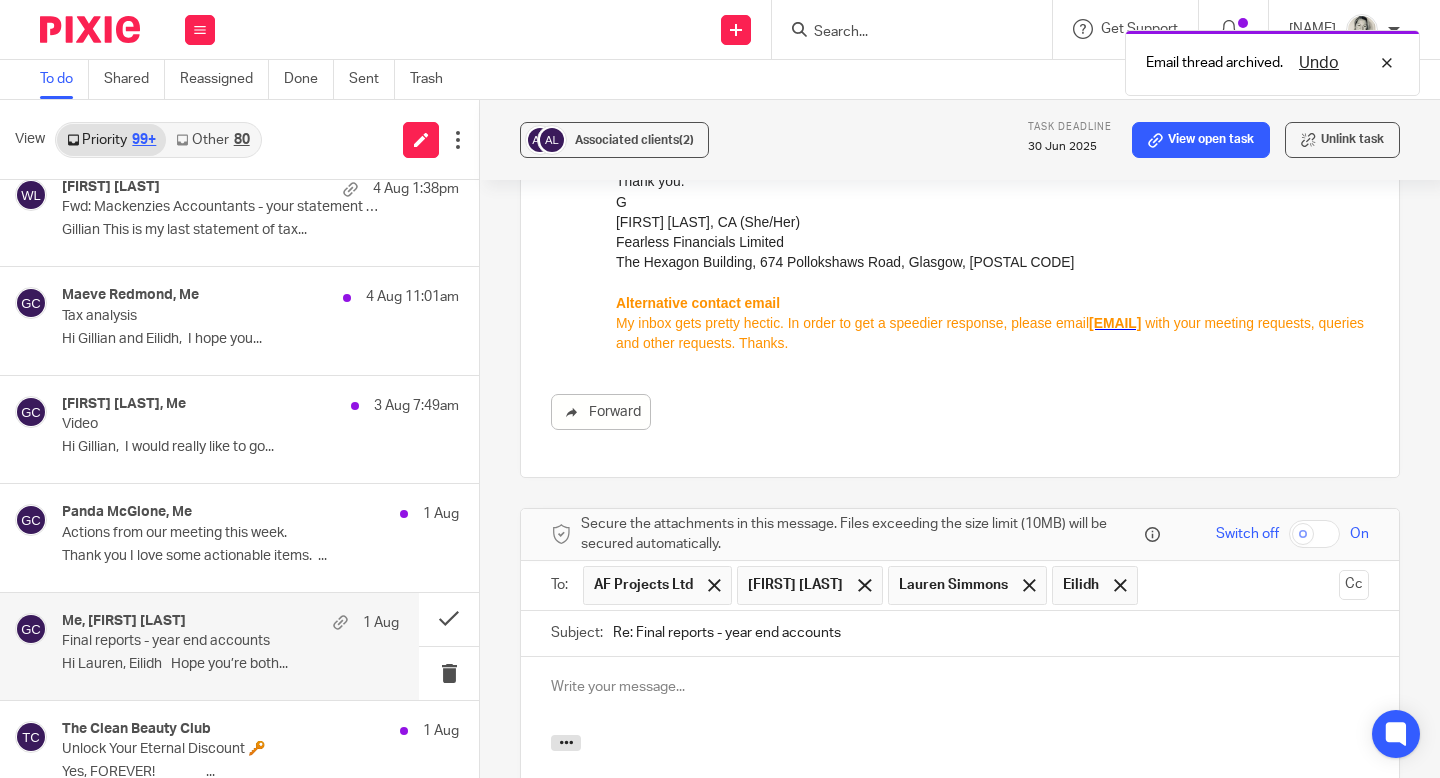 scroll, scrollTop: 1573, scrollLeft: 0, axis: vertical 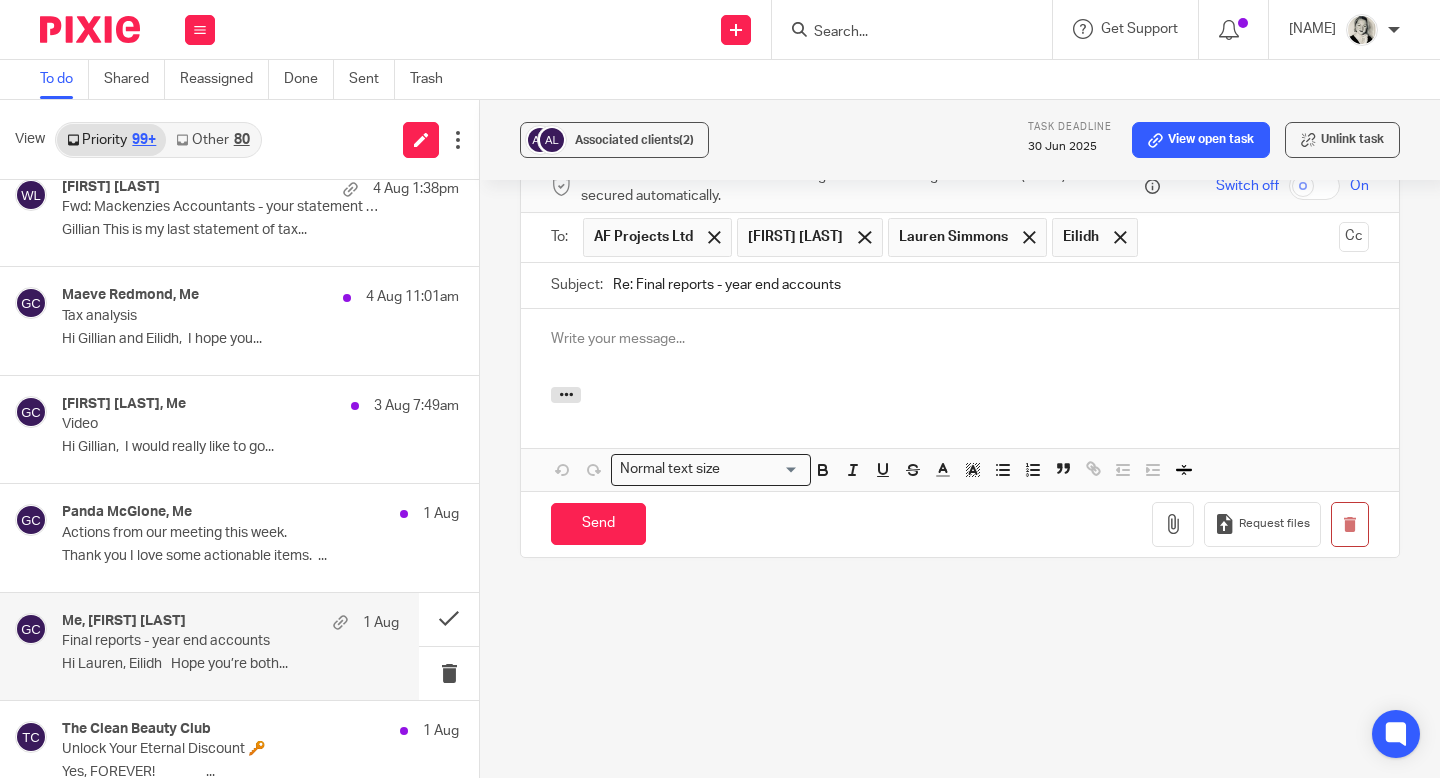 click at bounding box center (960, 348) 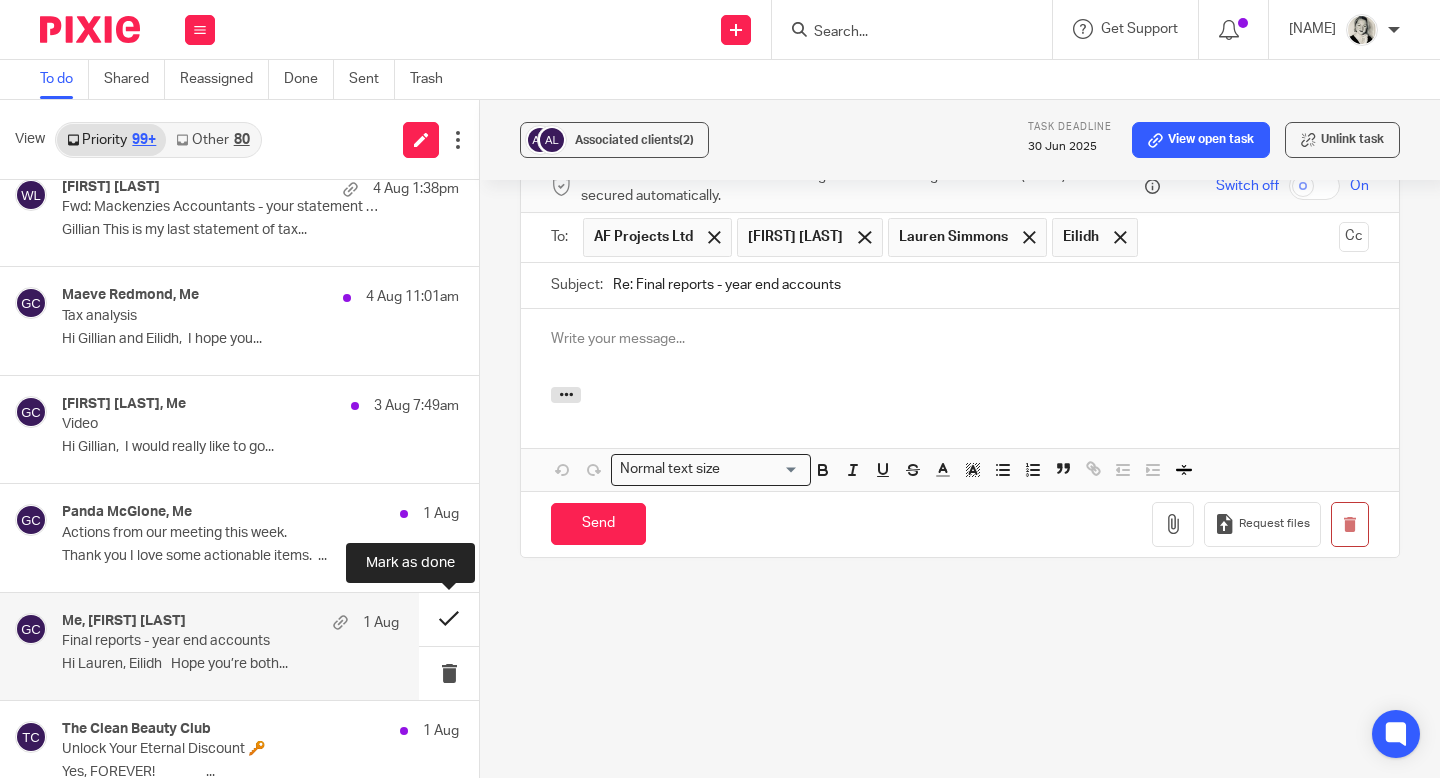 click at bounding box center (449, 619) 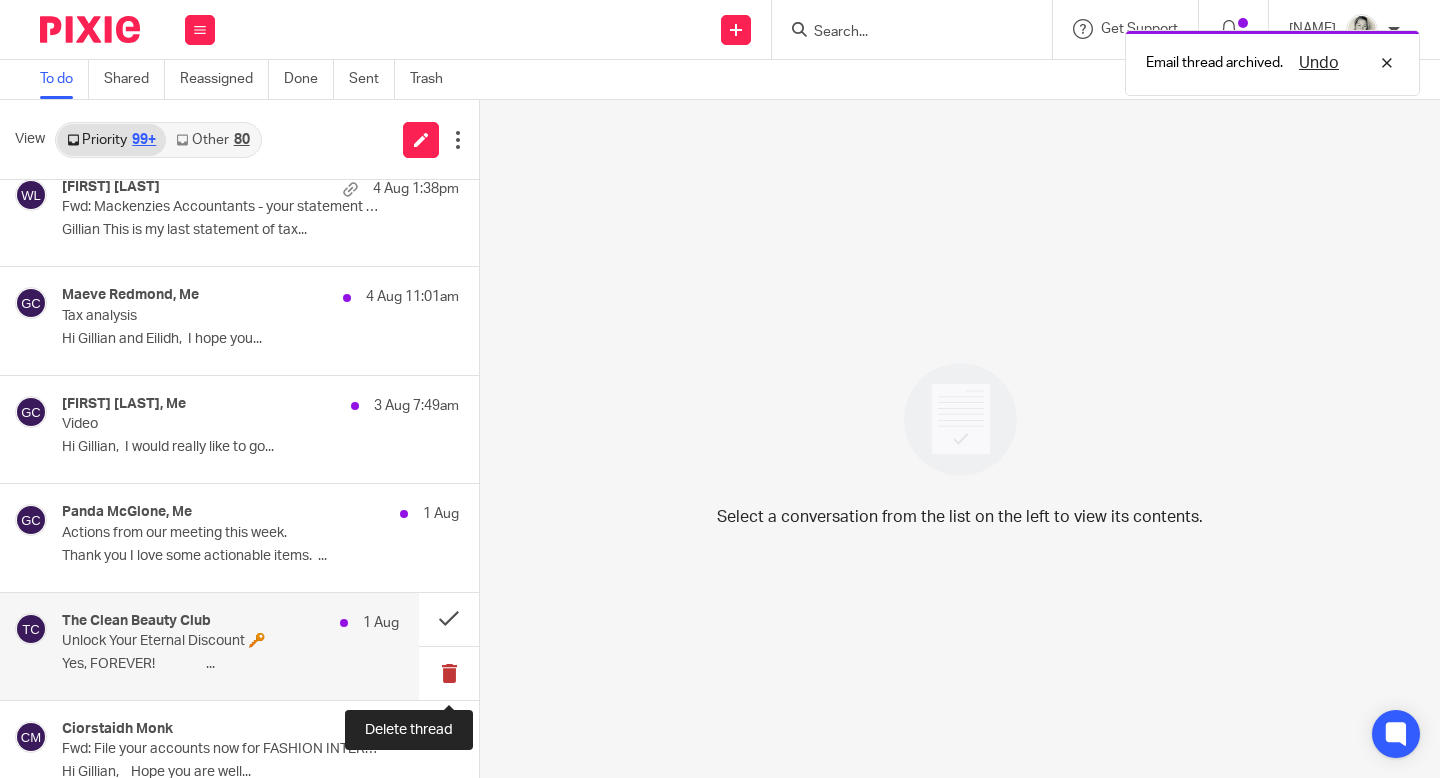 click at bounding box center [449, 673] 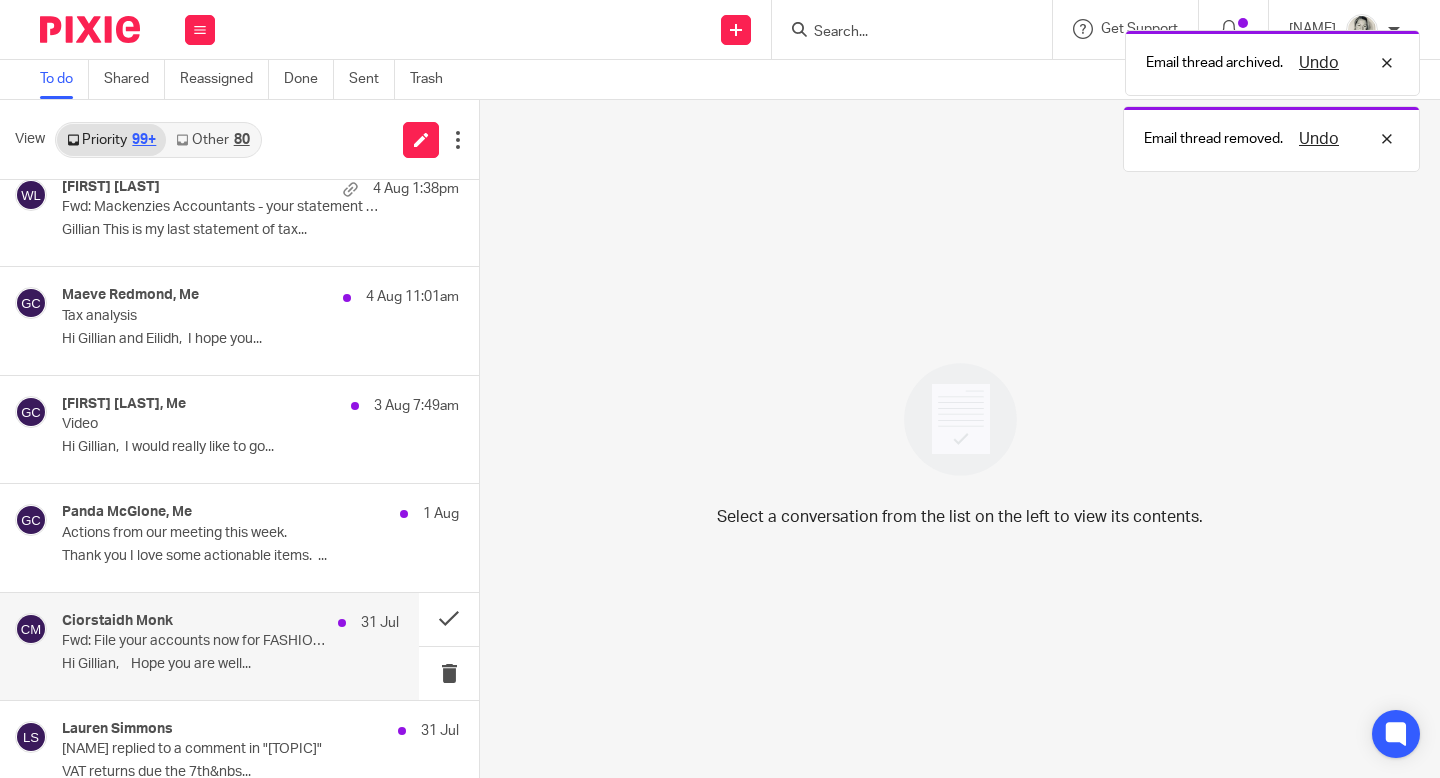 click on "Hi Gillian,        Hope you are well..." at bounding box center (230, 664) 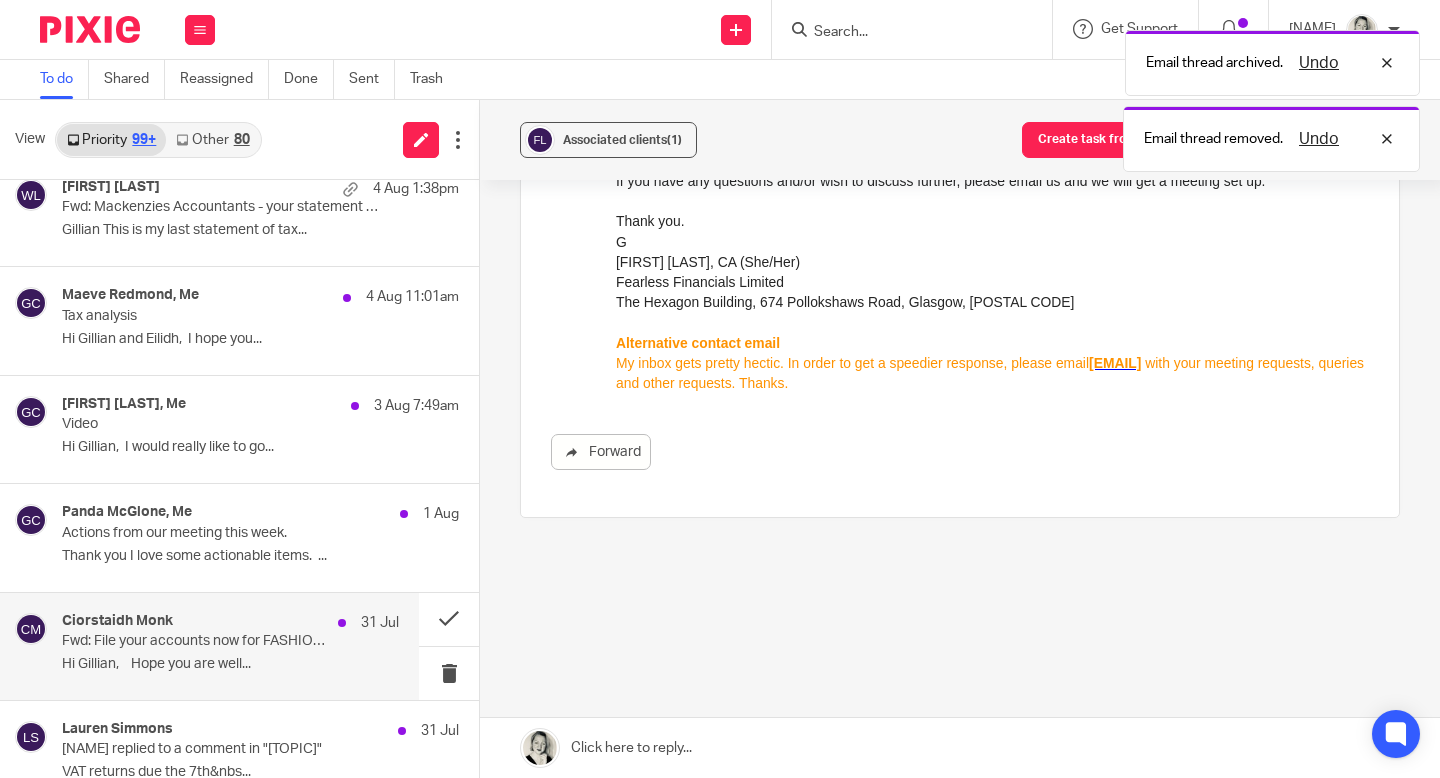 scroll, scrollTop: 0, scrollLeft: 0, axis: both 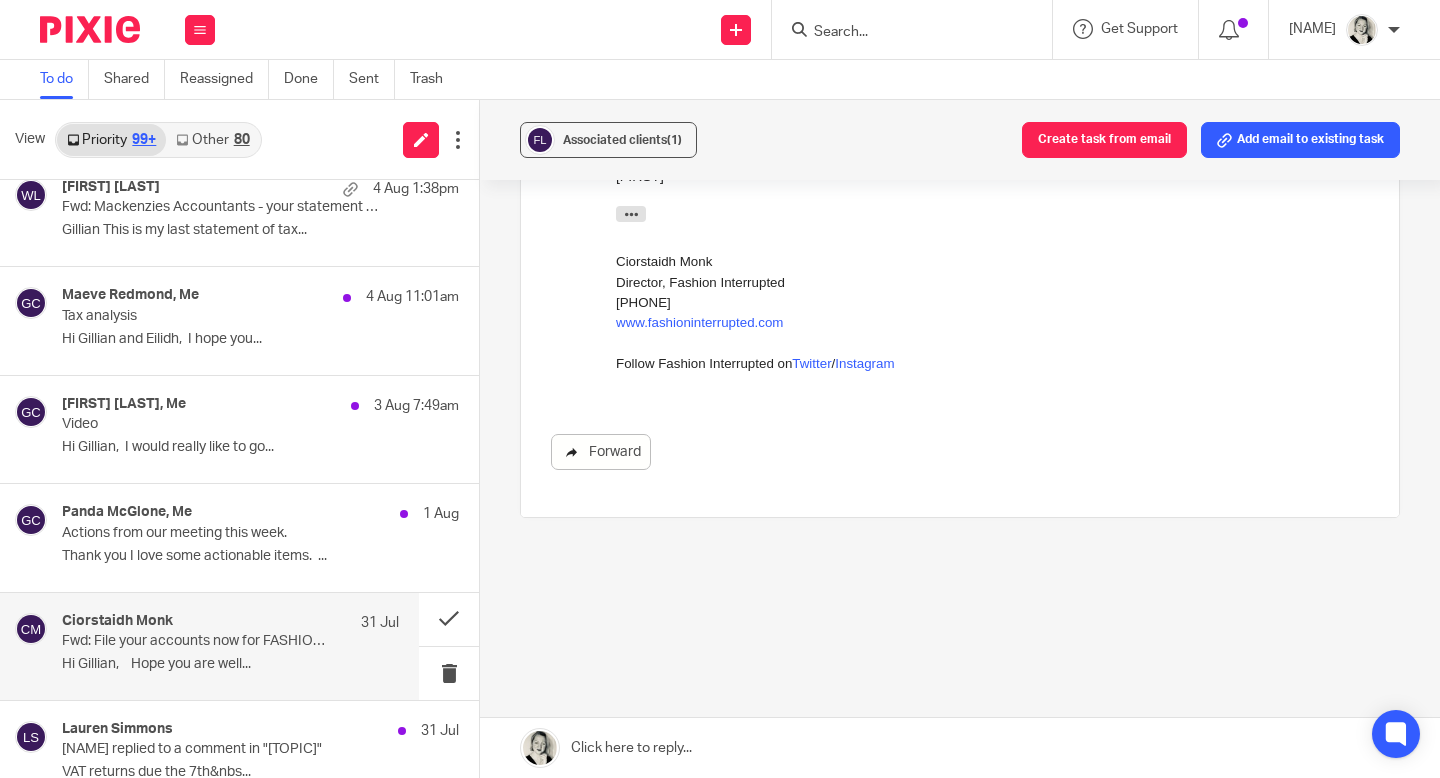 click on "Forward" at bounding box center (601, 452) 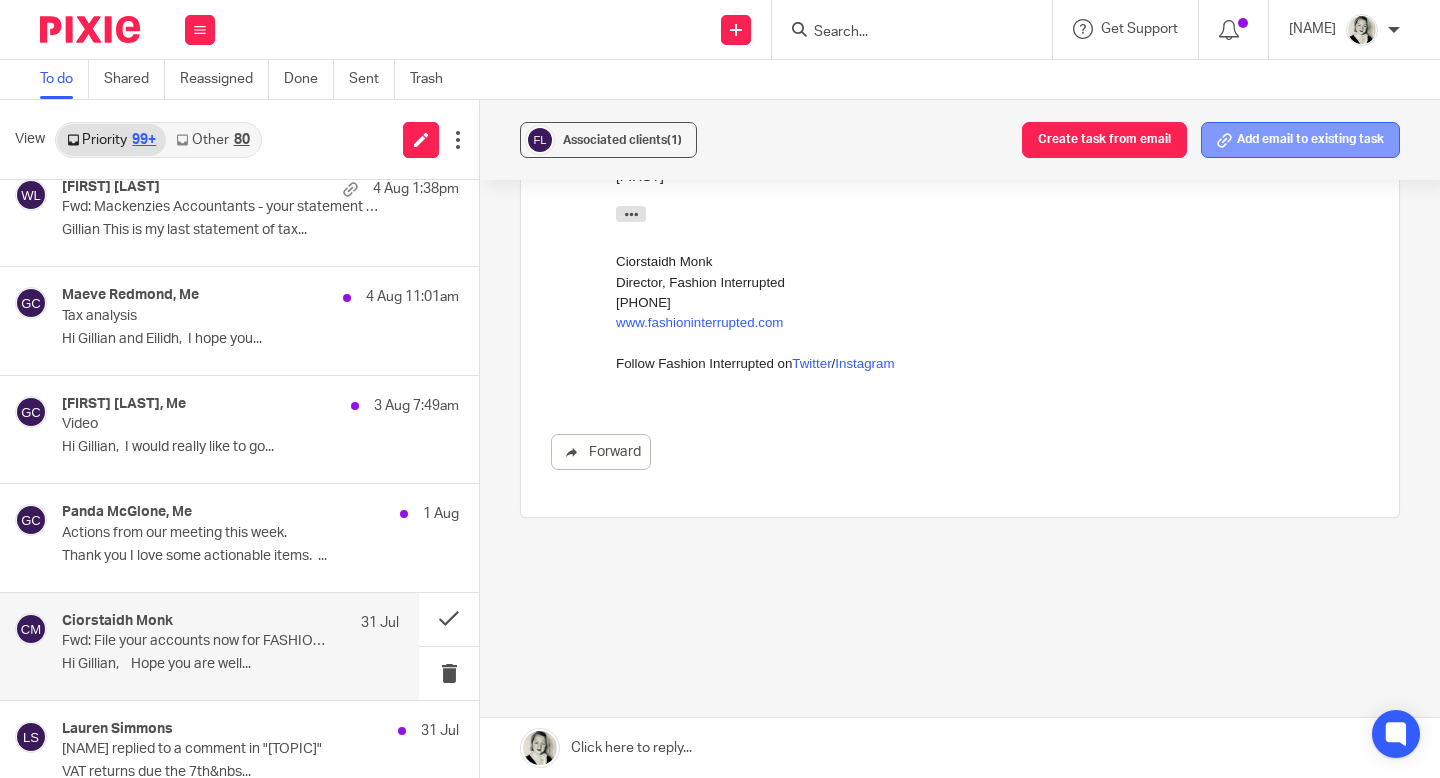 click on "Add email to existing task" at bounding box center (1300, 140) 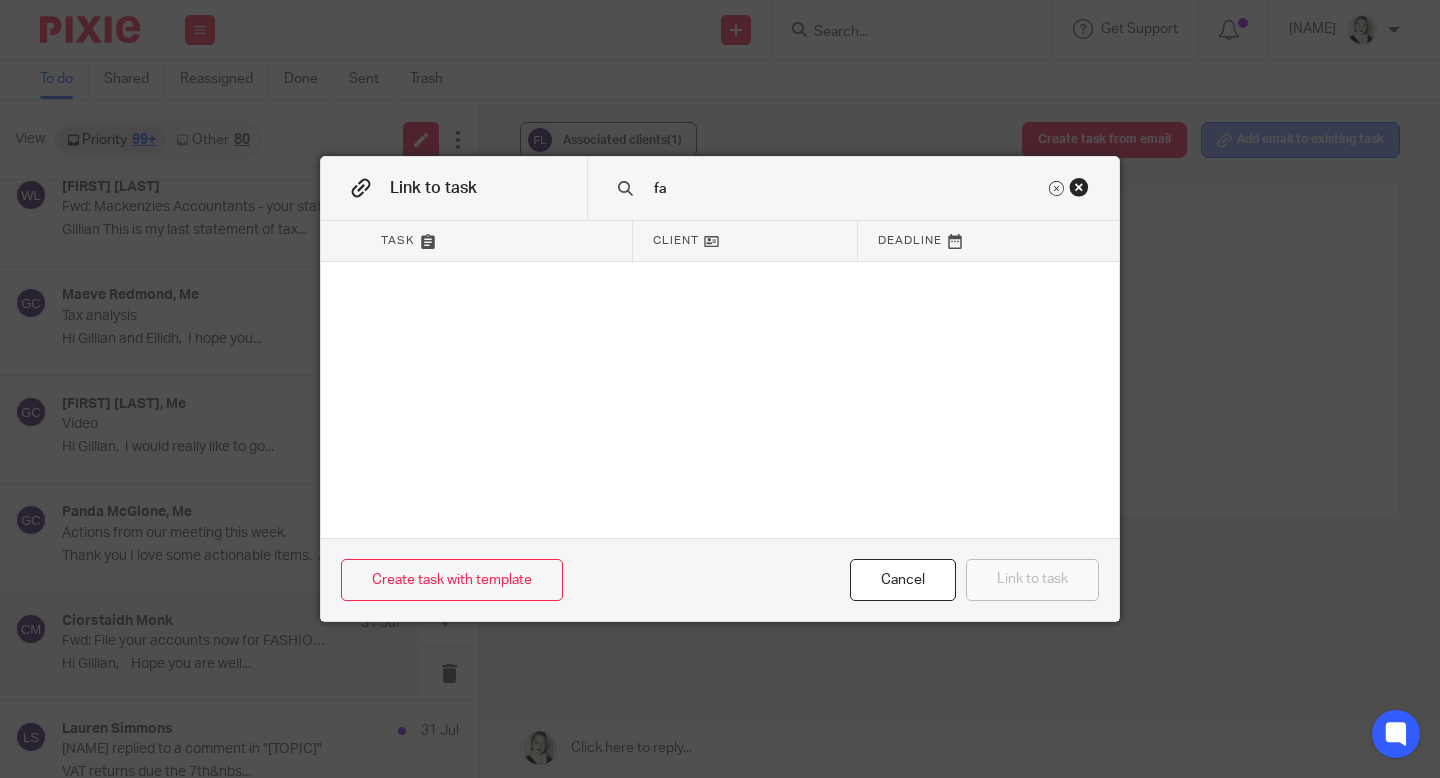 type on "f" 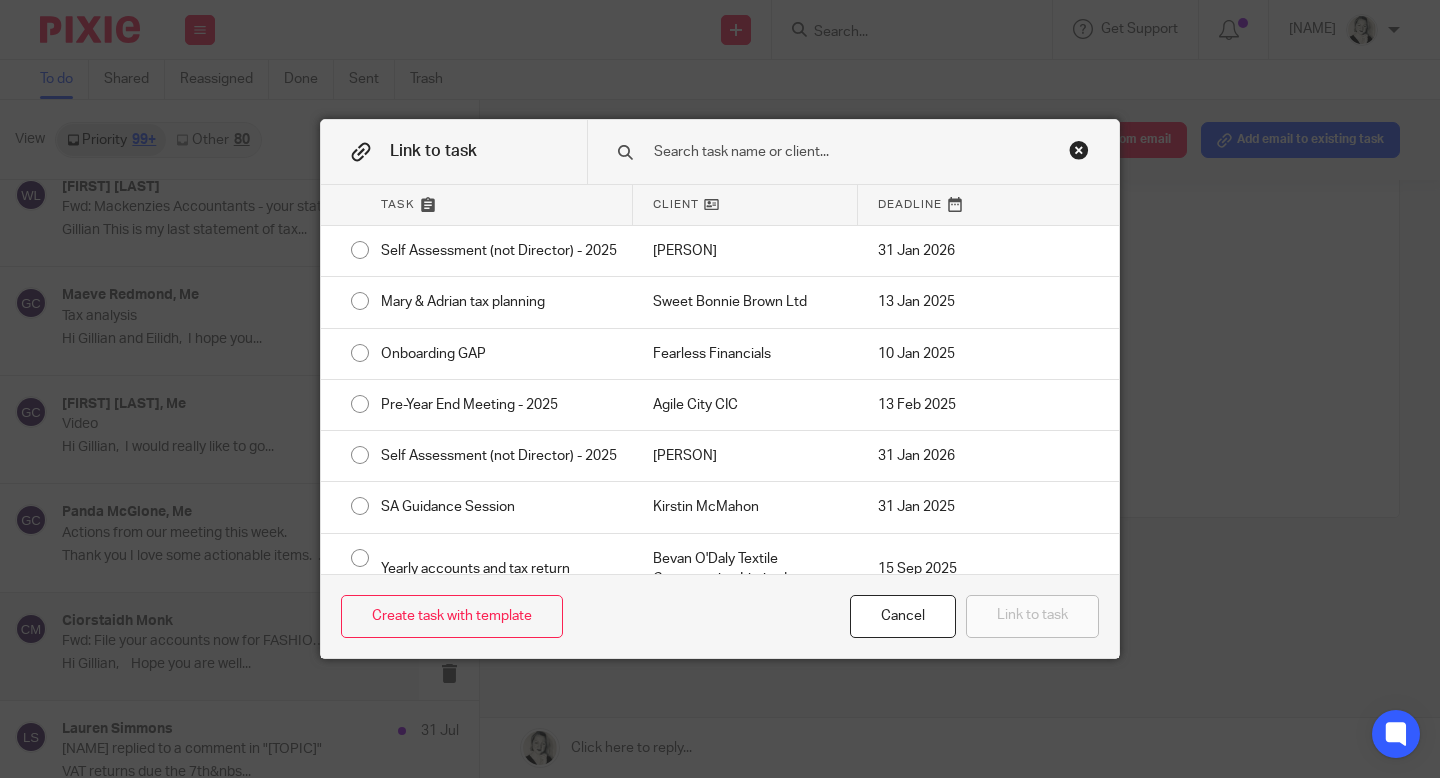 click at bounding box center (1079, 150) 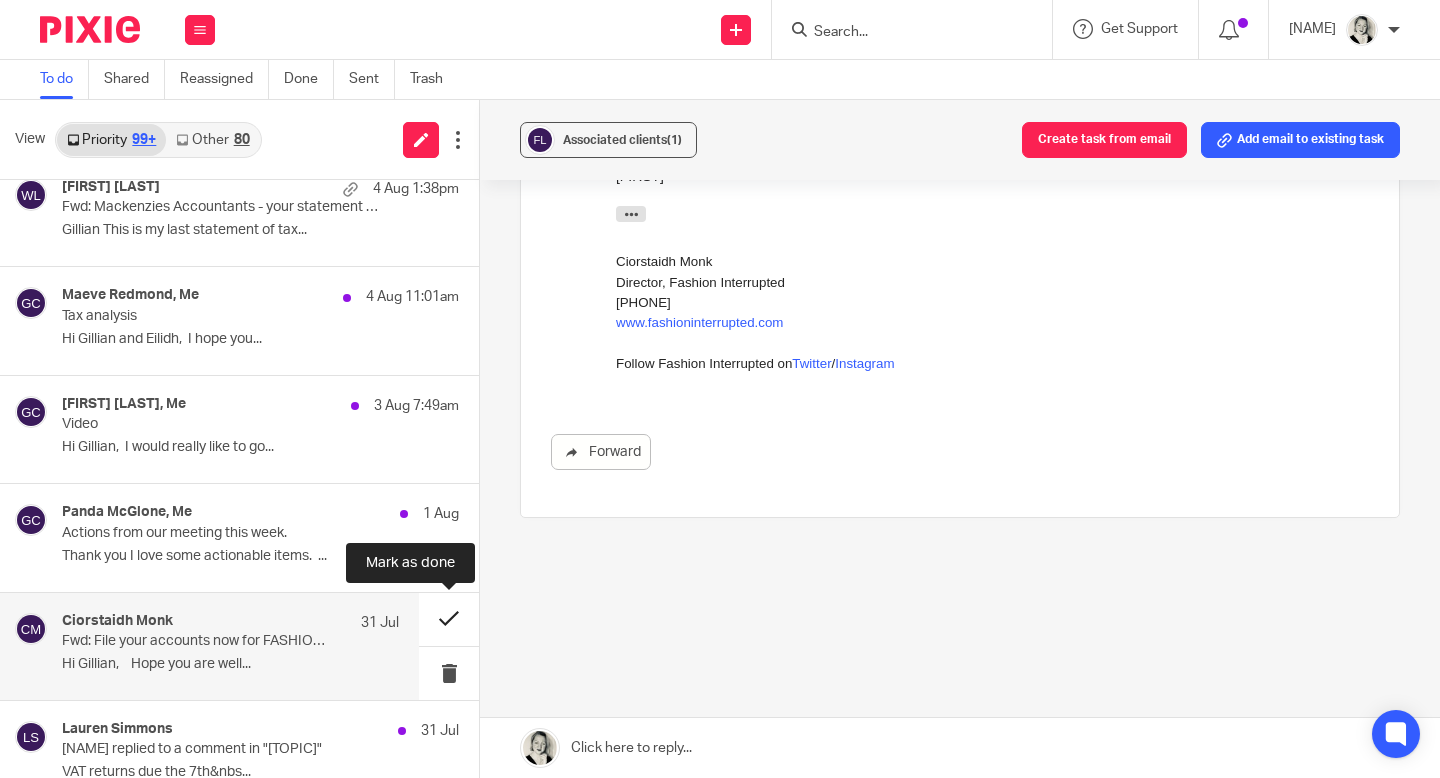 click at bounding box center (449, 619) 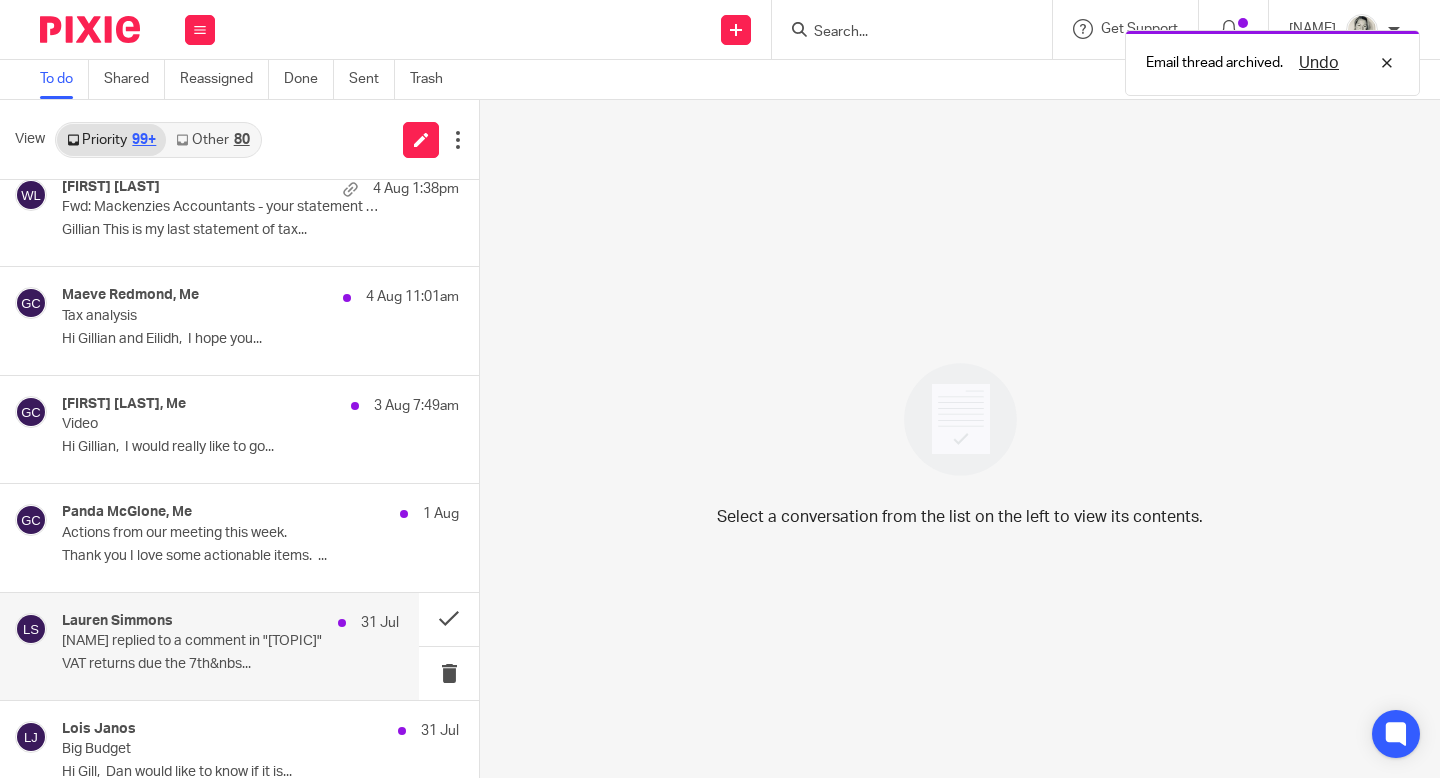 click on "[FIRST] [LAST]
31 [DATE] [FIRST] [LAST] replied to a comment in "VAT returns due the 7th Of Aug 25" VAT returns due the 7th&nbs..." at bounding box center (230, 646) 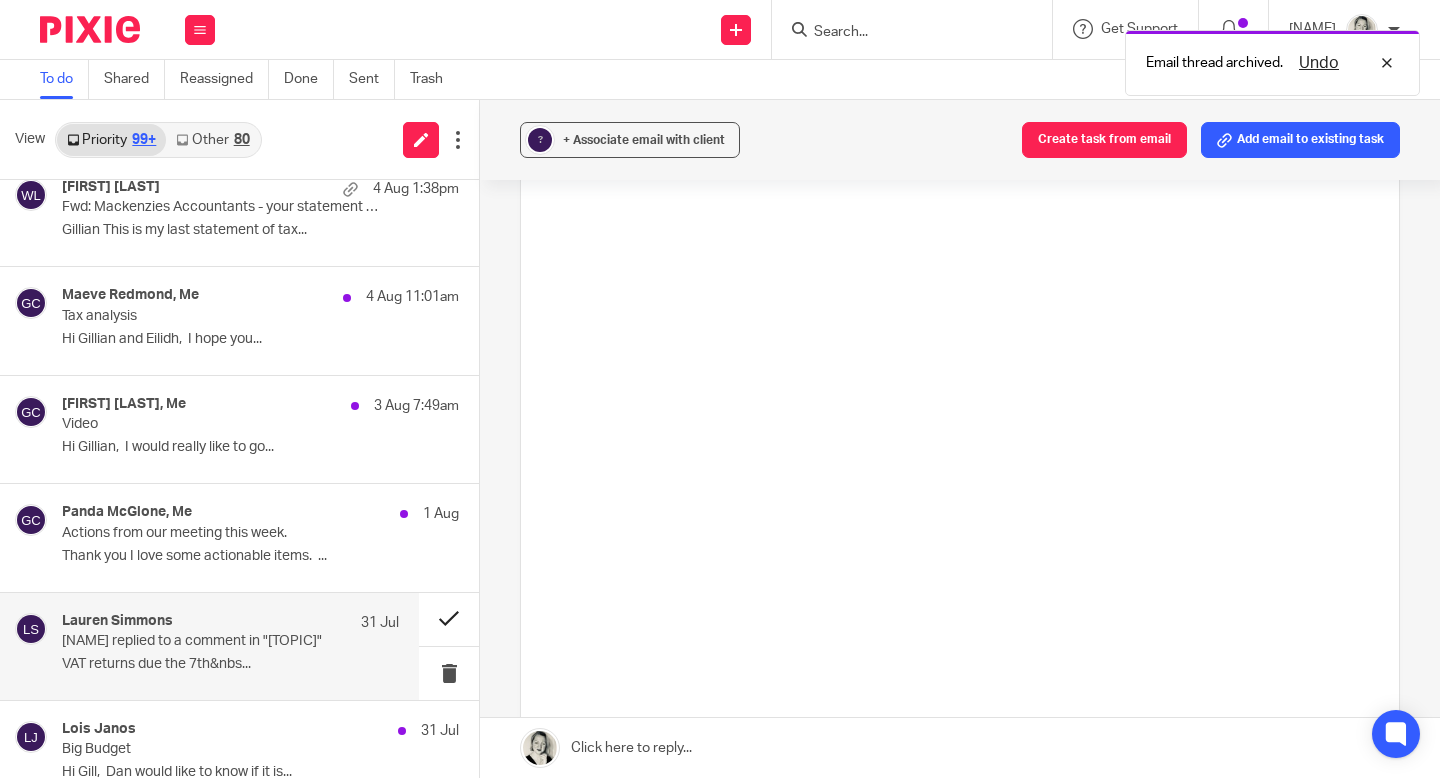 scroll, scrollTop: 0, scrollLeft: 0, axis: both 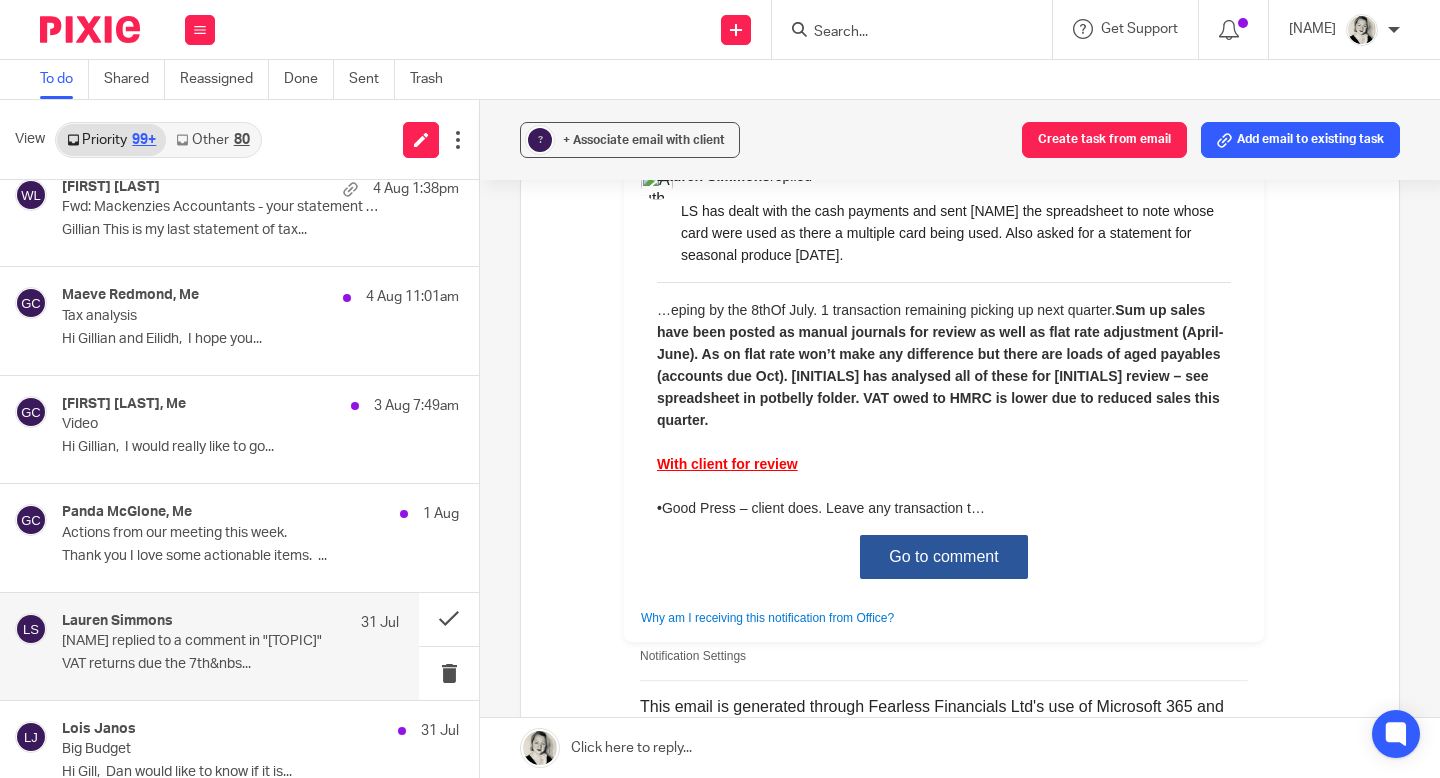 click on "Go to comment" at bounding box center (944, 557) 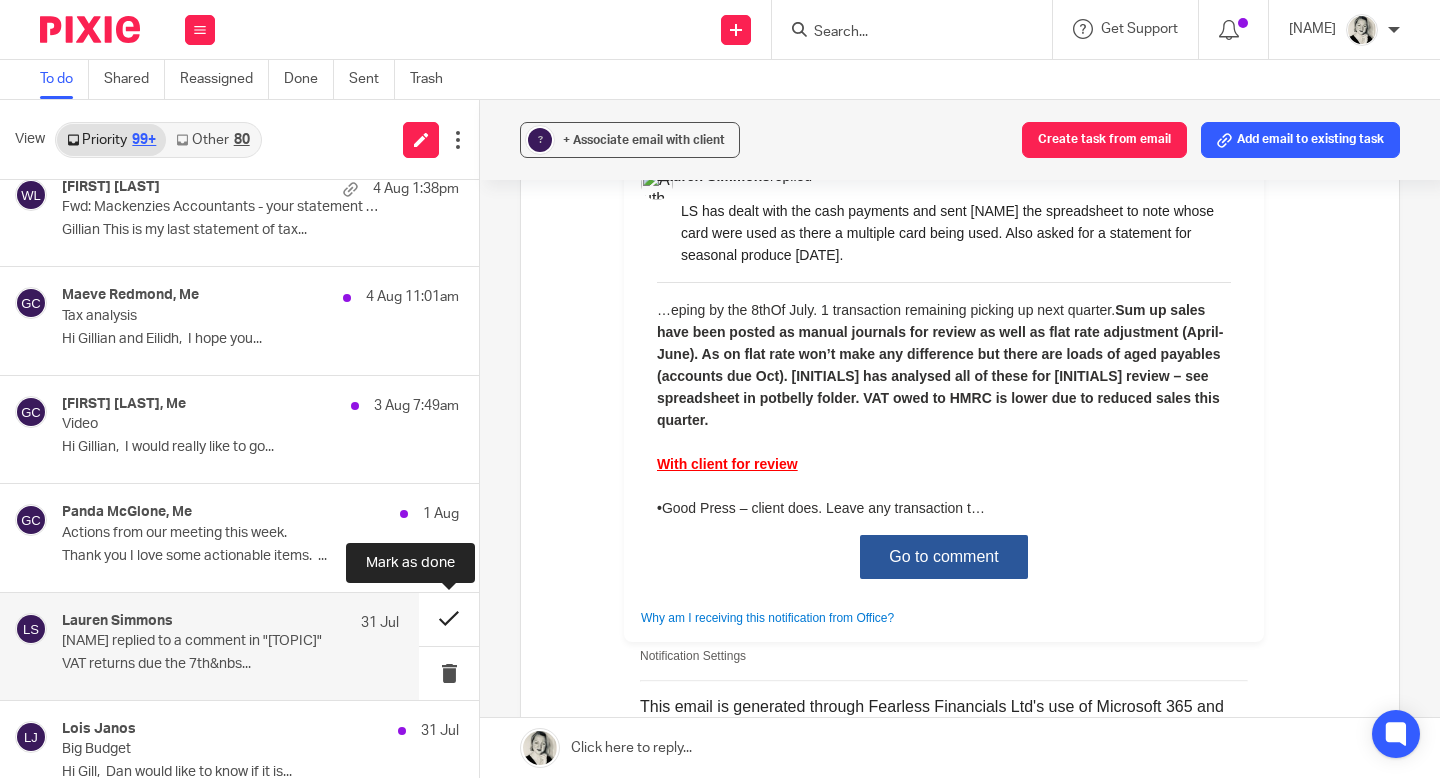 click at bounding box center (449, 619) 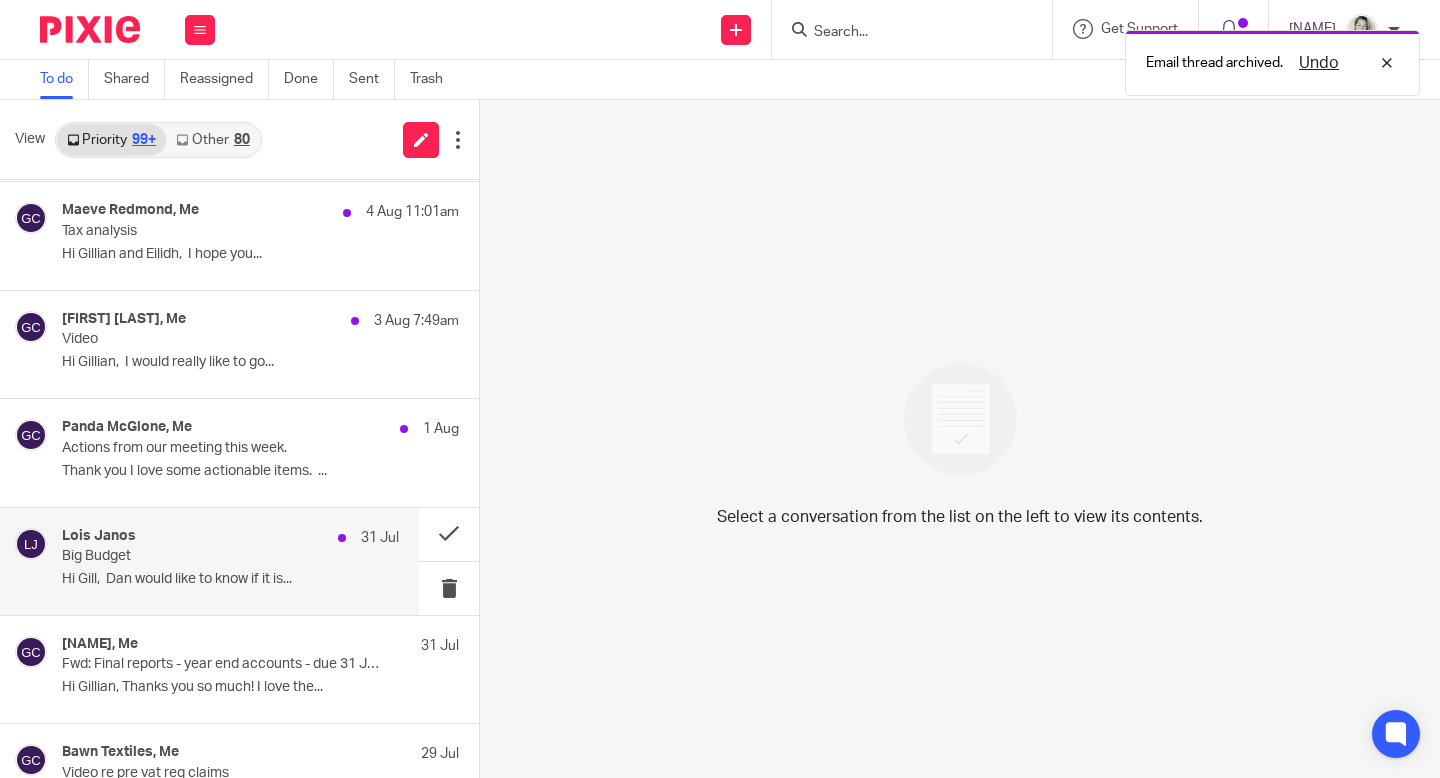scroll, scrollTop: 500, scrollLeft: 0, axis: vertical 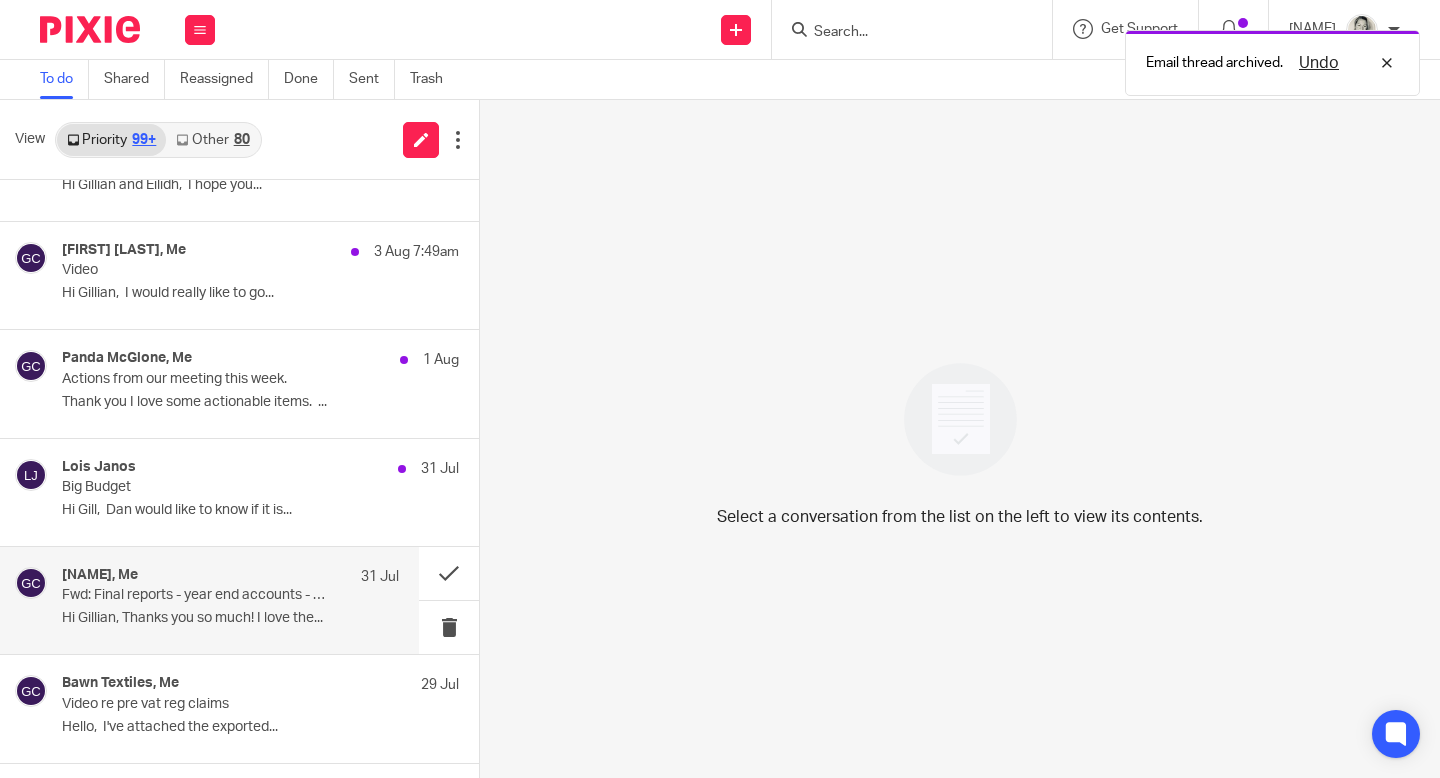 click on "Fwd: Final reports - year end accounts - due 31 July" at bounding box center [197, 595] 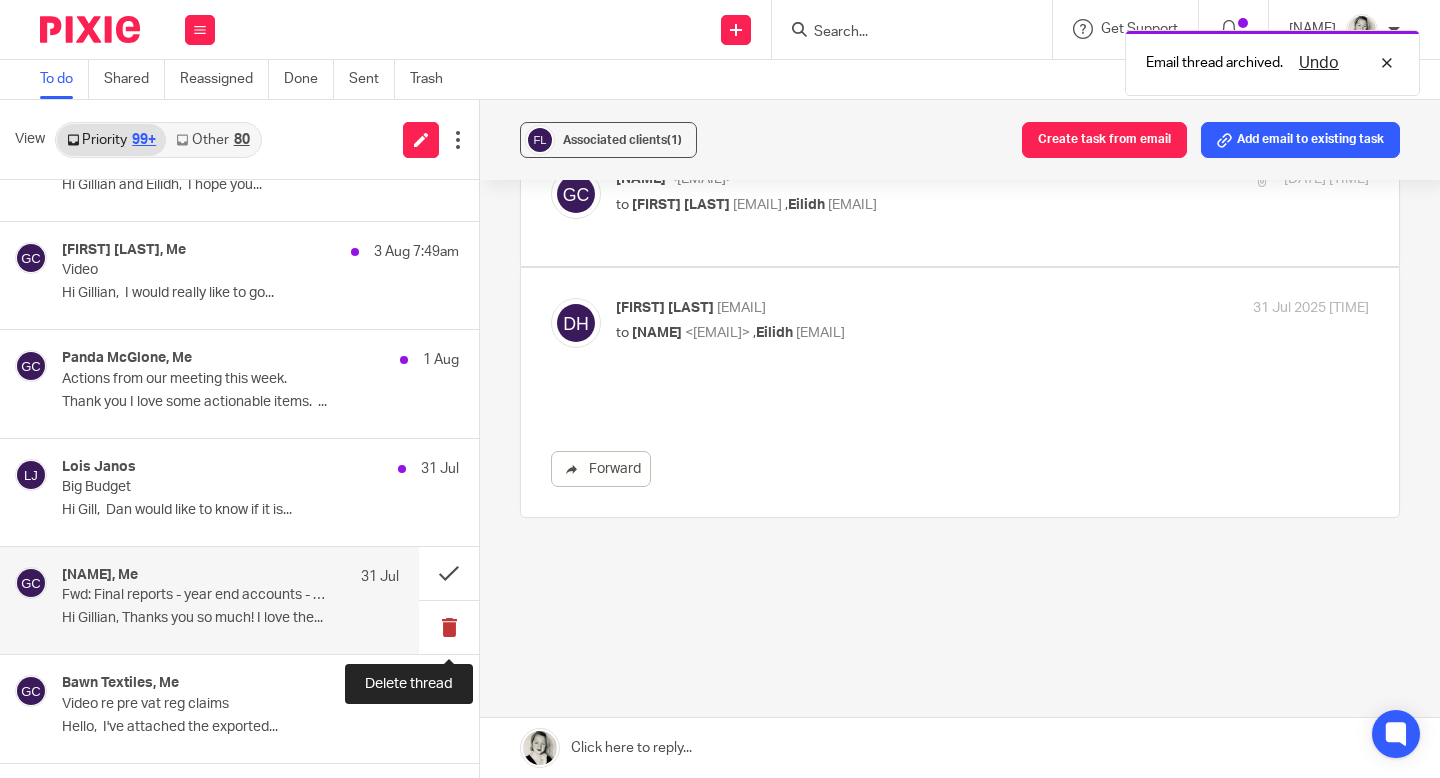 scroll, scrollTop: 0, scrollLeft: 0, axis: both 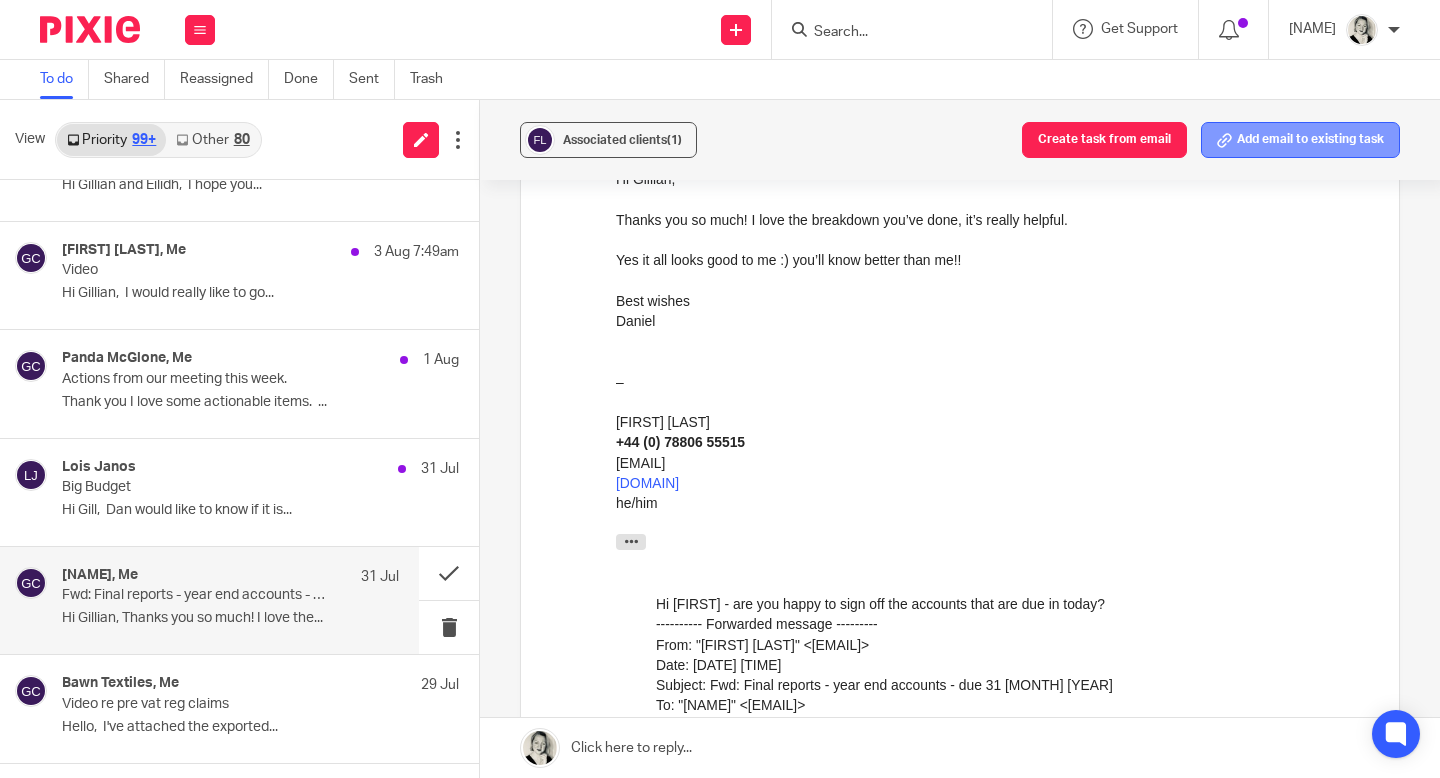 click on "Add email to existing task" at bounding box center (1300, 140) 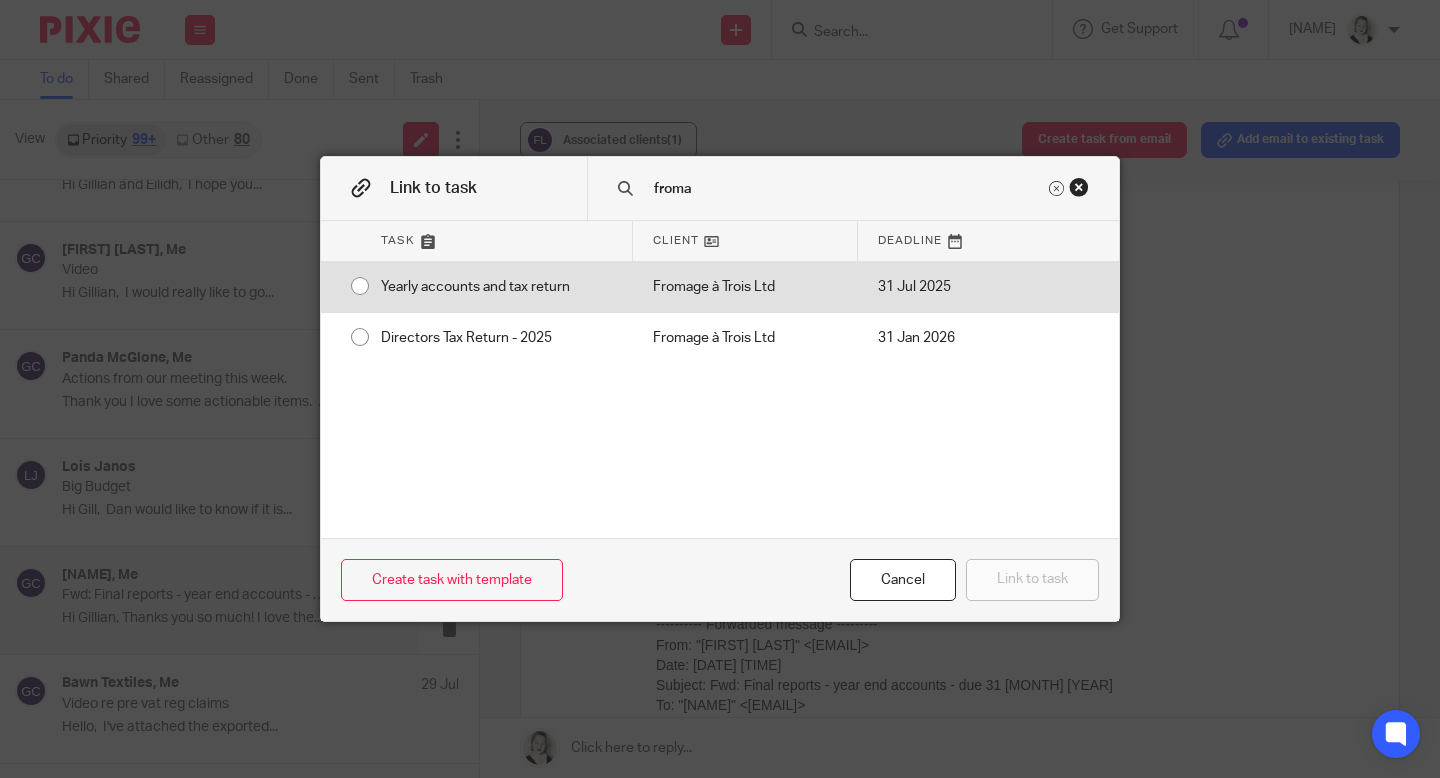 type on "froma" 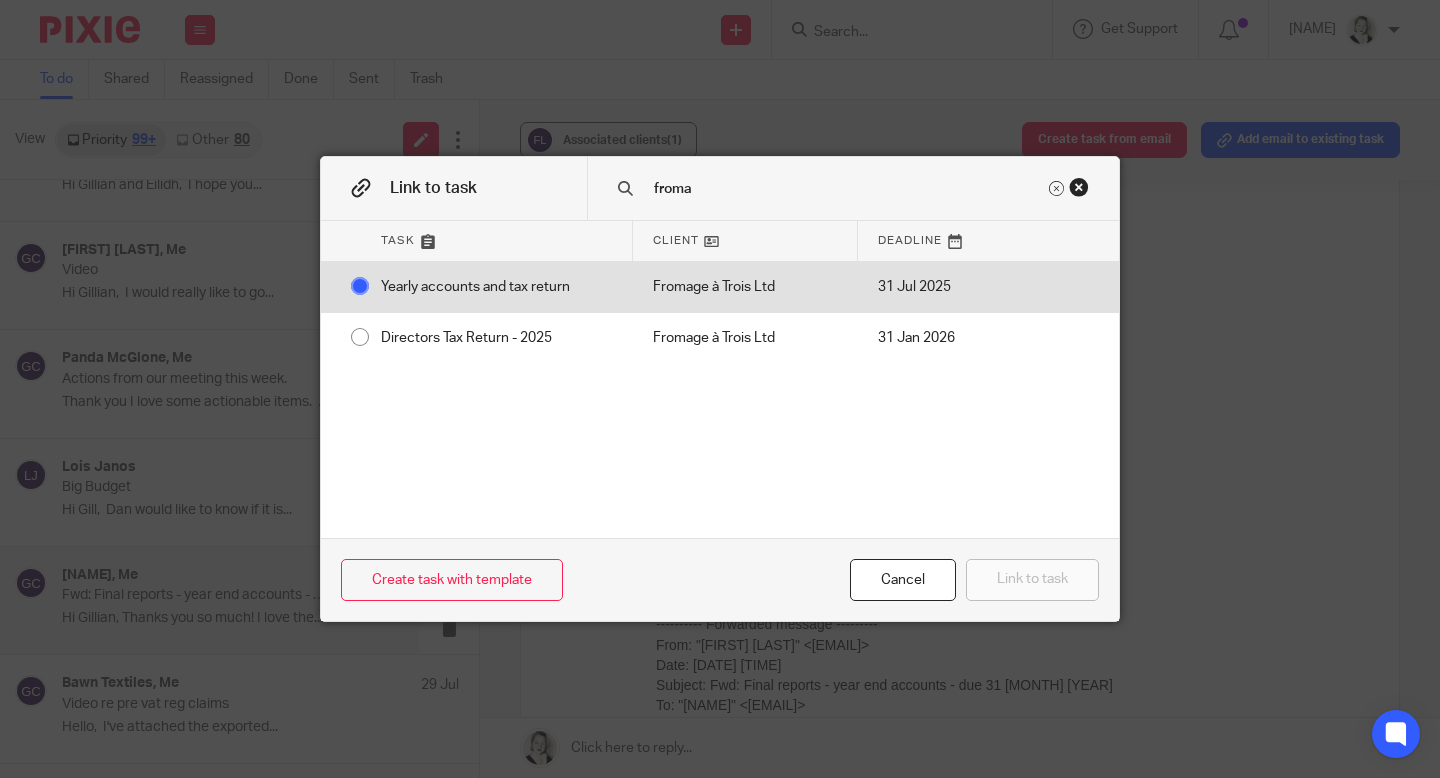 radio on "true" 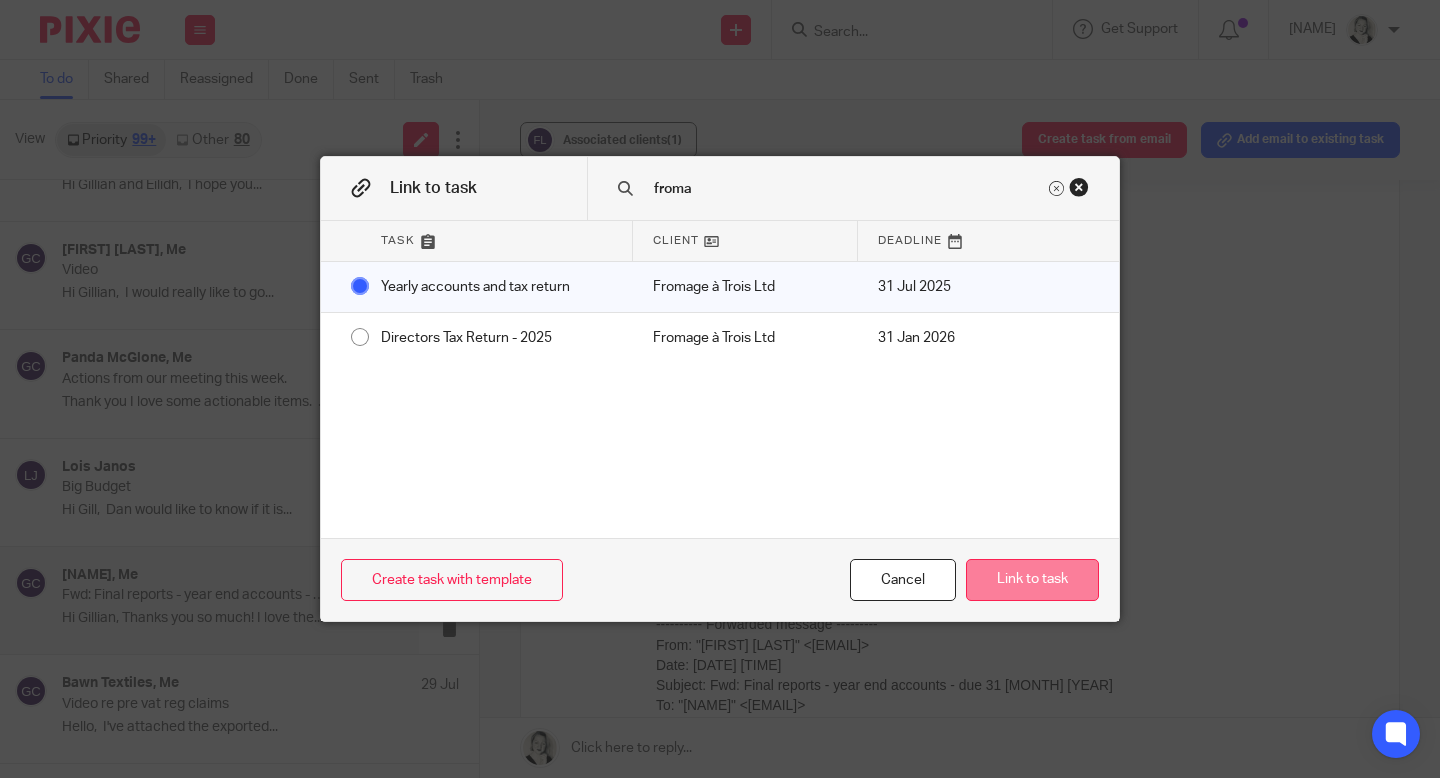 click on "Link to task" at bounding box center [1032, 580] 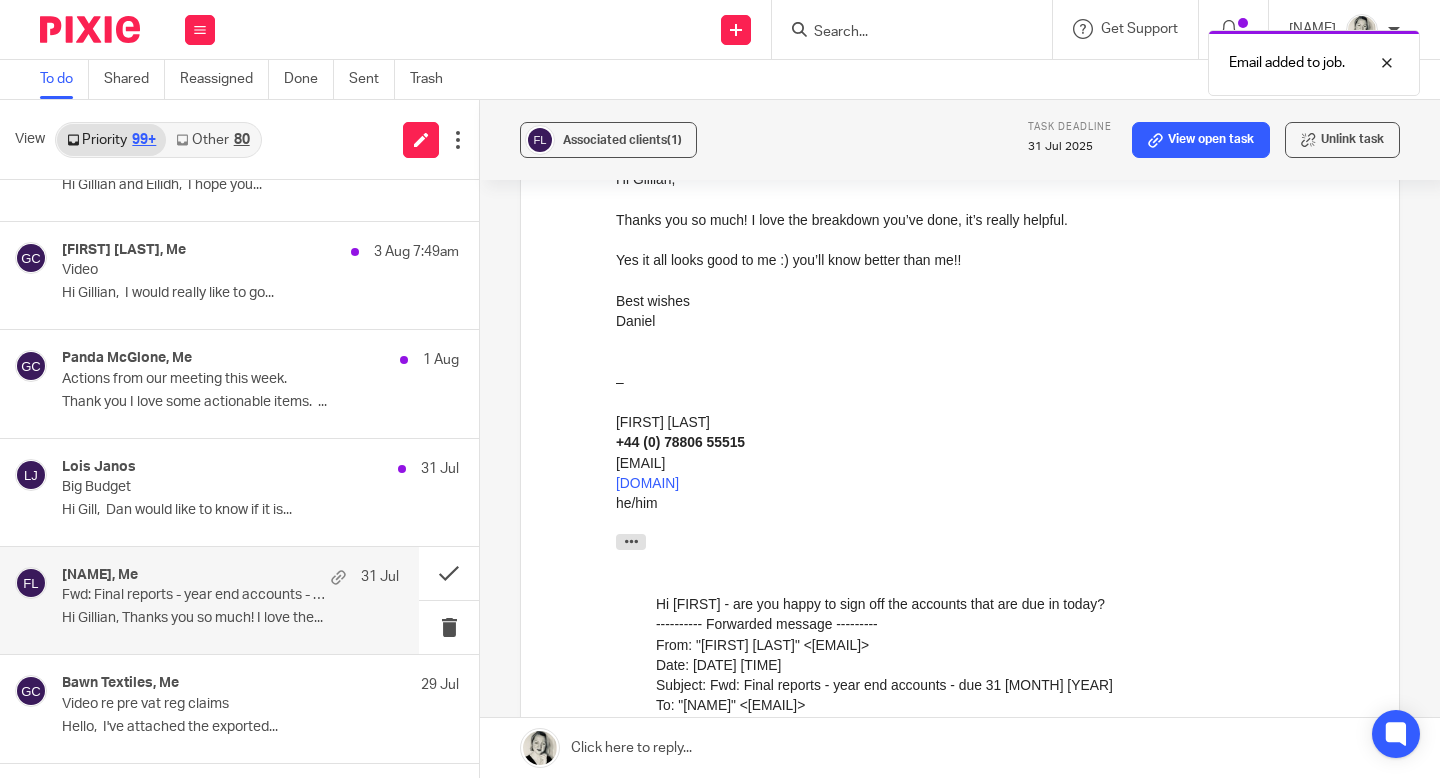 scroll, scrollTop: 0, scrollLeft: 0, axis: both 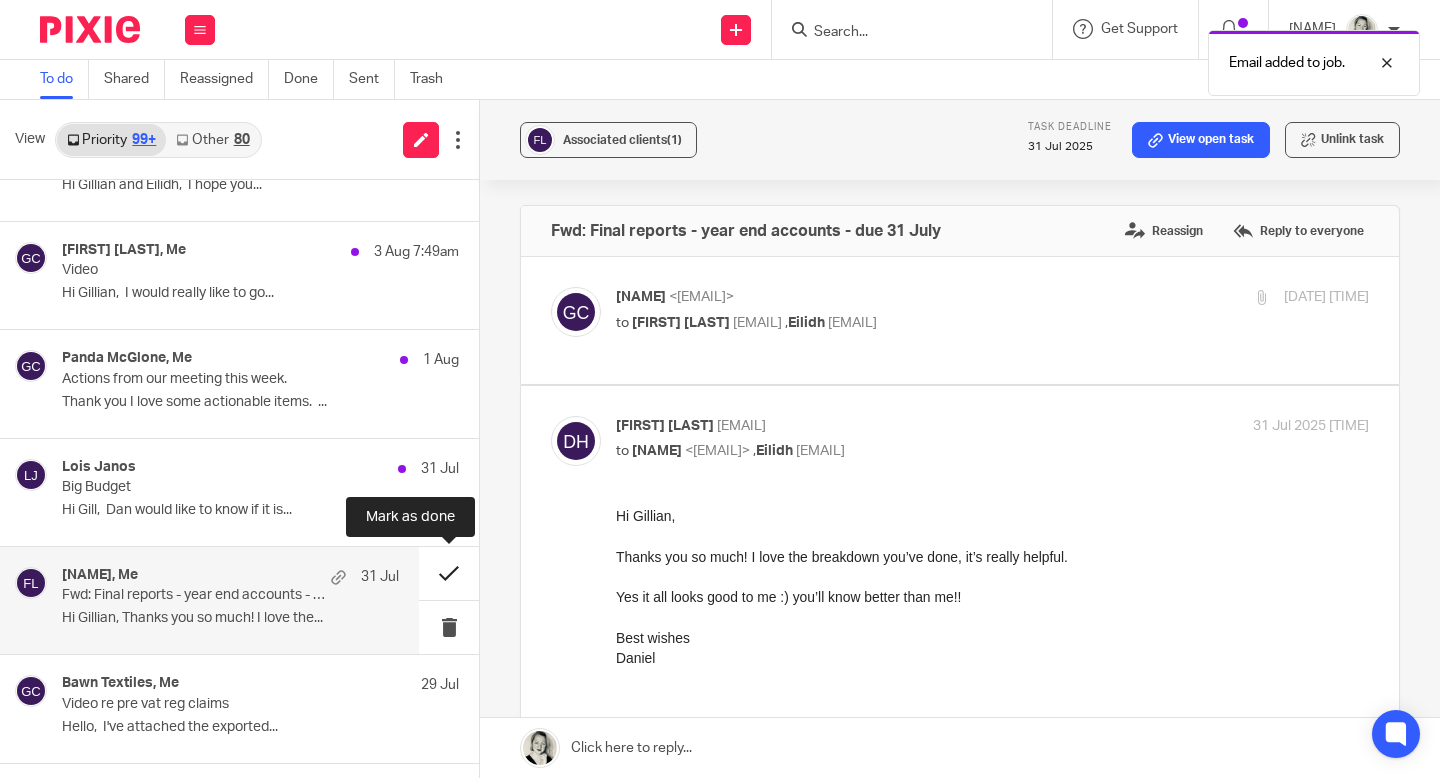 click at bounding box center (449, 573) 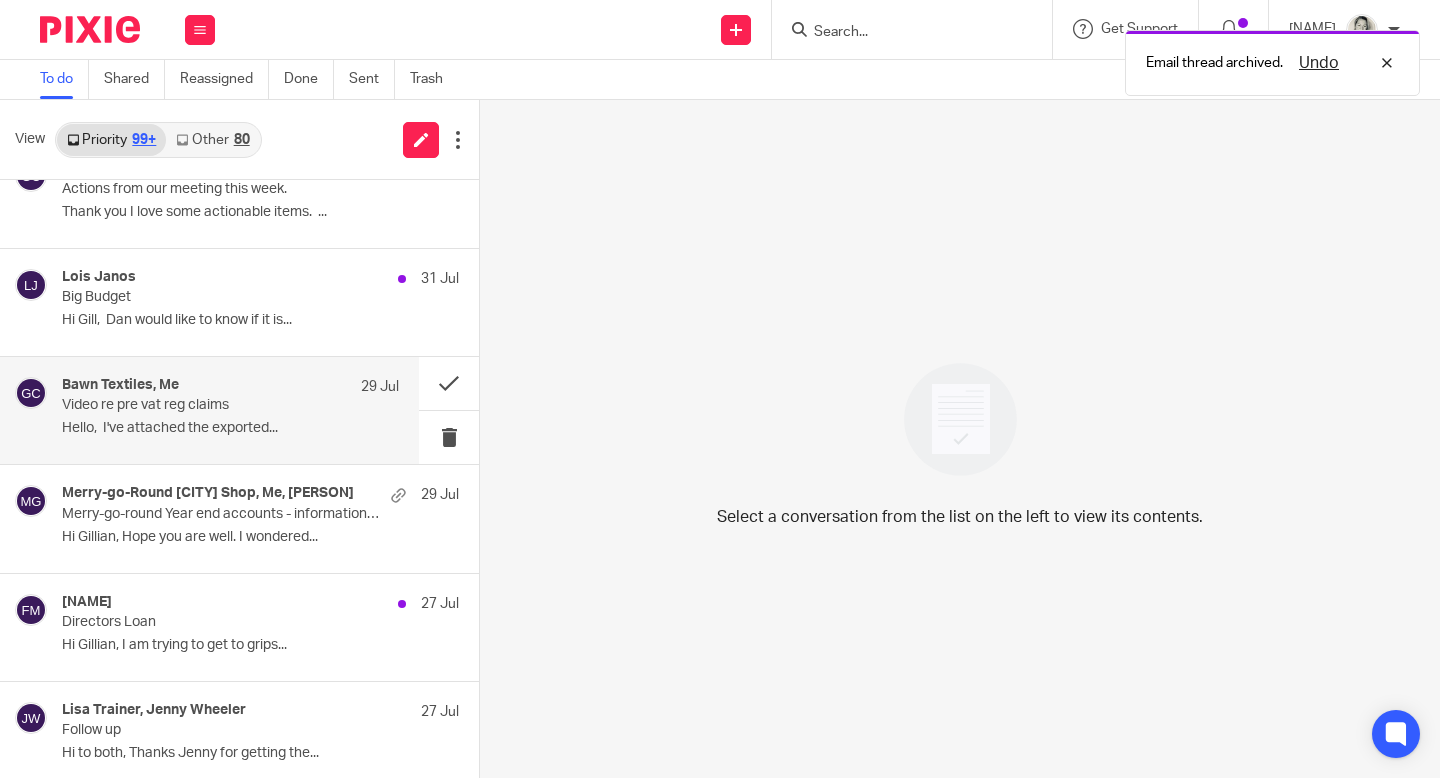 scroll, scrollTop: 0, scrollLeft: 0, axis: both 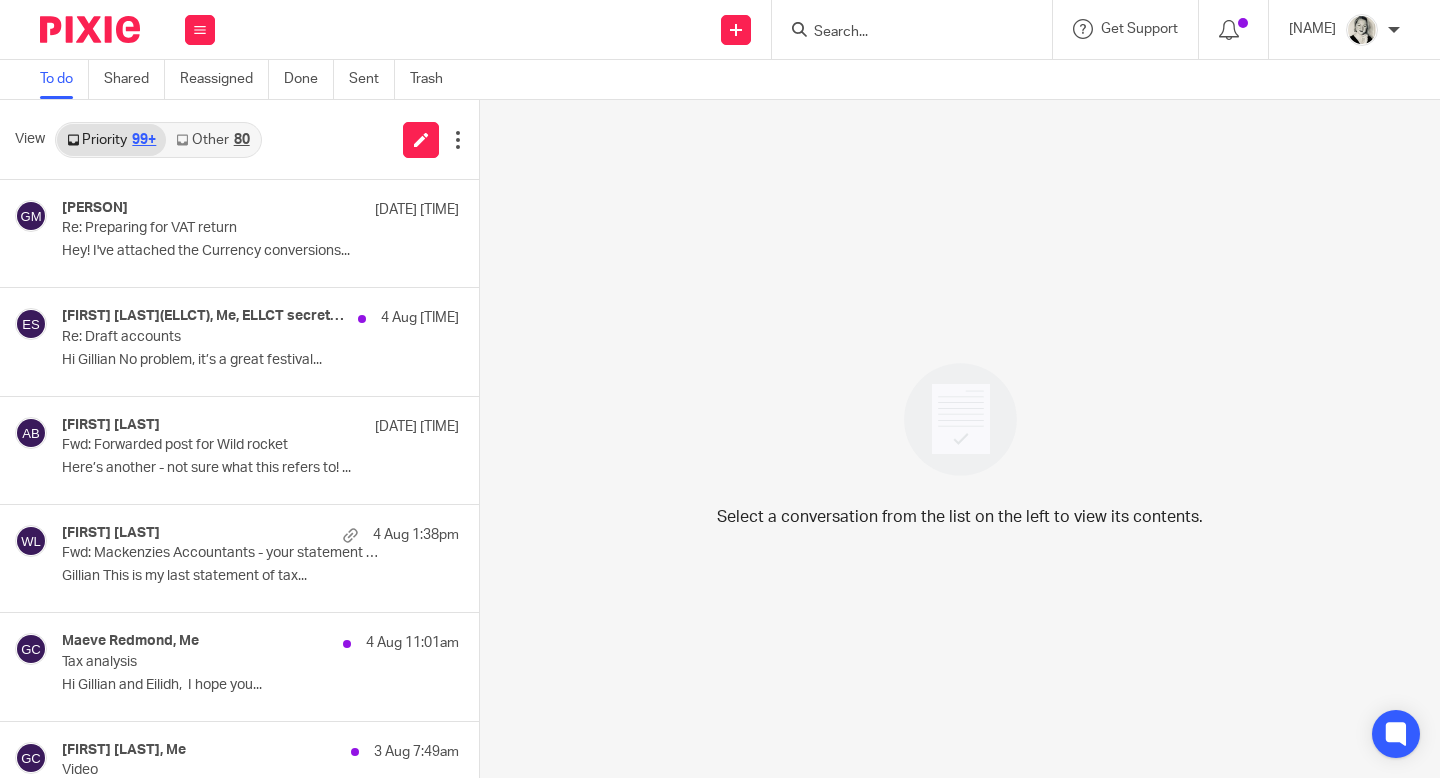 click on "Other
80" at bounding box center (212, 140) 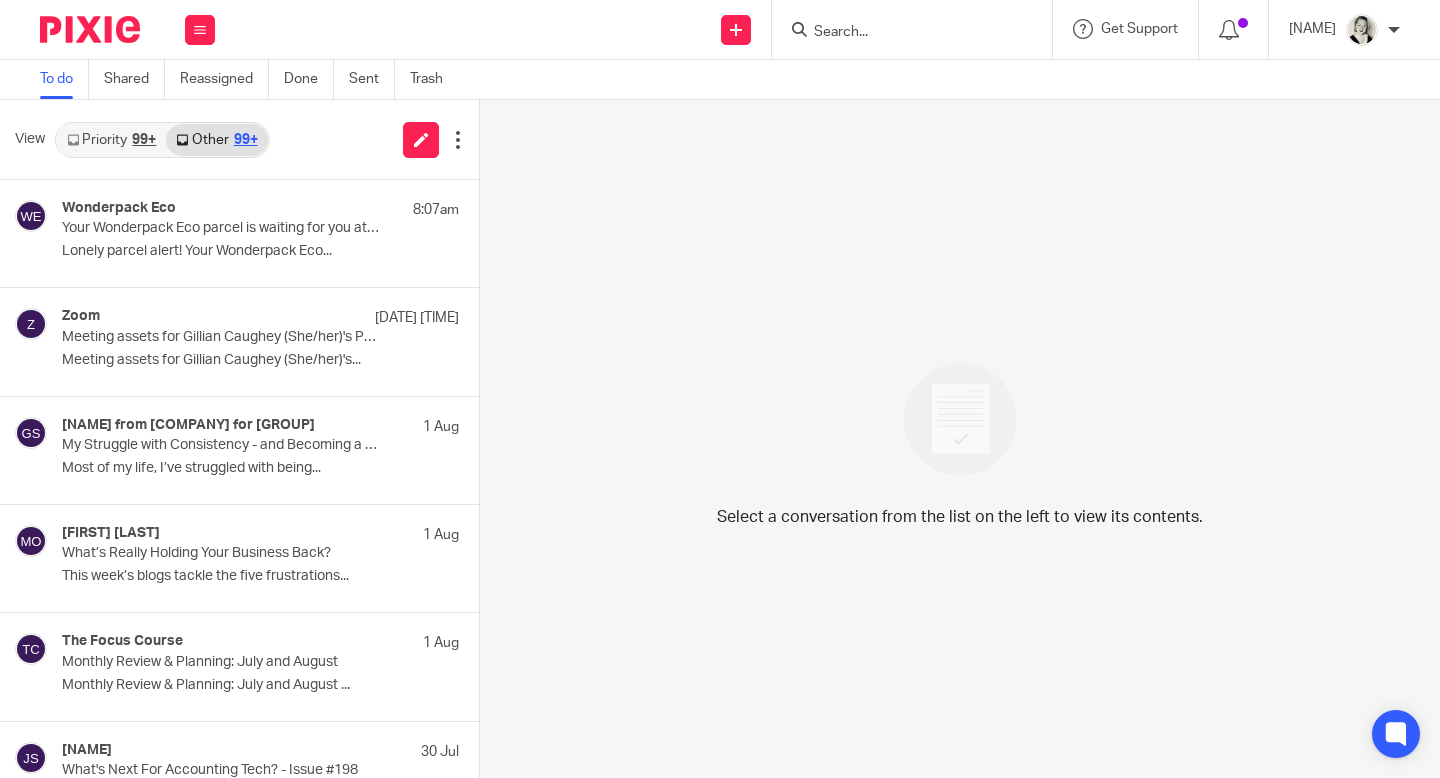 click on "Priority
99+" at bounding box center [111, 140] 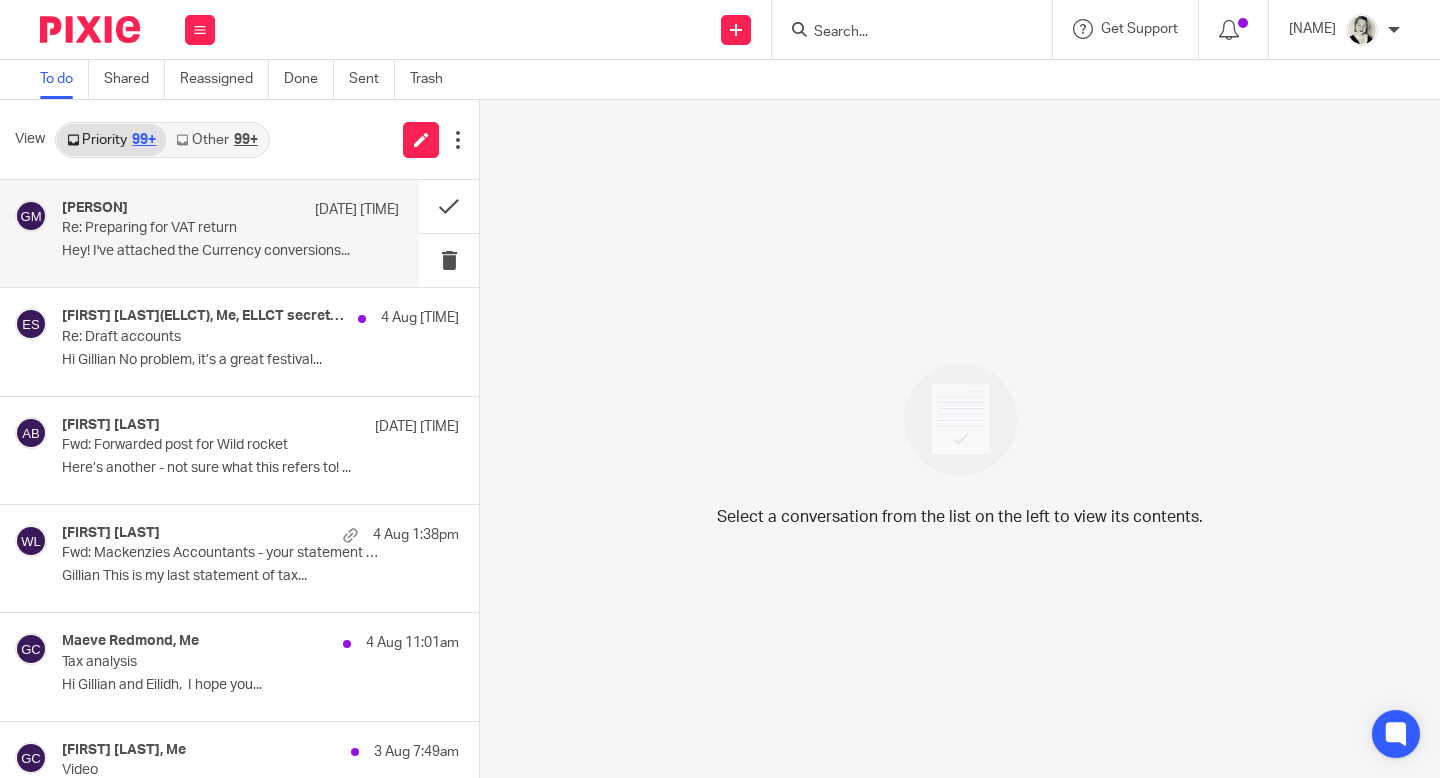 click on "[FIRST] [LAST]
4 [DATE] [TIME] Re: Preparing for VAT return Hey! I've attached the Currency conversions..." at bounding box center (209, 233) 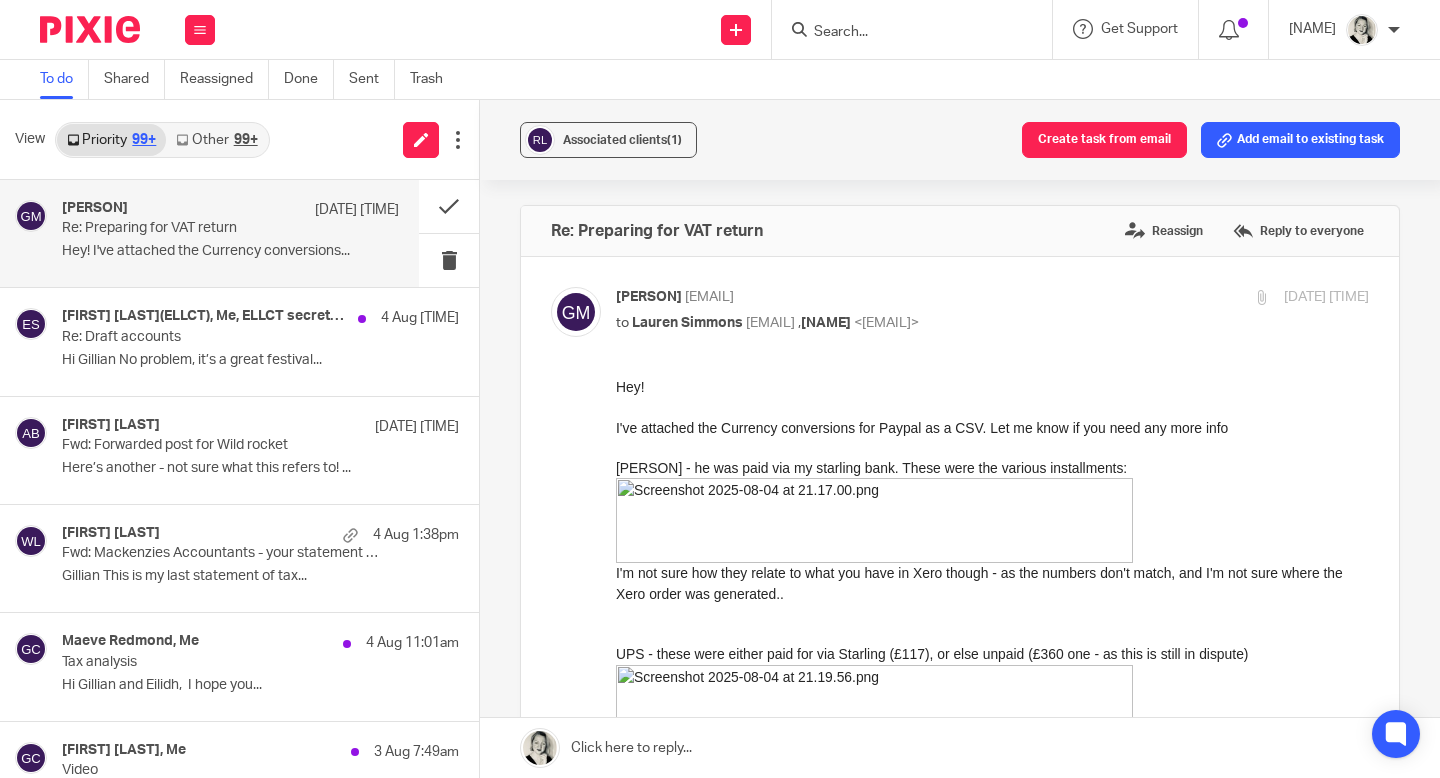 scroll, scrollTop: 0, scrollLeft: 0, axis: both 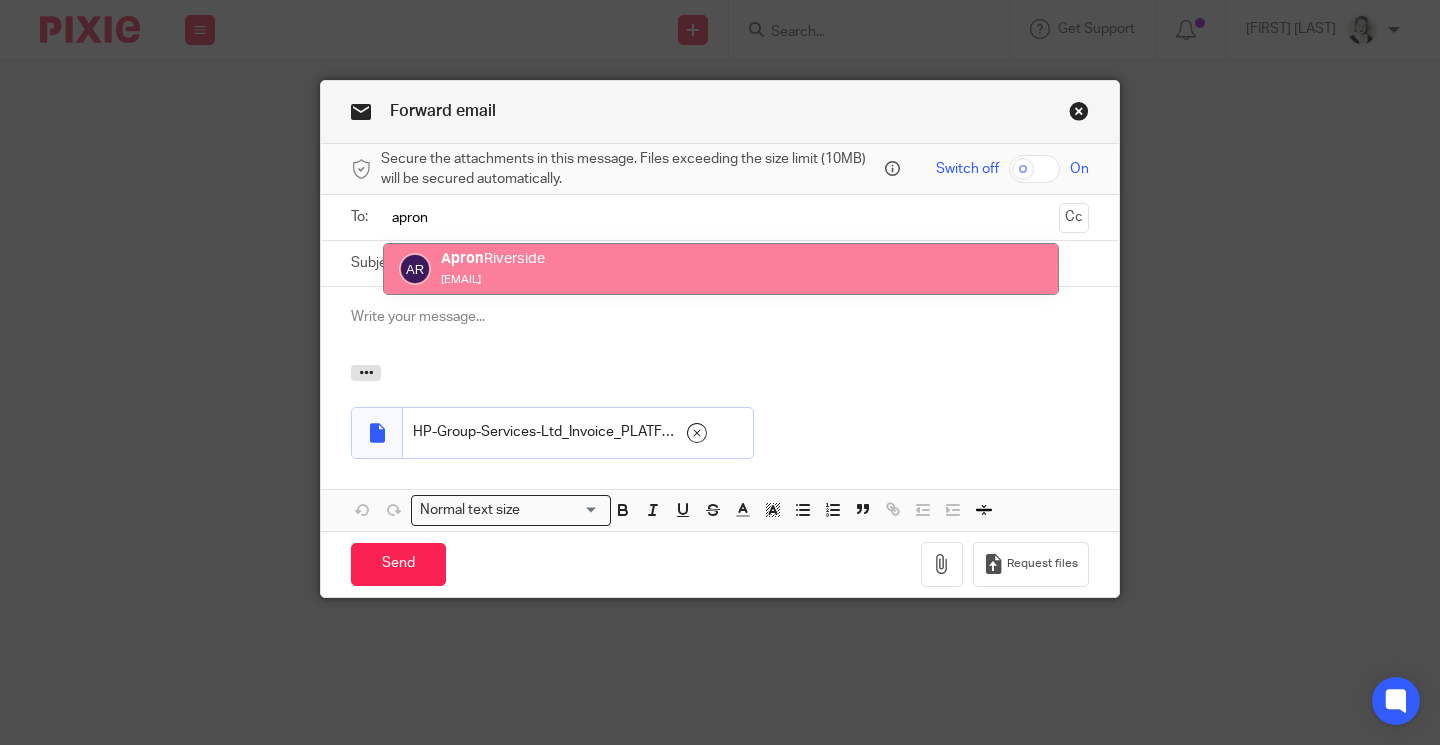 type on "apron" 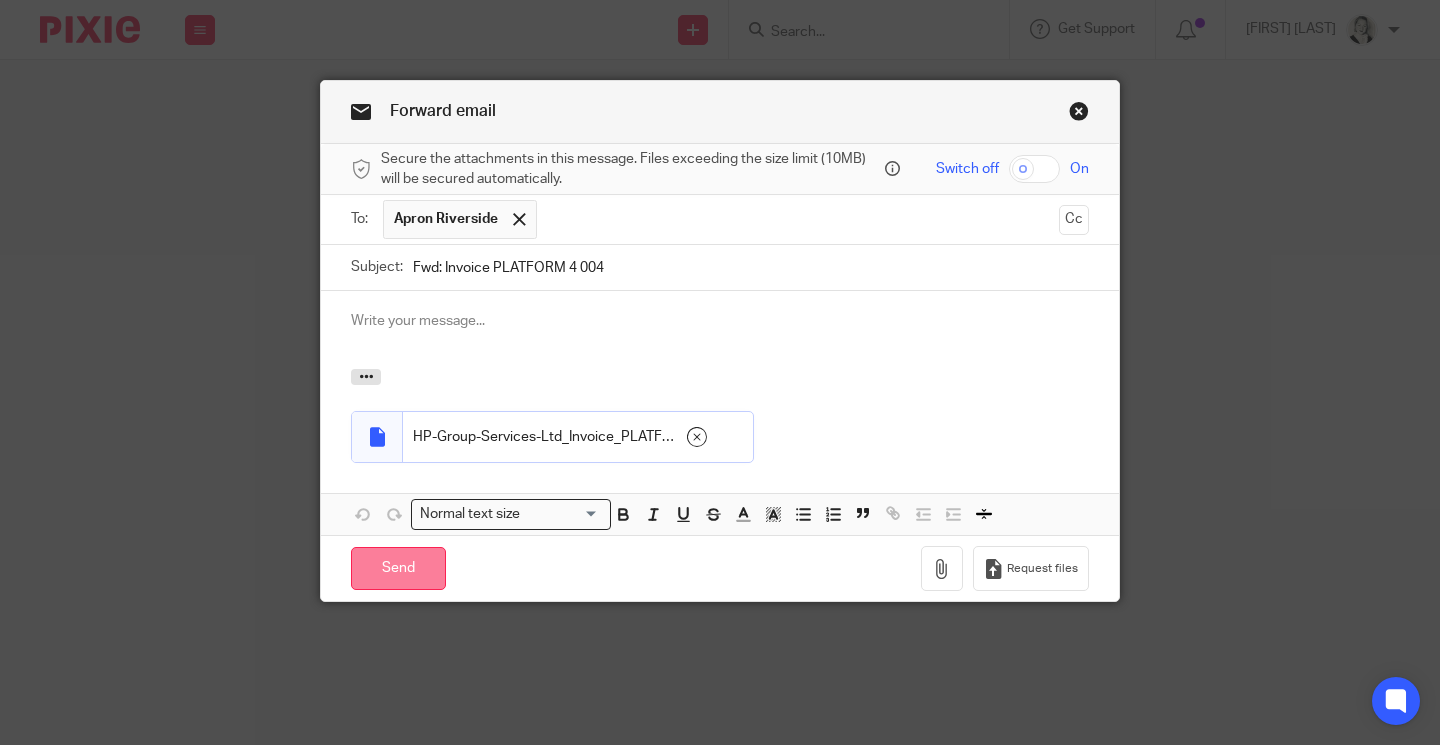 click on "Send" at bounding box center (398, 568) 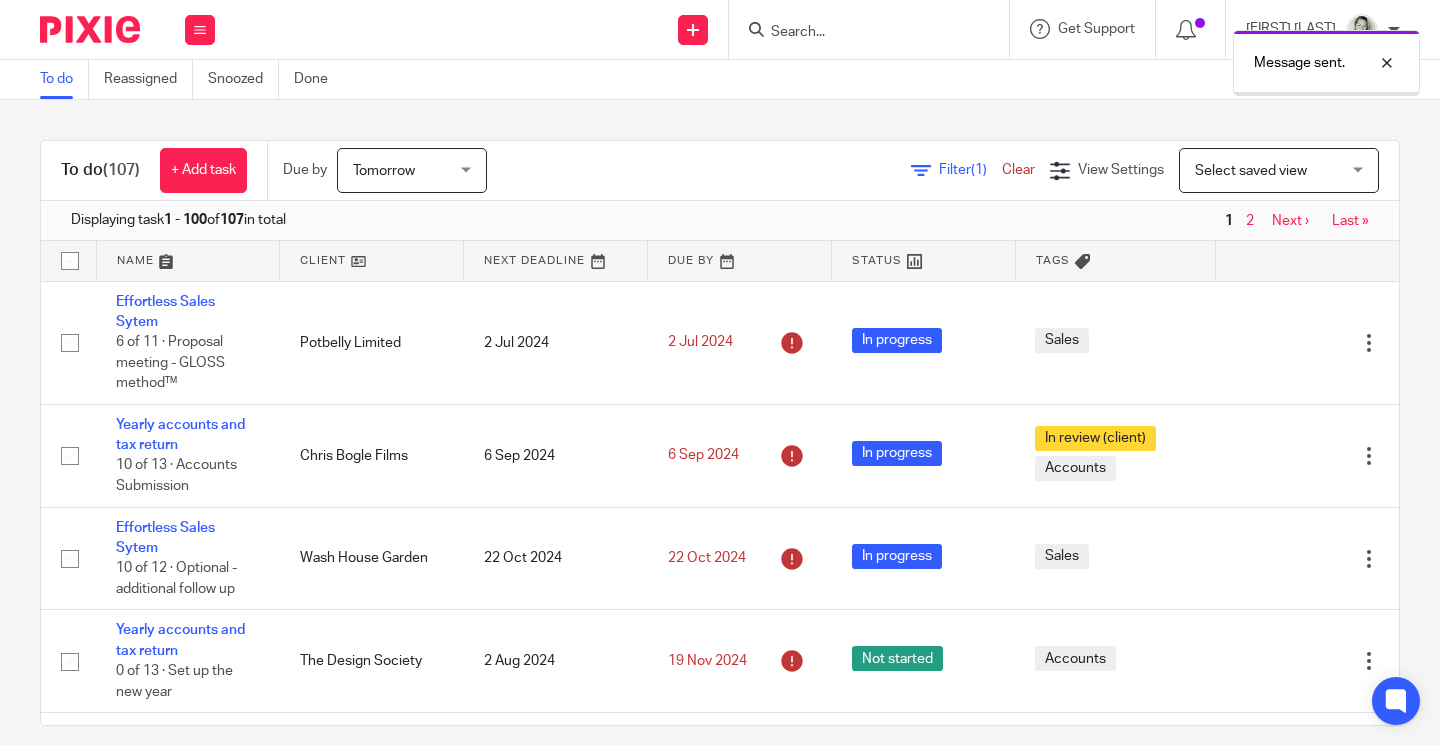 scroll, scrollTop: 0, scrollLeft: 0, axis: both 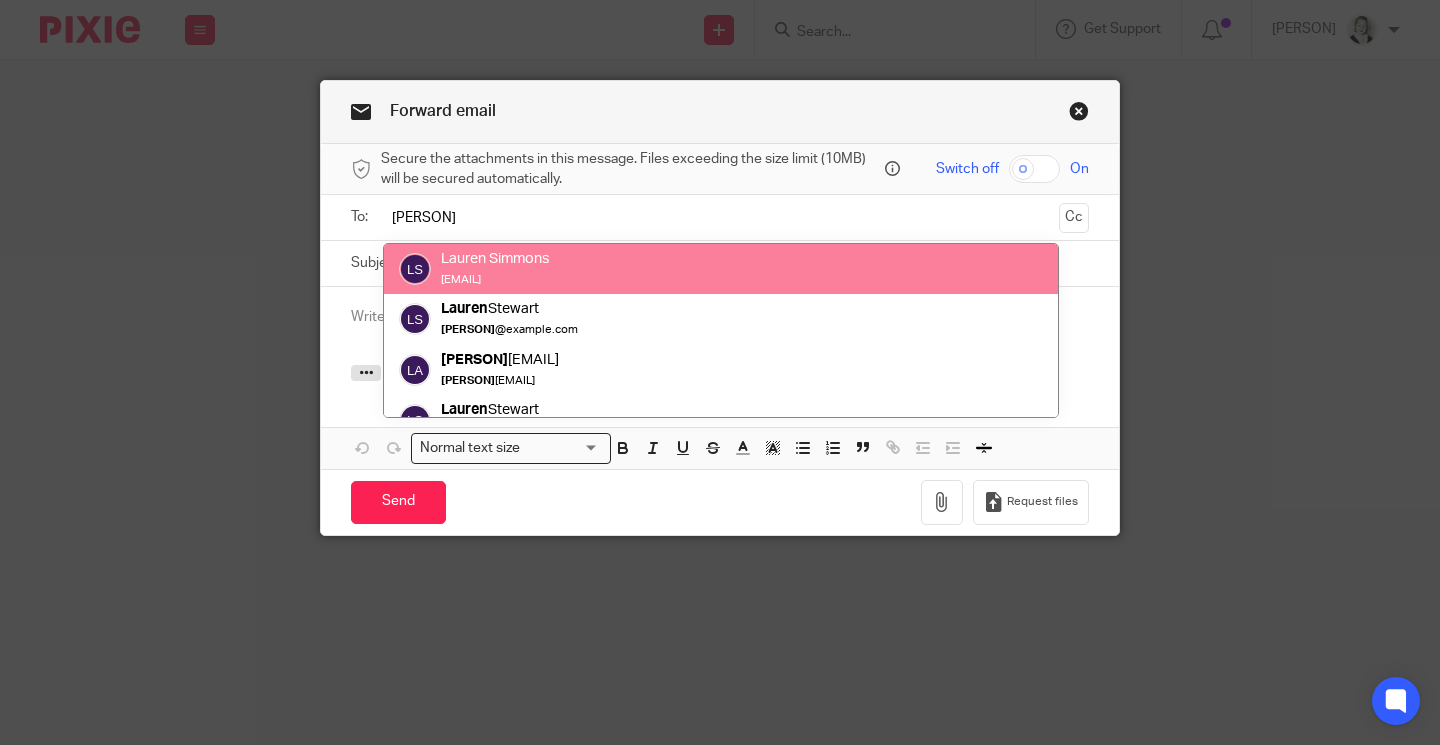 type on "[PERSON]" 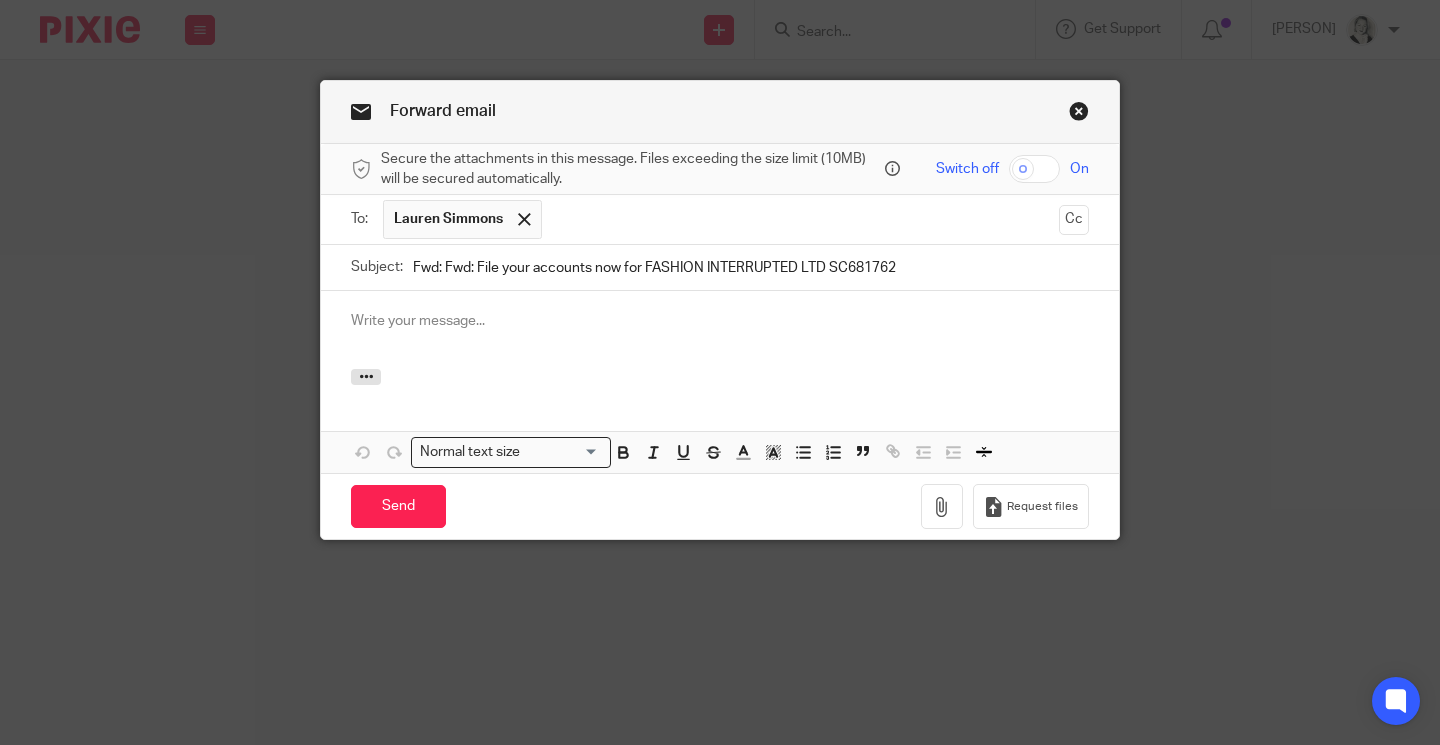click at bounding box center [720, 321] 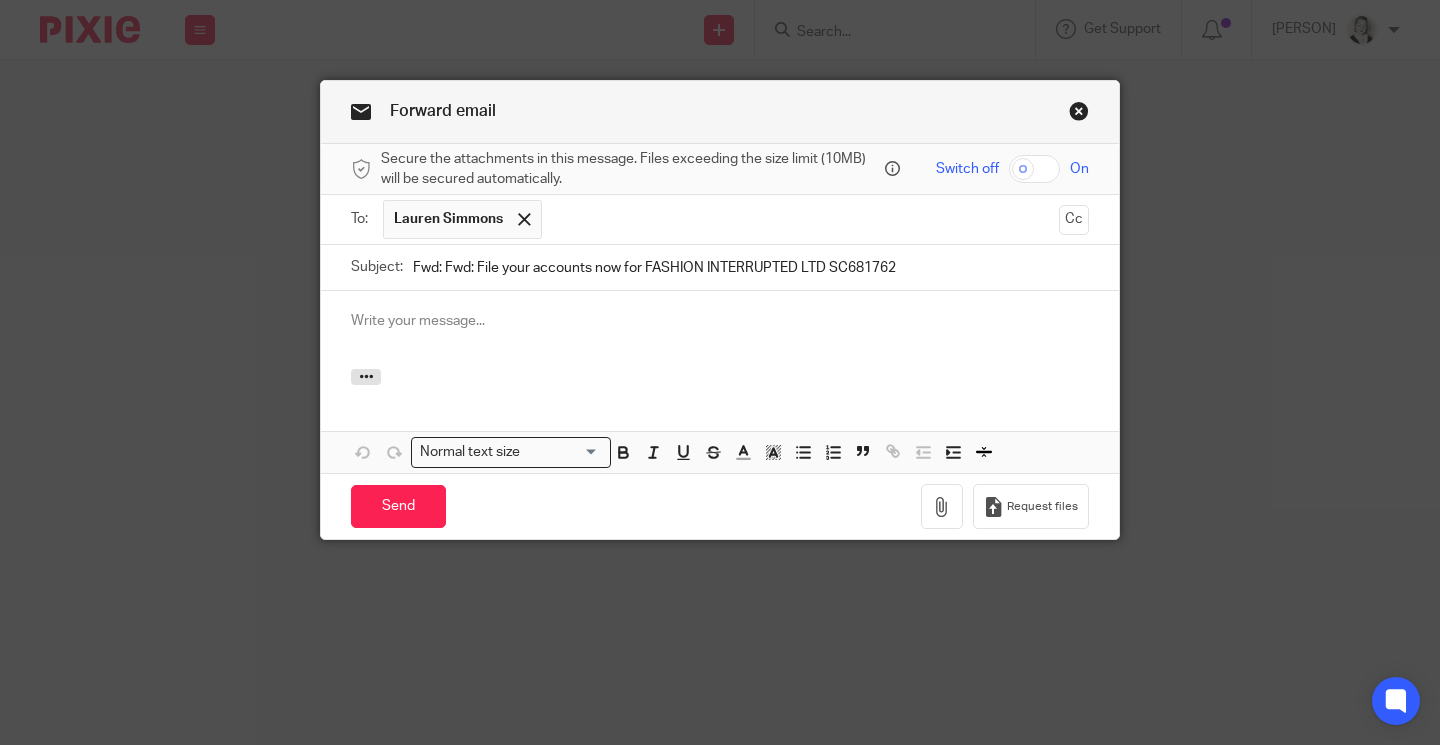 type 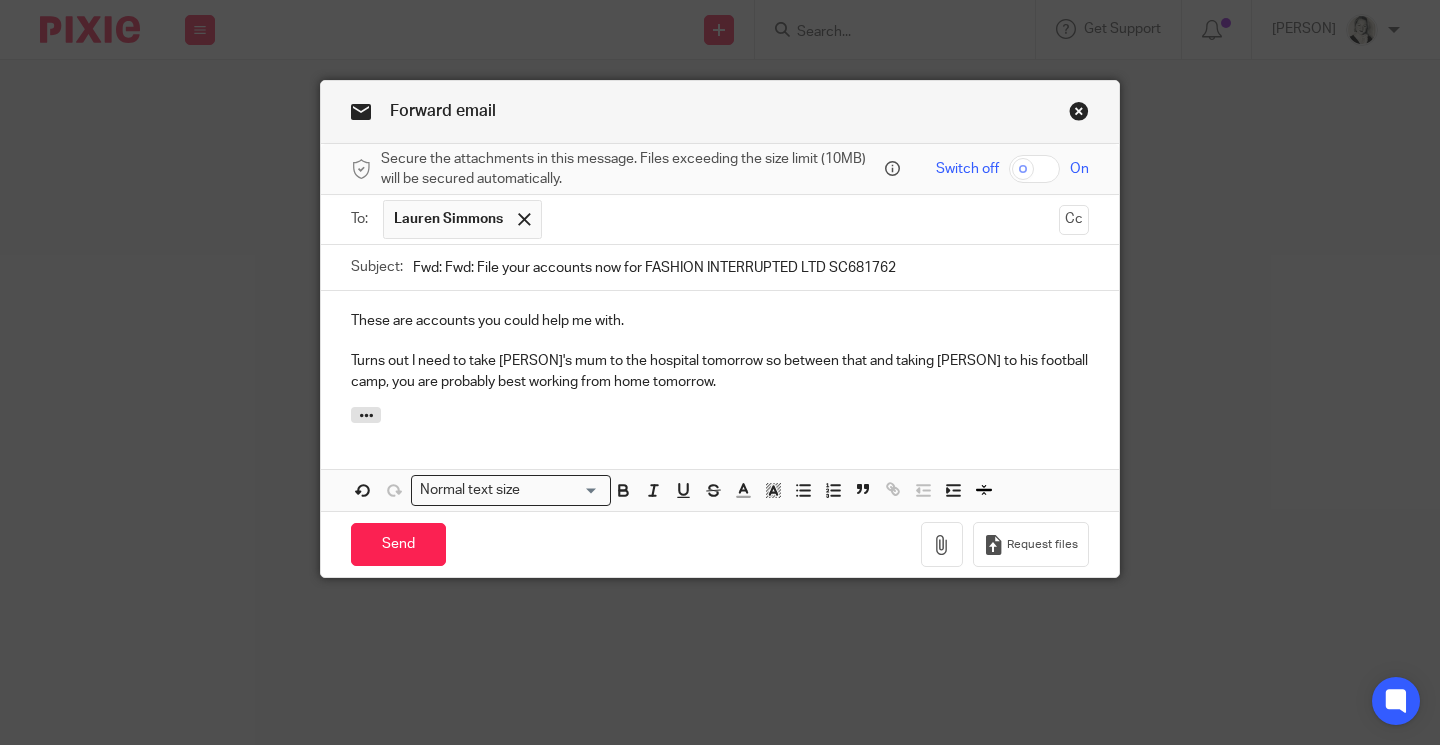 click on "Send
You have unsaved changes
Request files" at bounding box center (720, 544) 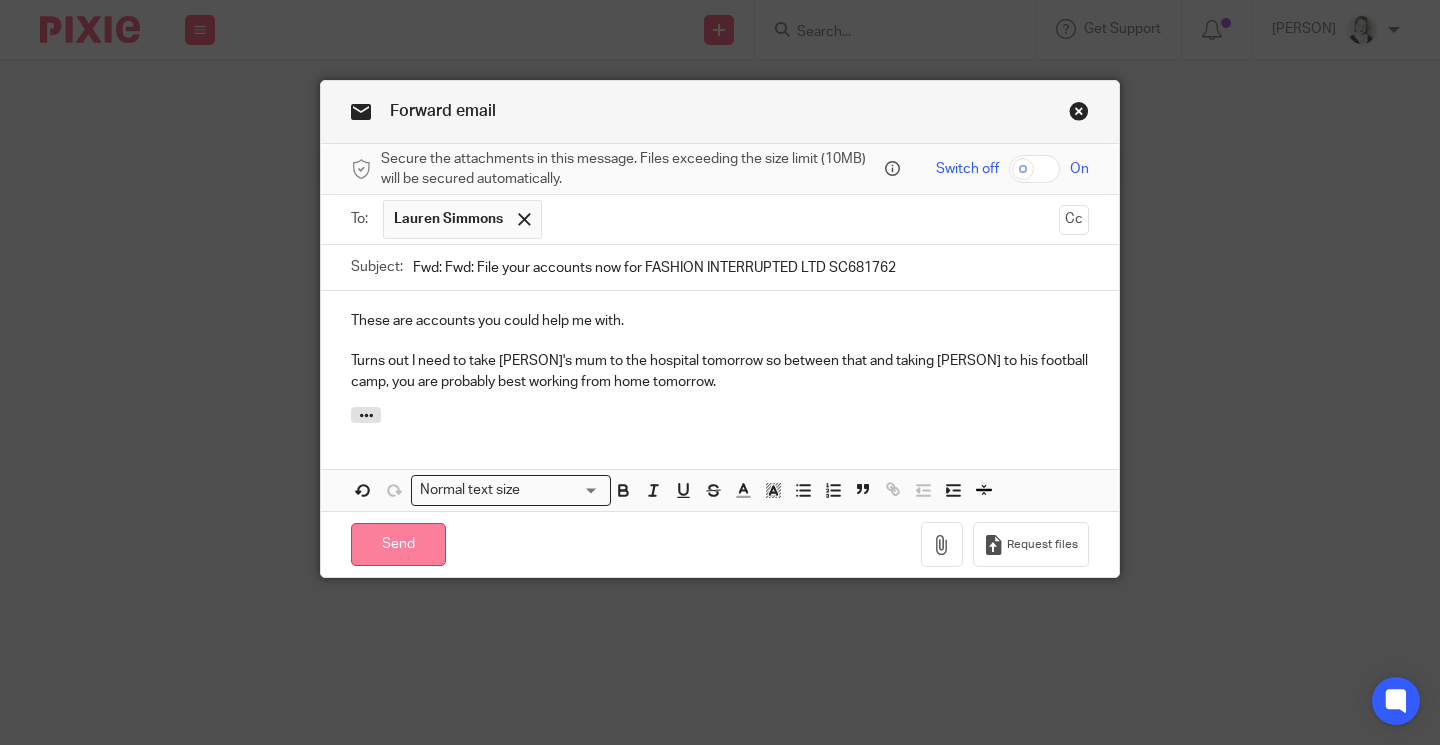 click on "Send" at bounding box center (398, 544) 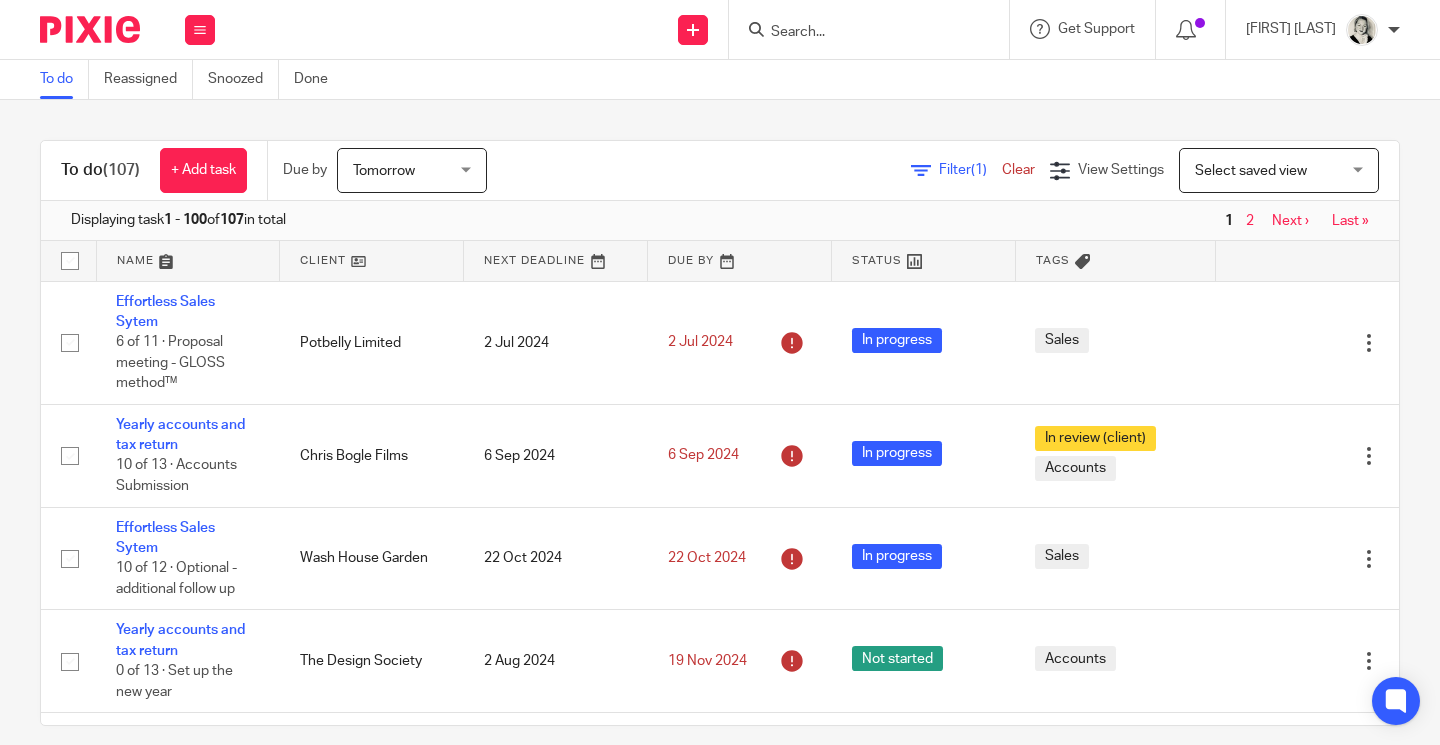 scroll, scrollTop: 0, scrollLeft: 0, axis: both 